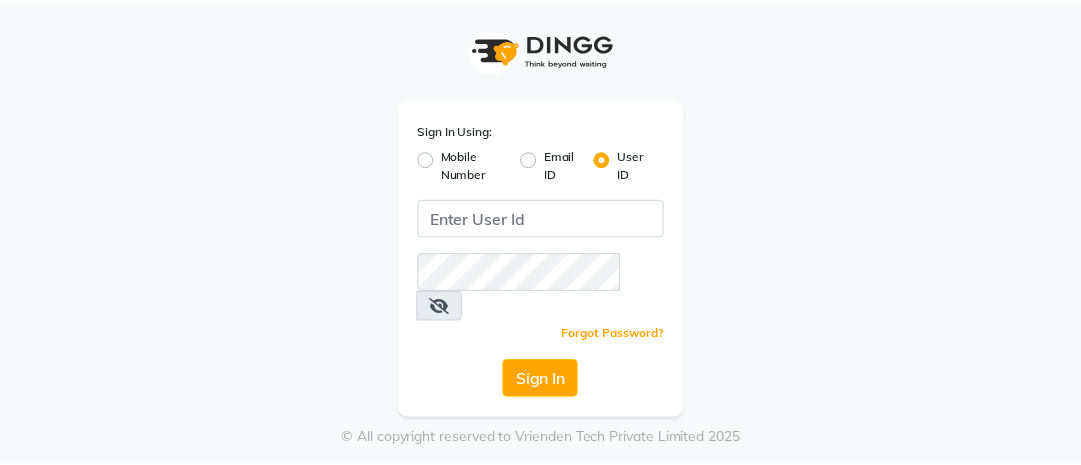 scroll, scrollTop: 0, scrollLeft: 0, axis: both 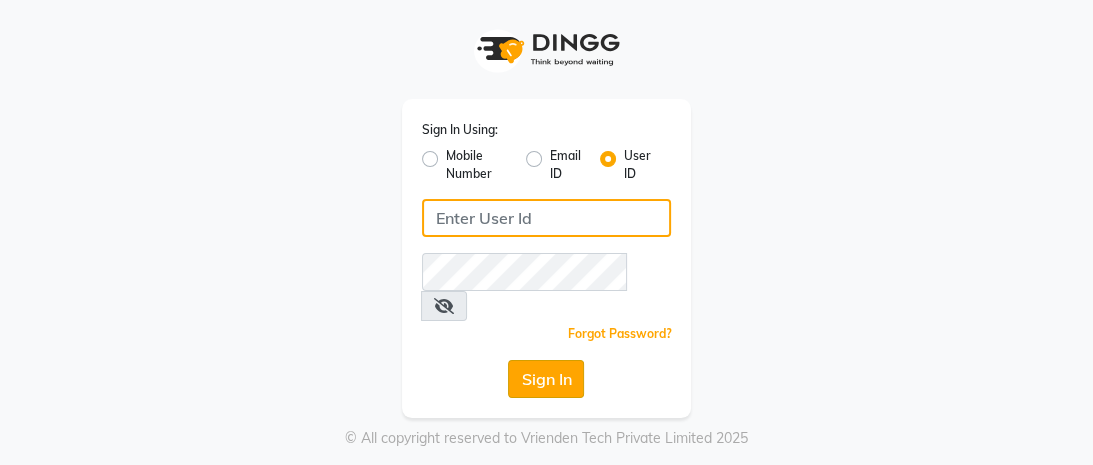 type on "mayahairandbeauty" 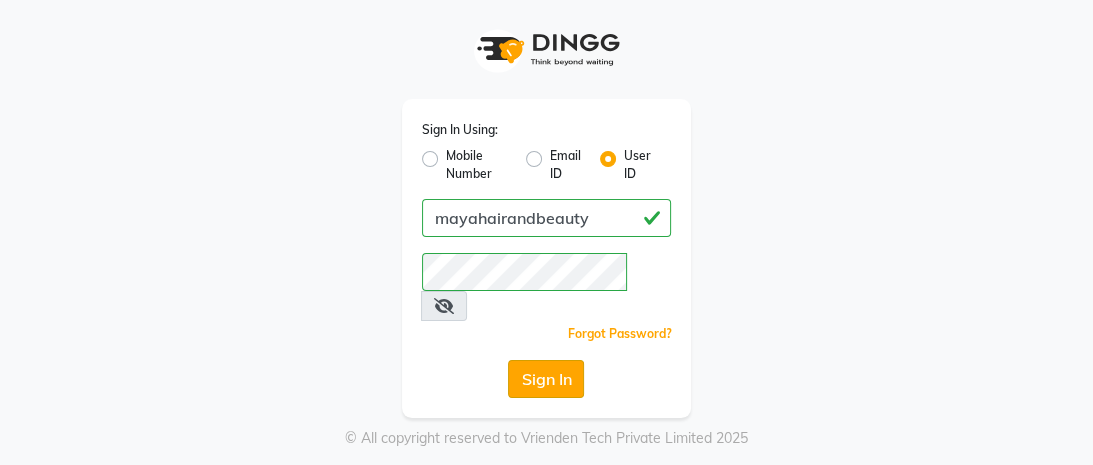 click on "Sign In" 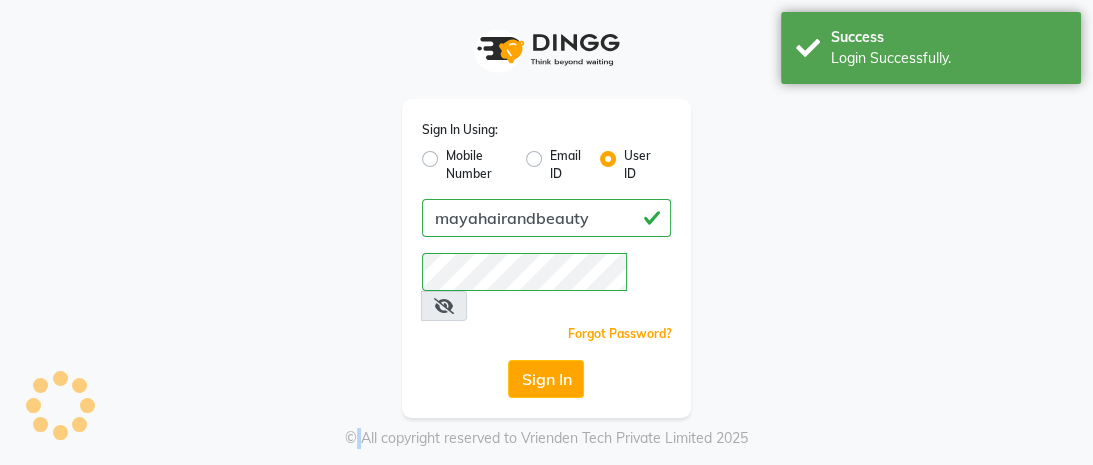 click on "Sign In" 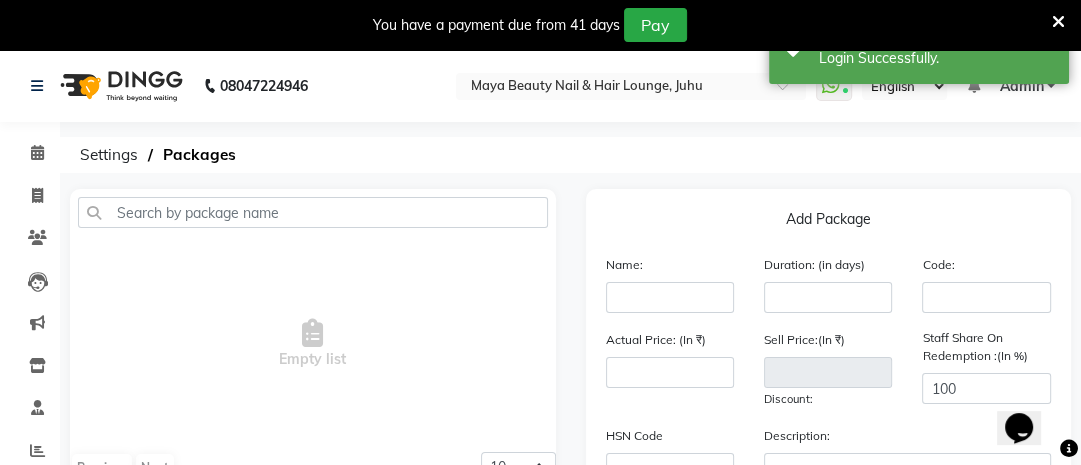 scroll, scrollTop: 0, scrollLeft: 0, axis: both 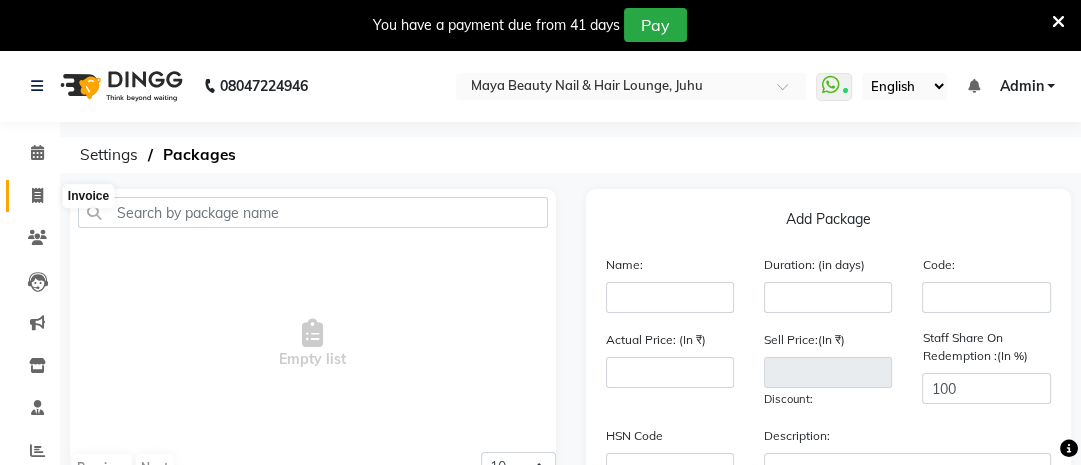click 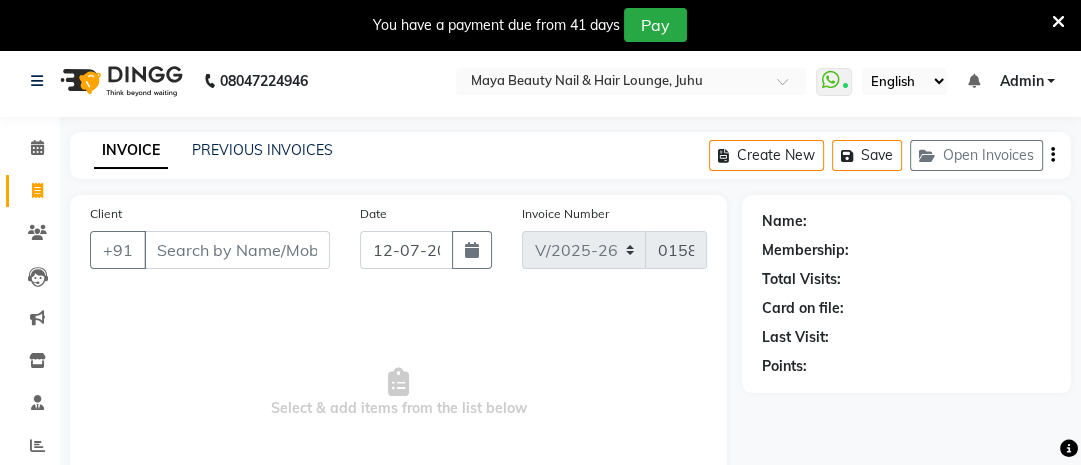 scroll, scrollTop: 0, scrollLeft: 0, axis: both 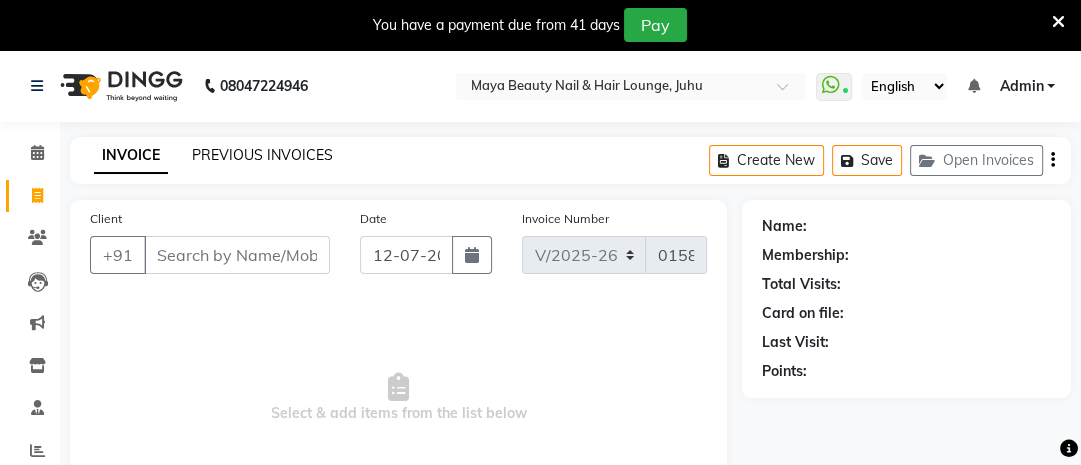 click on "PREVIOUS INVOICES" 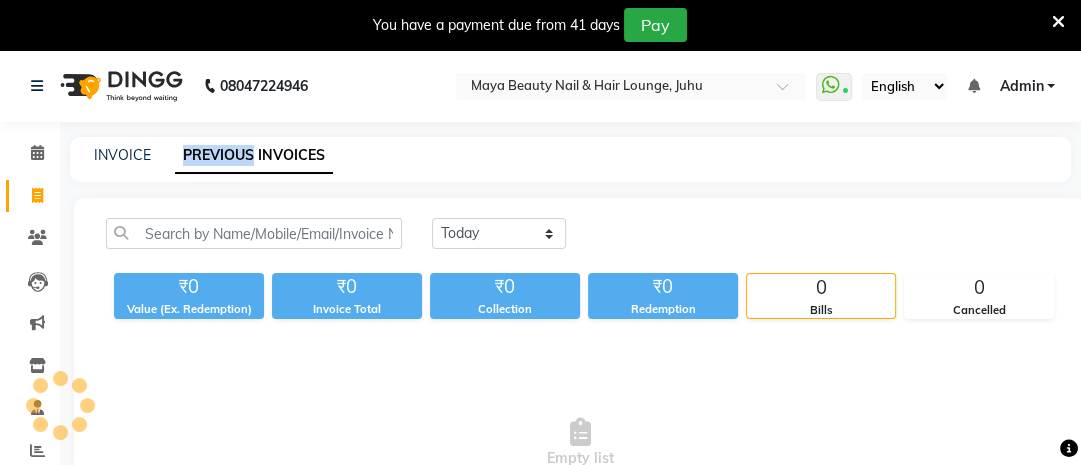click on "PREVIOUS INVOICES" 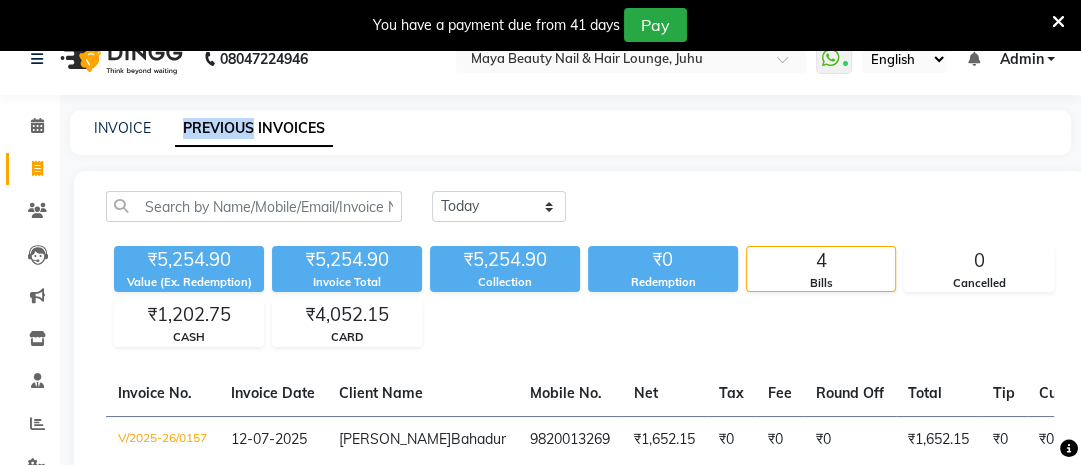 scroll, scrollTop: 0, scrollLeft: 0, axis: both 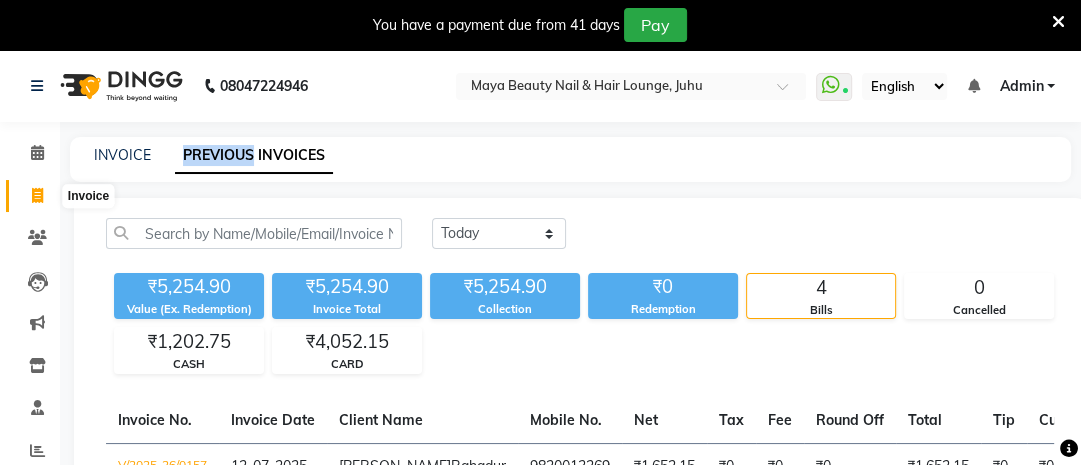 click 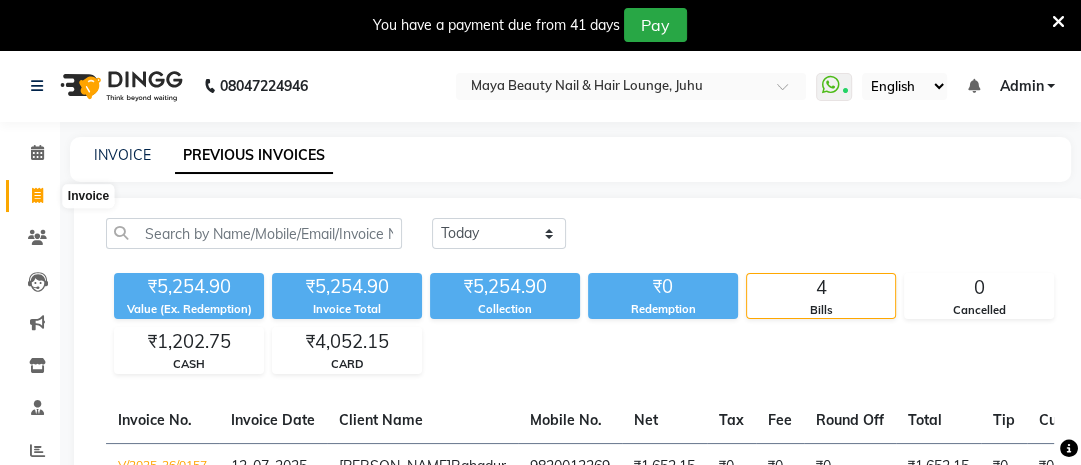 select on "4023" 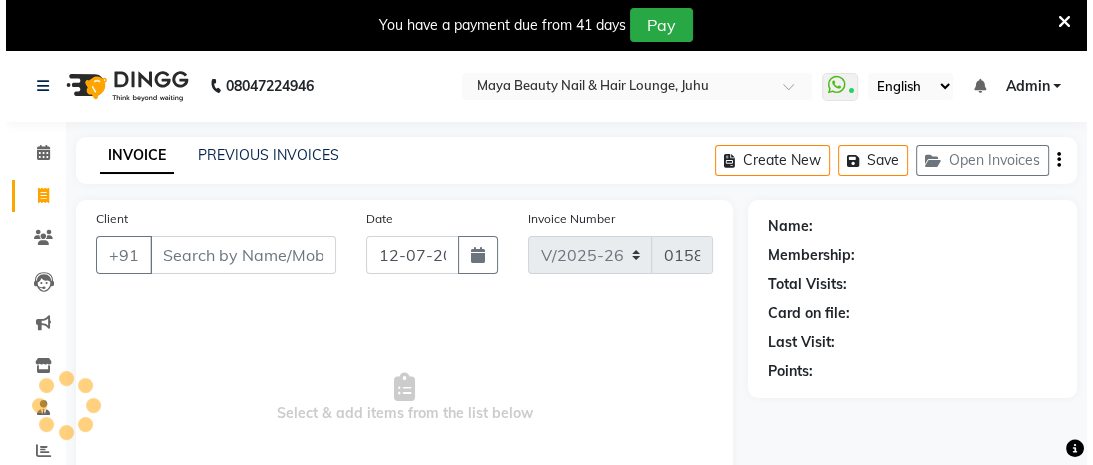 scroll, scrollTop: 187, scrollLeft: 0, axis: vertical 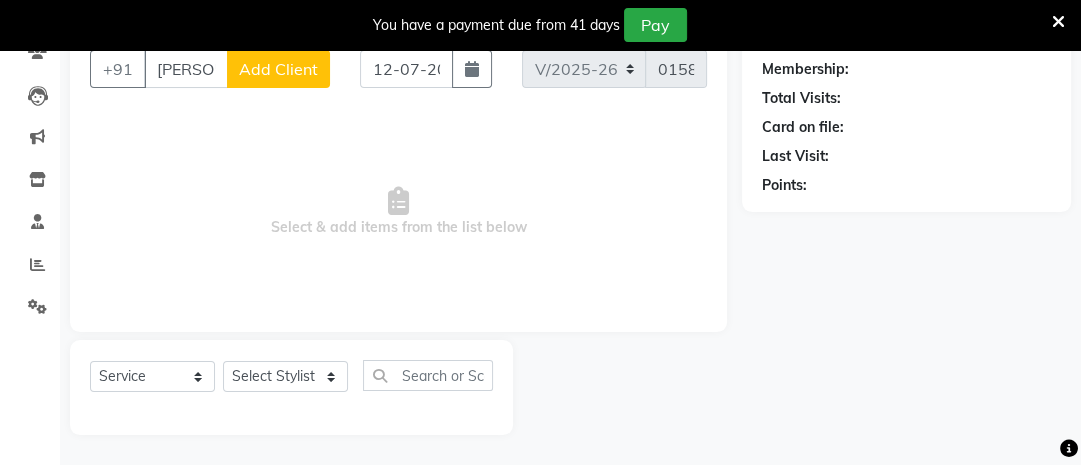 type on "[PERSON_NAME]" 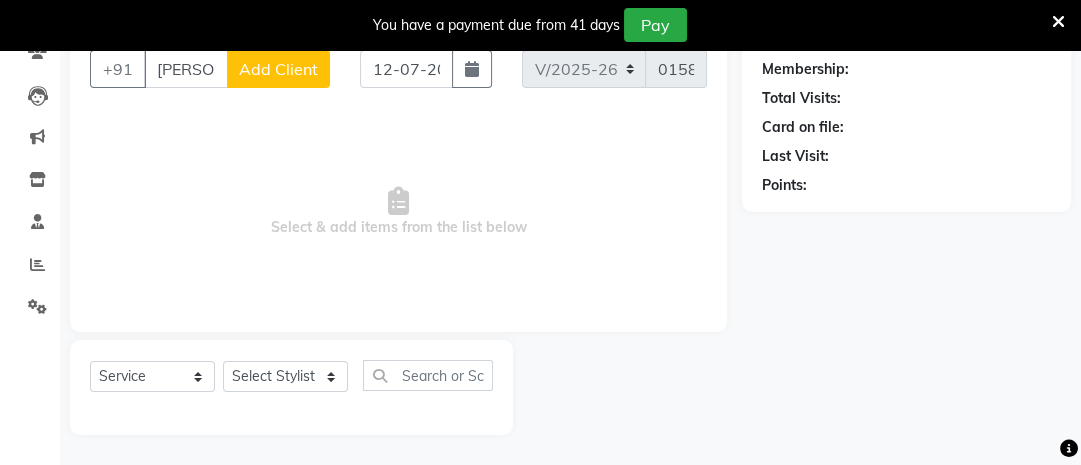 click on "Add Client" 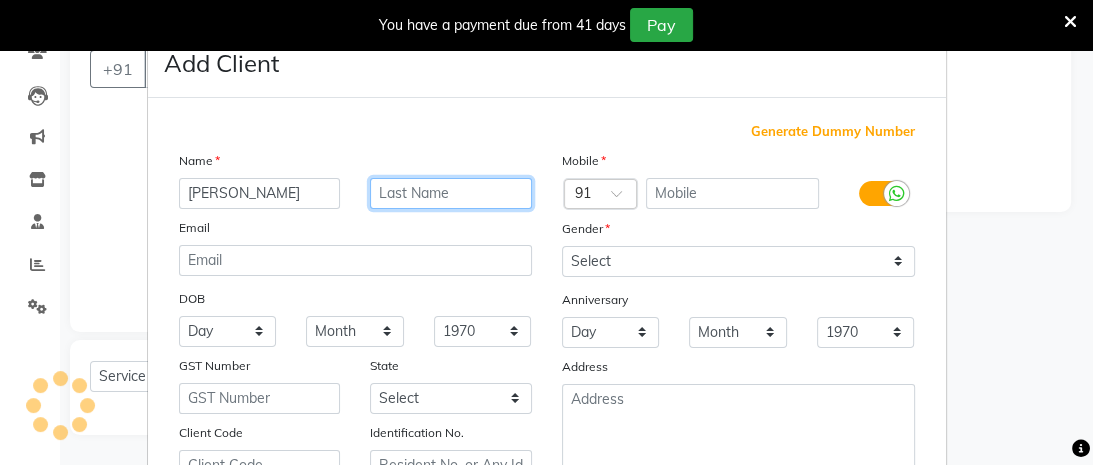 click at bounding box center [451, 193] 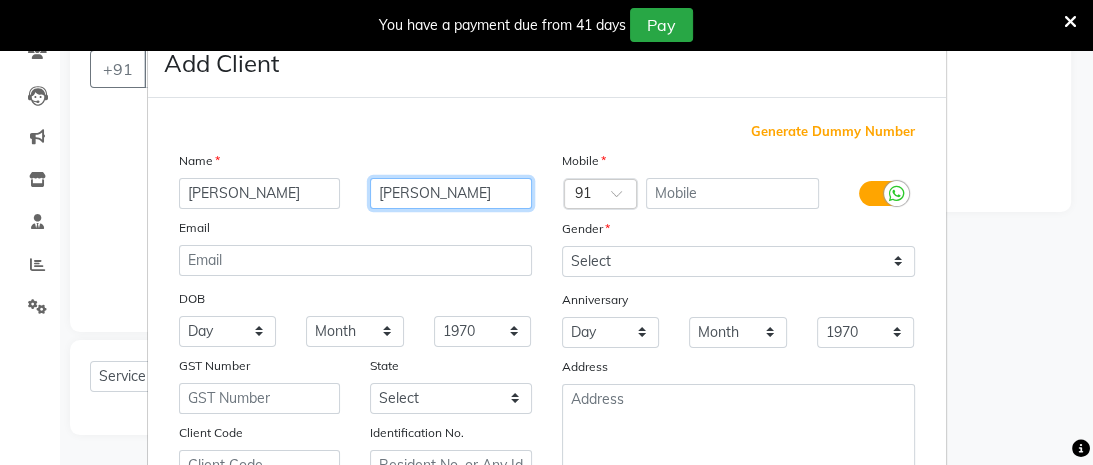 drag, startPoint x: 431, startPoint y: 191, endPoint x: 550, endPoint y: 200, distance: 119.33985 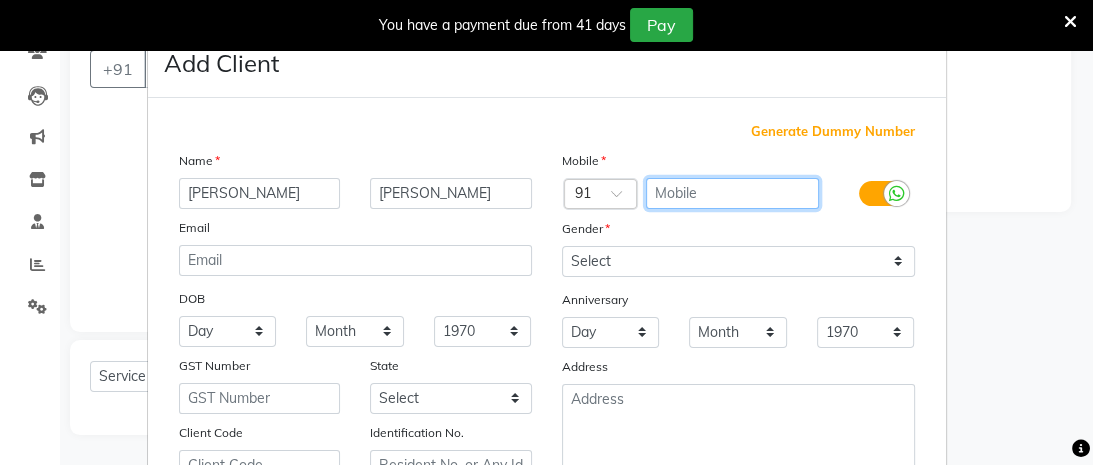 click at bounding box center (732, 193) 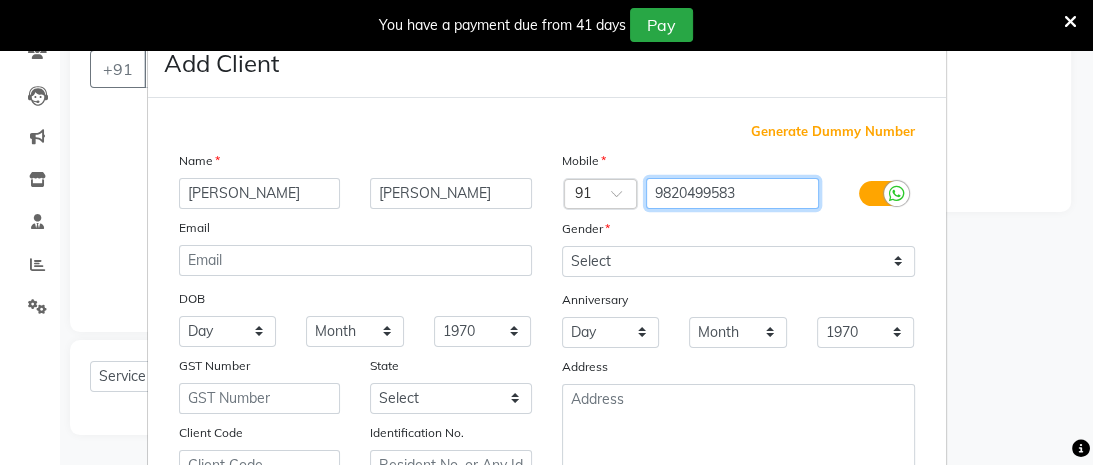 type on "9820499583" 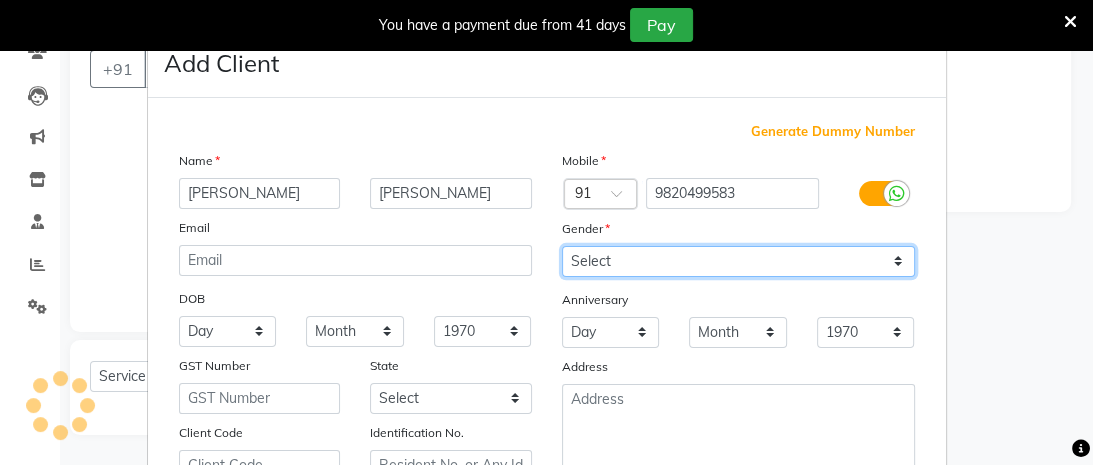 click on "Select [DEMOGRAPHIC_DATA] [DEMOGRAPHIC_DATA] Other Prefer Not To Say" at bounding box center (738, 261) 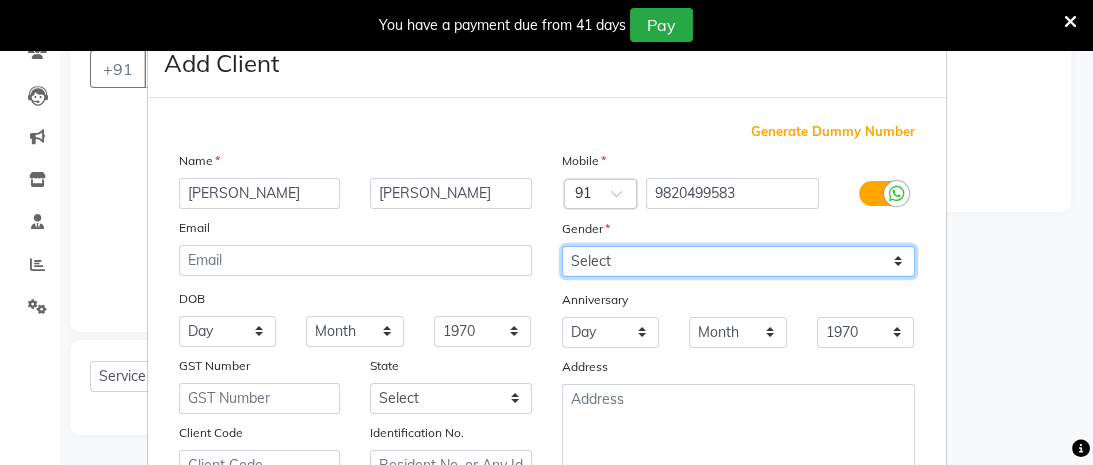 select on "[DEMOGRAPHIC_DATA]" 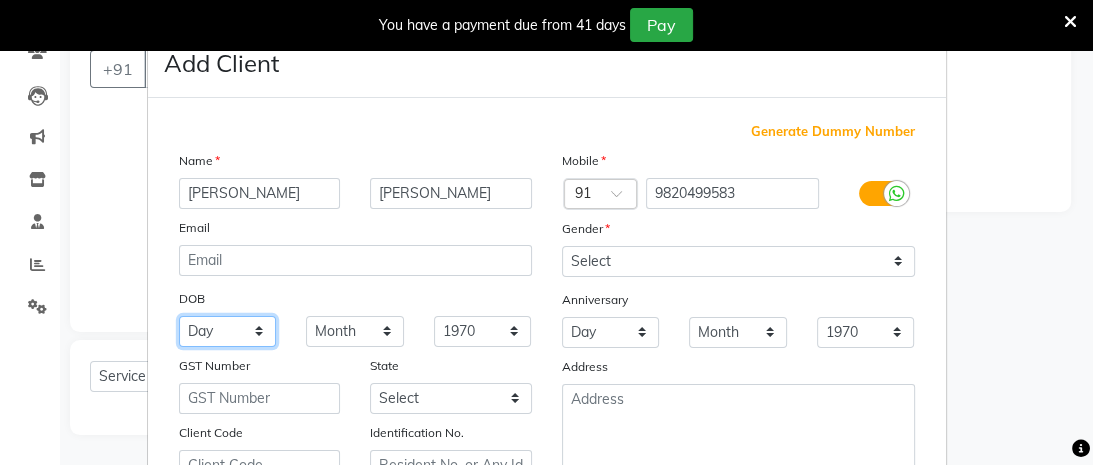 click on "Day 01 02 03 04 05 06 07 08 09 10 11 12 13 14 15 16 17 18 19 20 21 22 23 24 25 26 27 28 29 30 31" at bounding box center [228, 331] 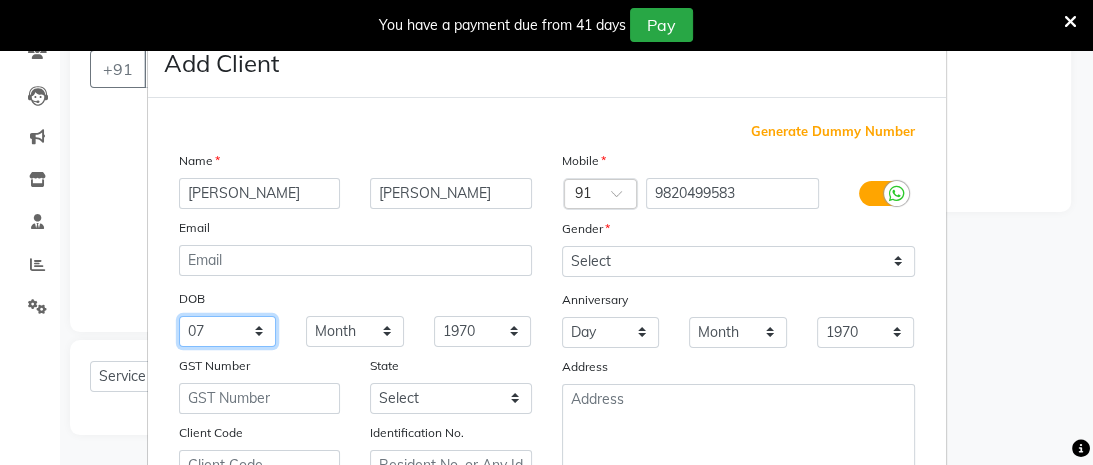 click on "Day 01 02 03 04 05 06 07 08 09 10 11 12 13 14 15 16 17 18 19 20 21 22 23 24 25 26 27 28 29 30 31" at bounding box center (228, 331) 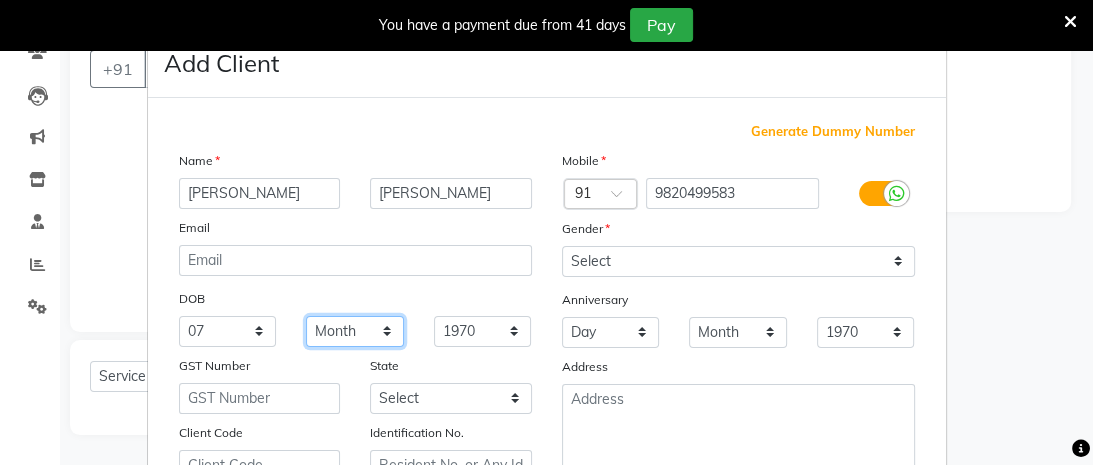 click on "Month January February March April May June July August September October November December" at bounding box center (355, 331) 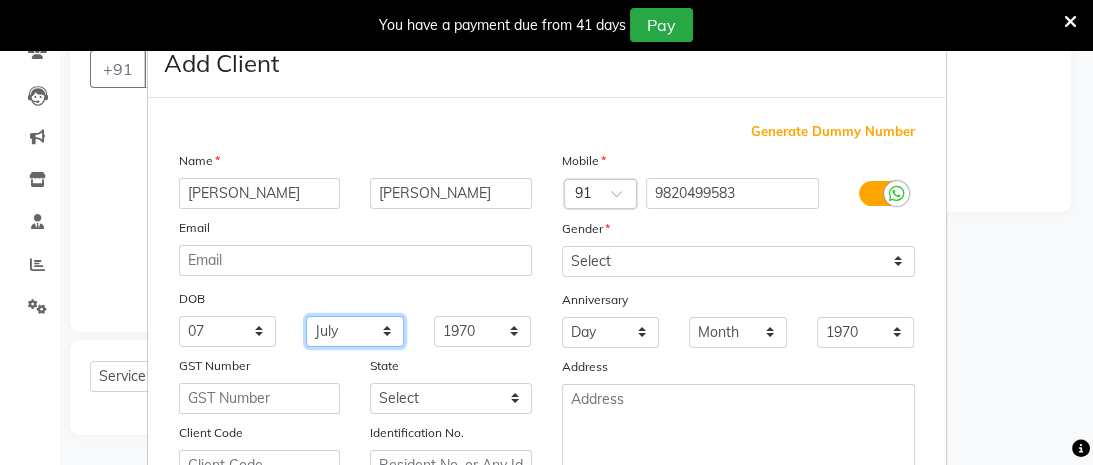 click on "Month January February March April May June July August September October November December" at bounding box center [355, 331] 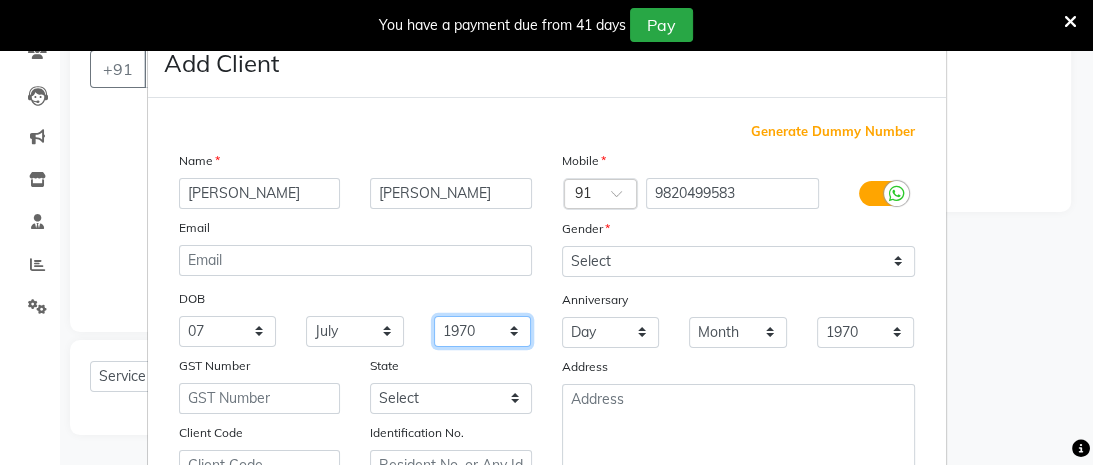 click on "1940 1941 1942 1943 1944 1945 1946 1947 1948 1949 1950 1951 1952 1953 1954 1955 1956 1957 1958 1959 1960 1961 1962 1963 1964 1965 1966 1967 1968 1969 1970 1971 1972 1973 1974 1975 1976 1977 1978 1979 1980 1981 1982 1983 1984 1985 1986 1987 1988 1989 1990 1991 1992 1993 1994 1995 1996 1997 1998 1999 2000 2001 2002 2003 2004 2005 2006 2007 2008 2009 2010 2011 2012 2013 2014 2015 2016 2017 2018 2019 2020 2021 2022 2023 2024" at bounding box center [483, 331] 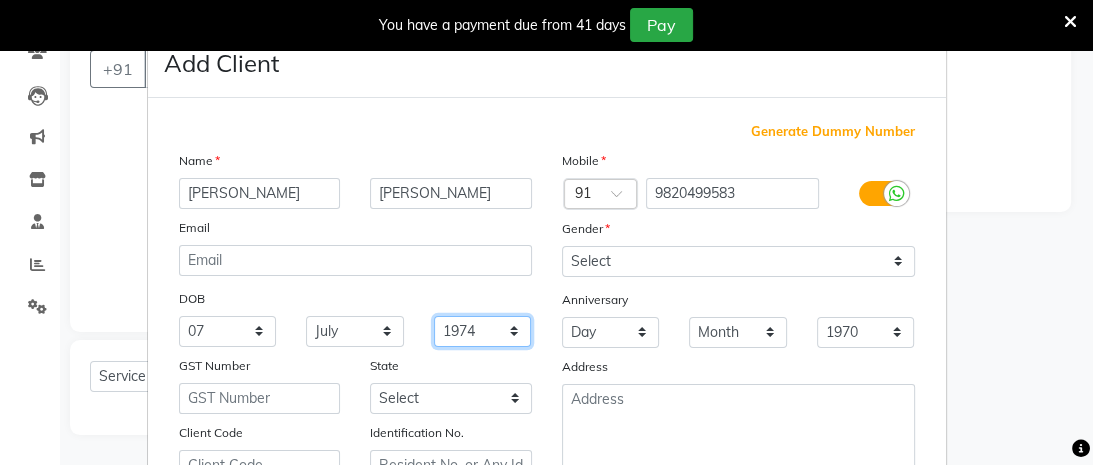 click on "1940 1941 1942 1943 1944 1945 1946 1947 1948 1949 1950 1951 1952 1953 1954 1955 1956 1957 1958 1959 1960 1961 1962 1963 1964 1965 1966 1967 1968 1969 1970 1971 1972 1973 1974 1975 1976 1977 1978 1979 1980 1981 1982 1983 1984 1985 1986 1987 1988 1989 1990 1991 1992 1993 1994 1995 1996 1997 1998 1999 2000 2001 2002 2003 2004 2005 2006 2007 2008 2009 2010 2011 2012 2013 2014 2015 2016 2017 2018 2019 2020 2021 2022 2023 2024" at bounding box center [483, 331] 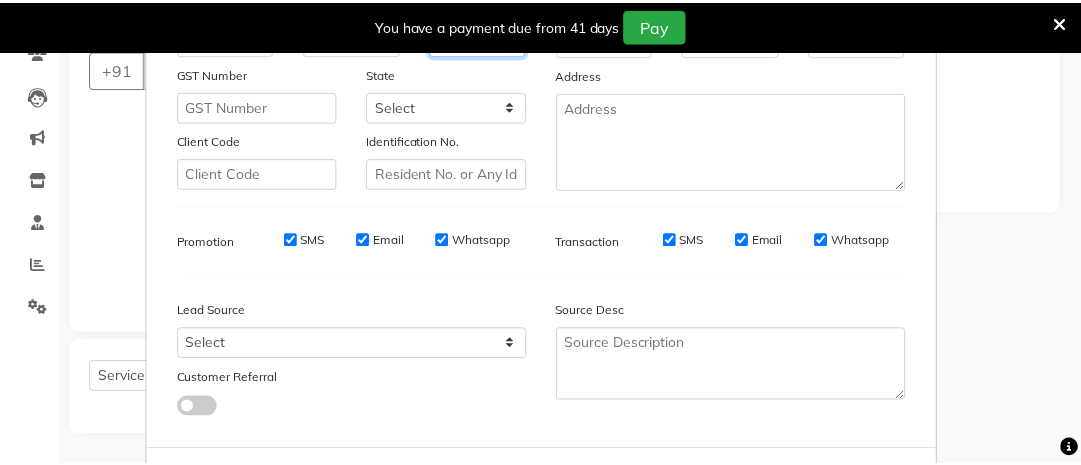 scroll, scrollTop: 392, scrollLeft: 0, axis: vertical 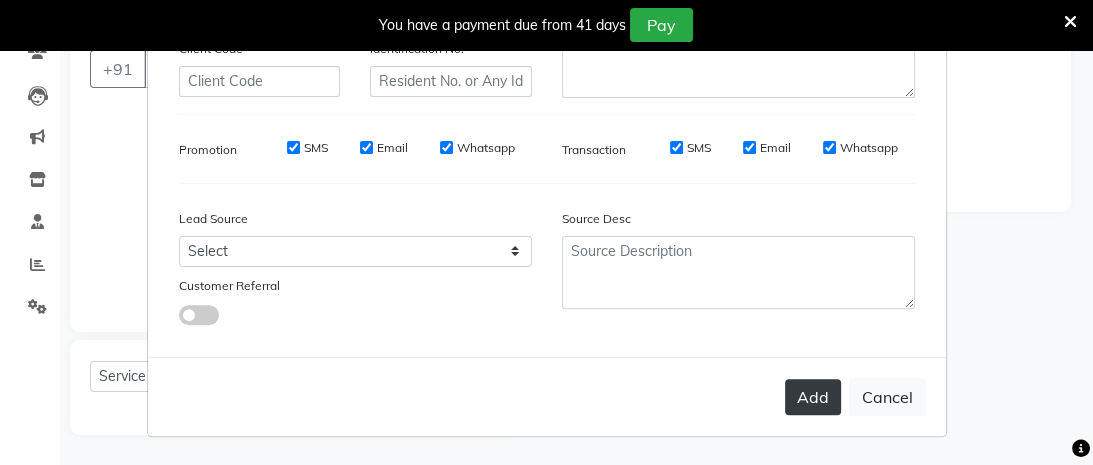 click on "Add" at bounding box center [813, 397] 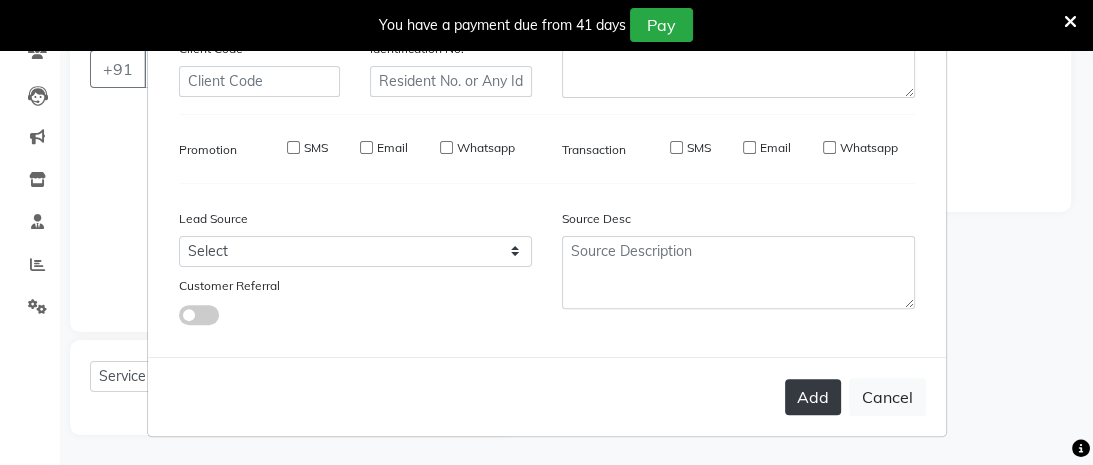 type on "9820499583" 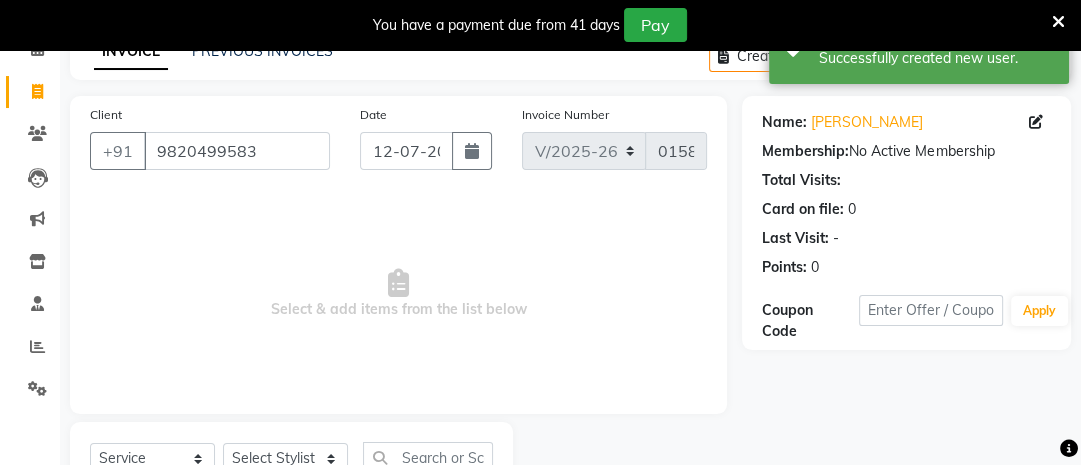scroll, scrollTop: 187, scrollLeft: 0, axis: vertical 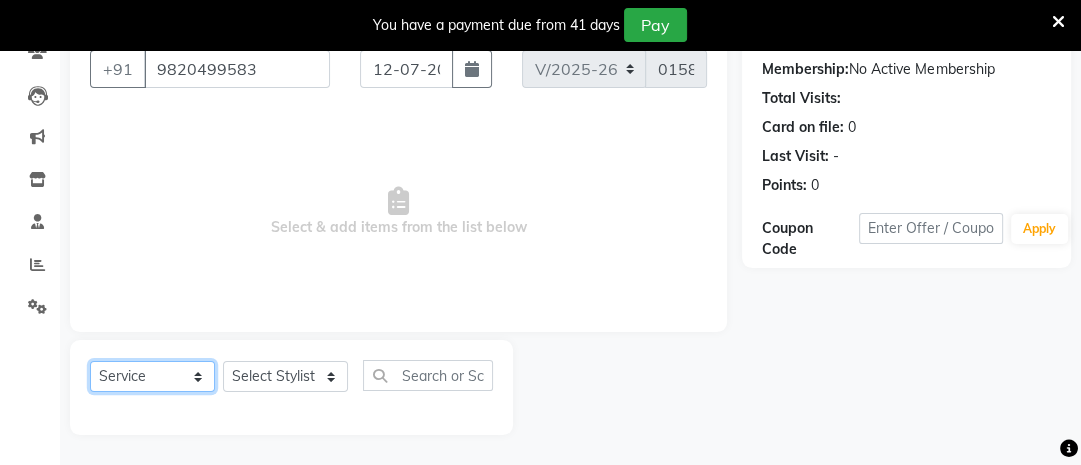 click on "Select  Service  Product  Membership  Package Voucher Prepaid Gift Card" 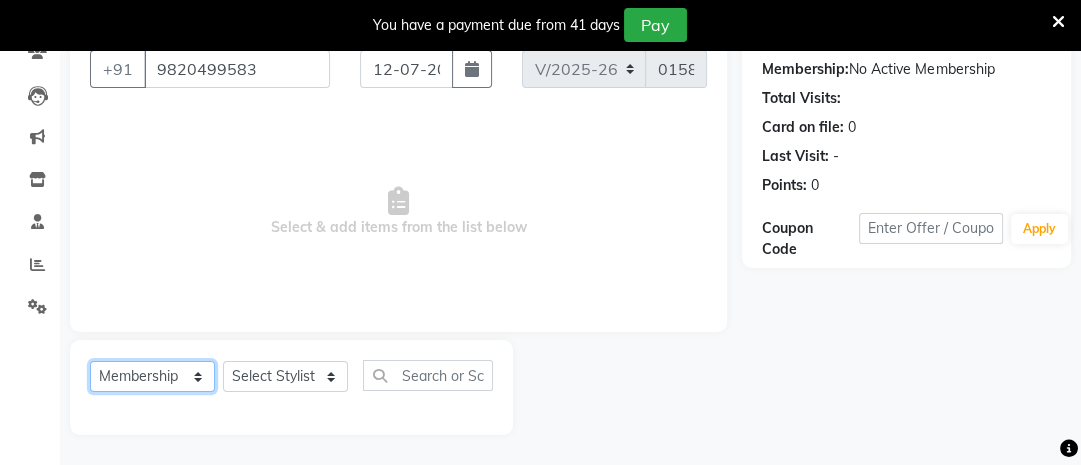 click on "Select  Service  Product  Membership  Package Voucher Prepaid Gift Card" 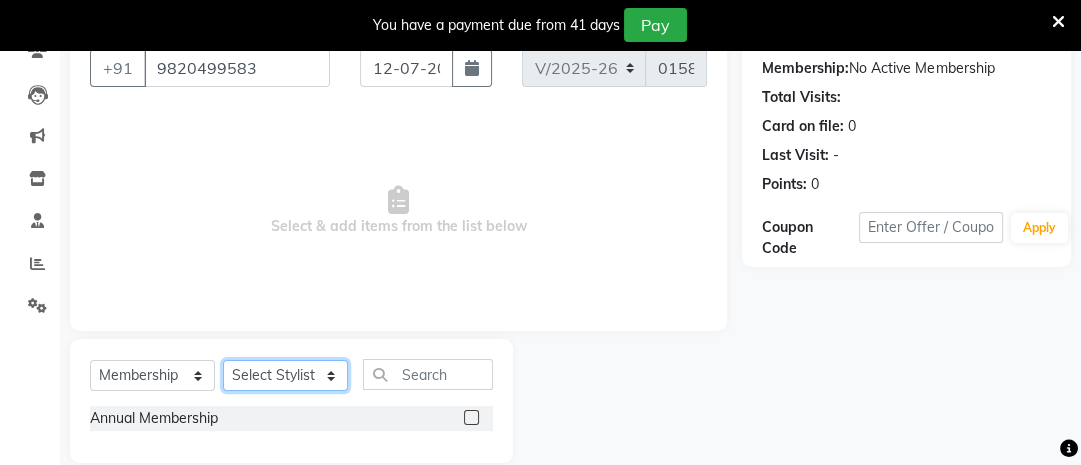 click on "Select Stylist [PERSON_NAME] Ashwini [PERSON_NAME] [PERSON_NAME] [PERSON_NAME] [PERSON_NAME]" 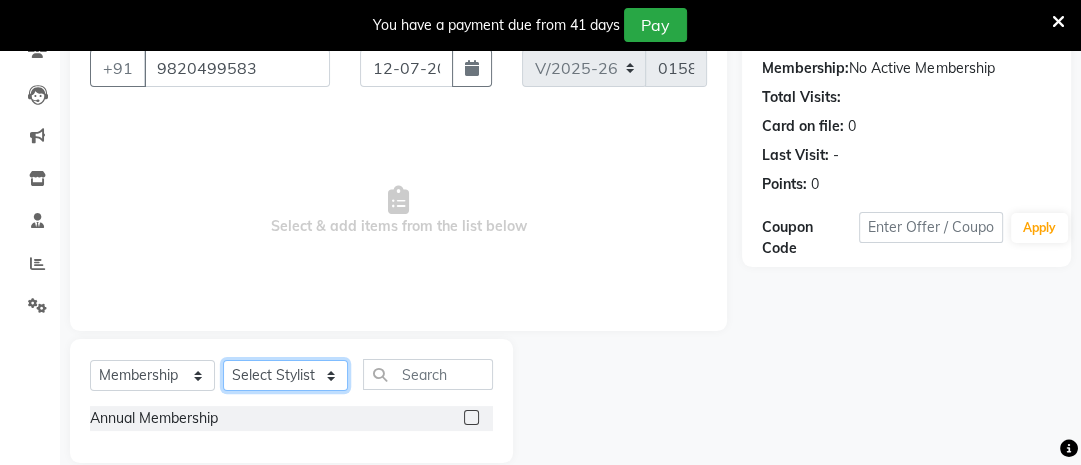 select on "78461" 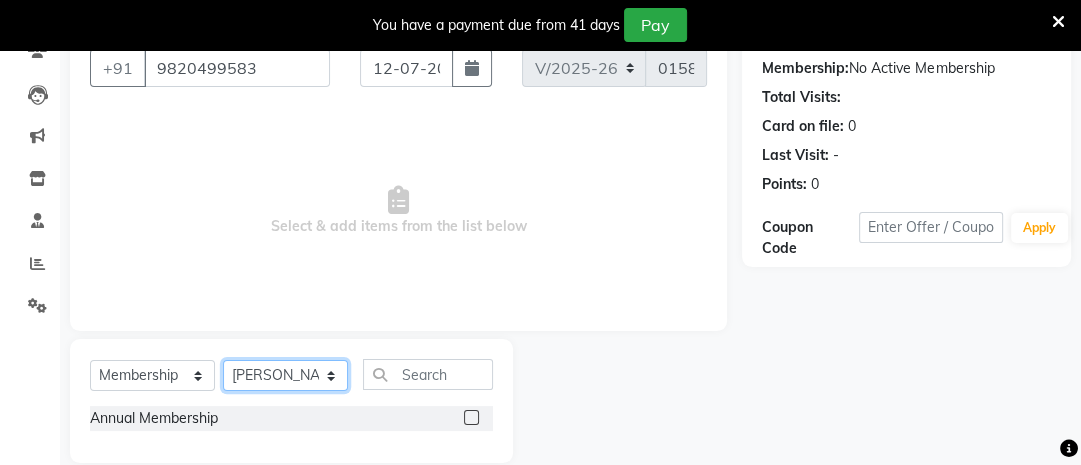 click on "Select Stylist [PERSON_NAME] Ashwini [PERSON_NAME] [PERSON_NAME] [PERSON_NAME] [PERSON_NAME]" 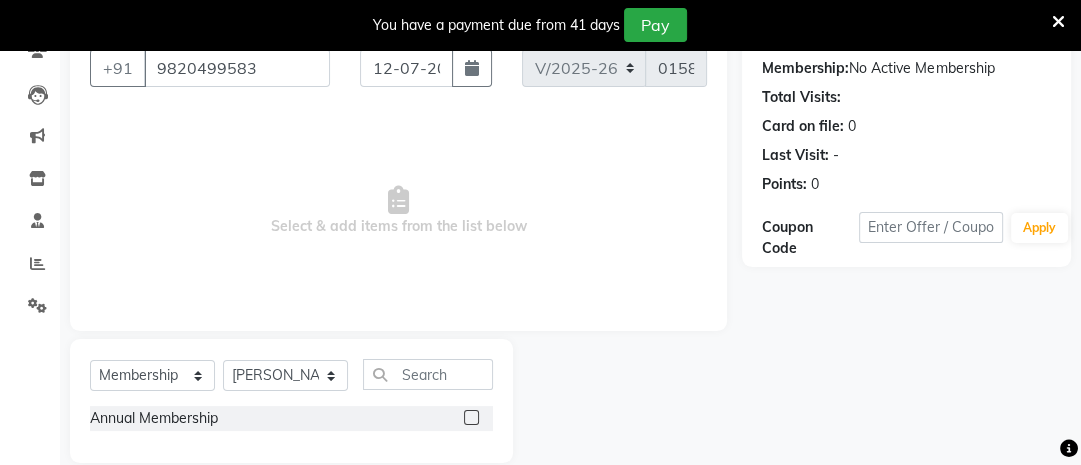 click 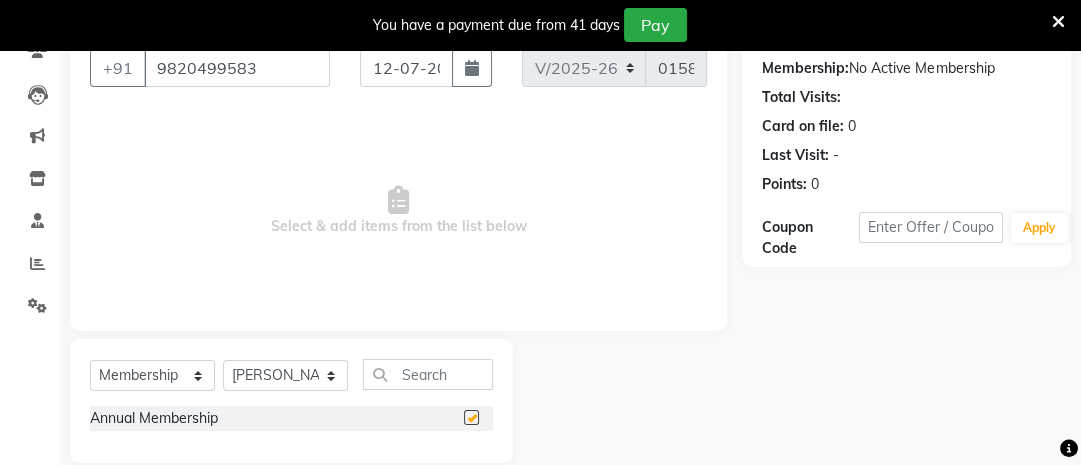select on "select" 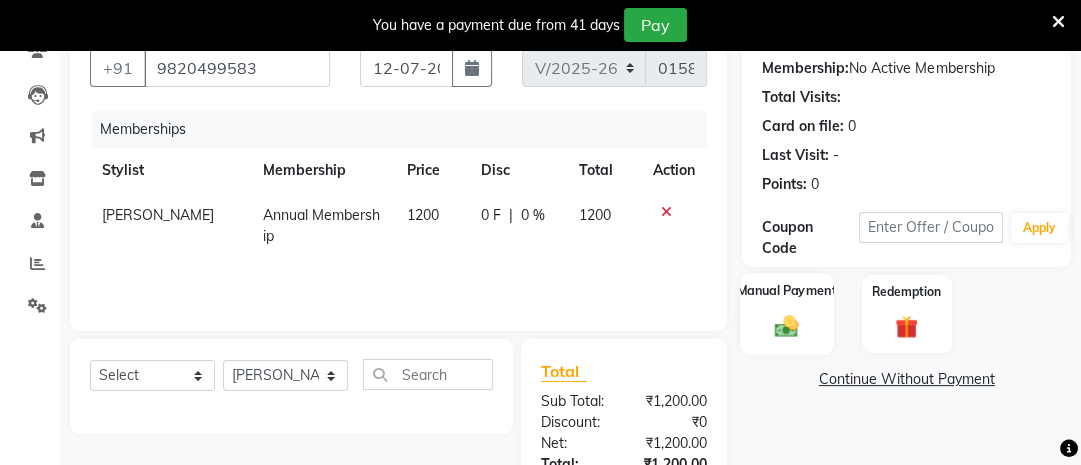 click 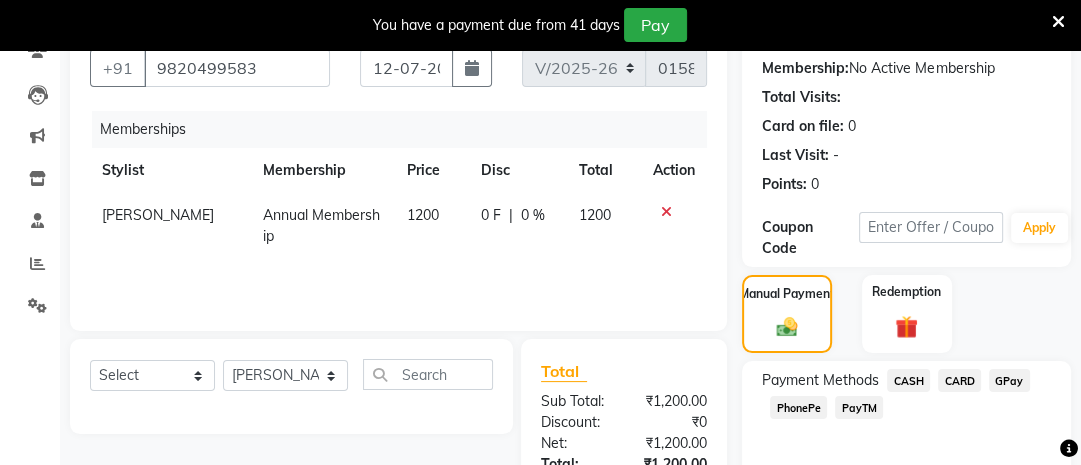 click on "CASH" 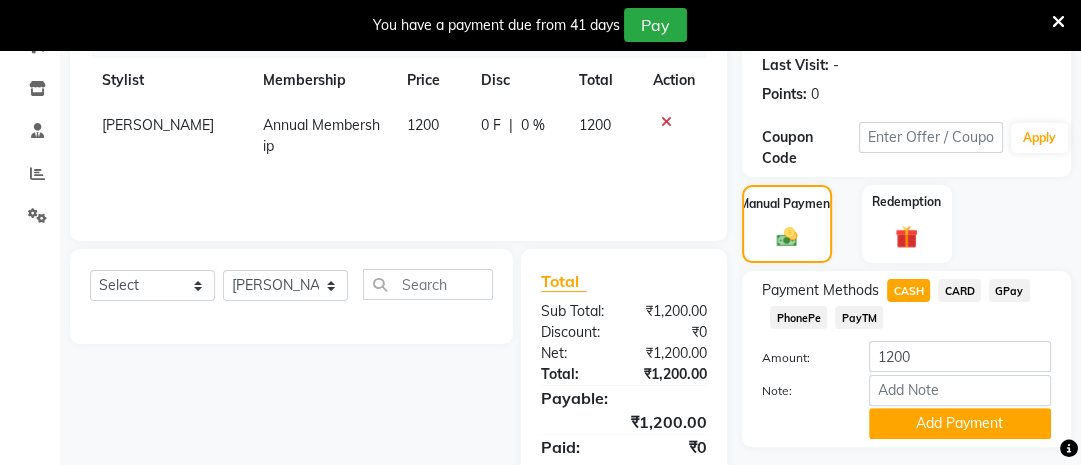 scroll, scrollTop: 346, scrollLeft: 0, axis: vertical 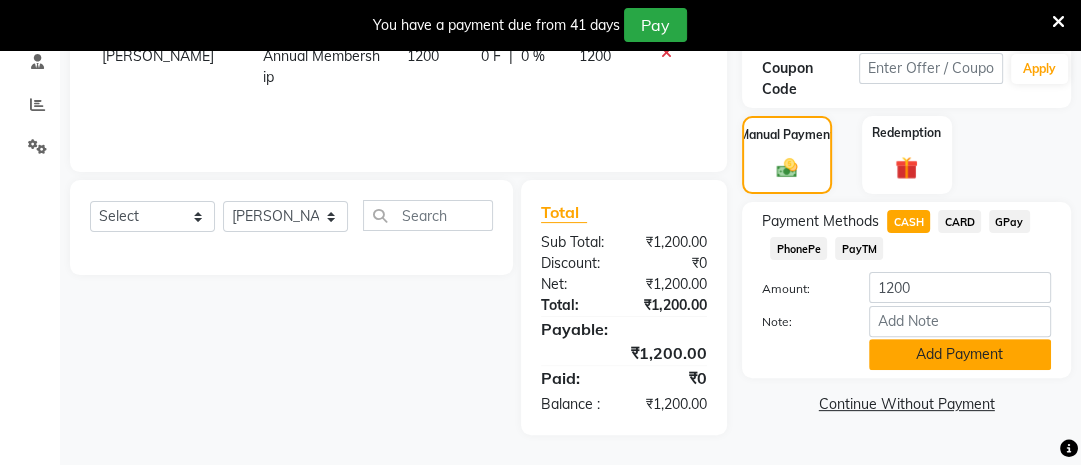 click on "Add Payment" 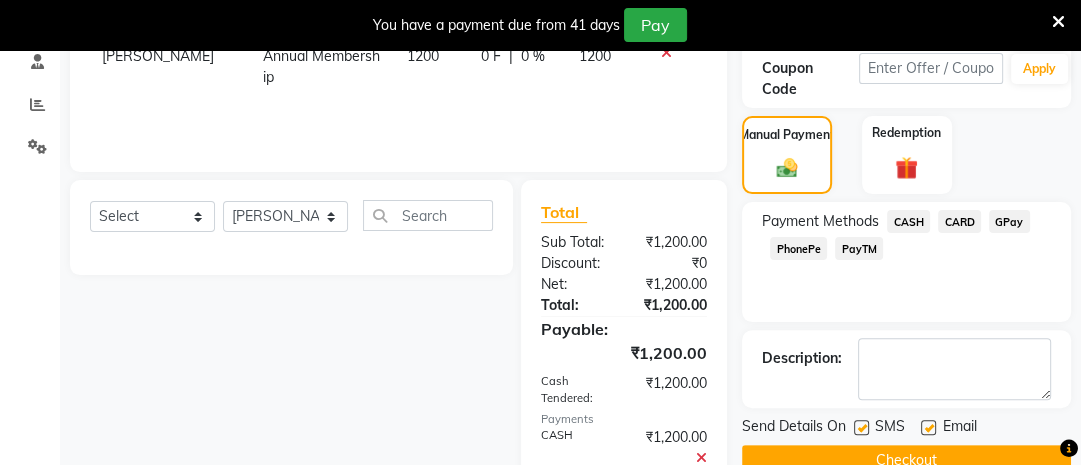 click on "Checkout" 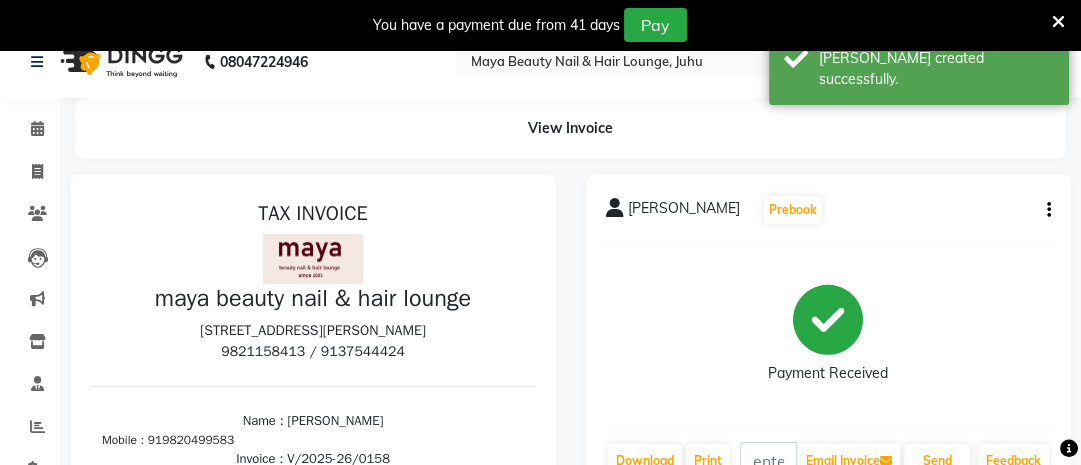 scroll, scrollTop: 0, scrollLeft: 0, axis: both 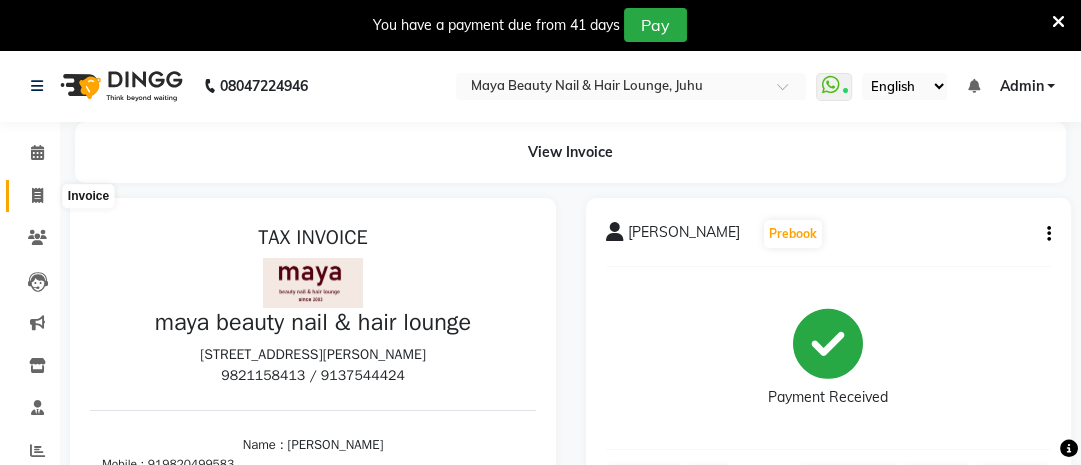 click 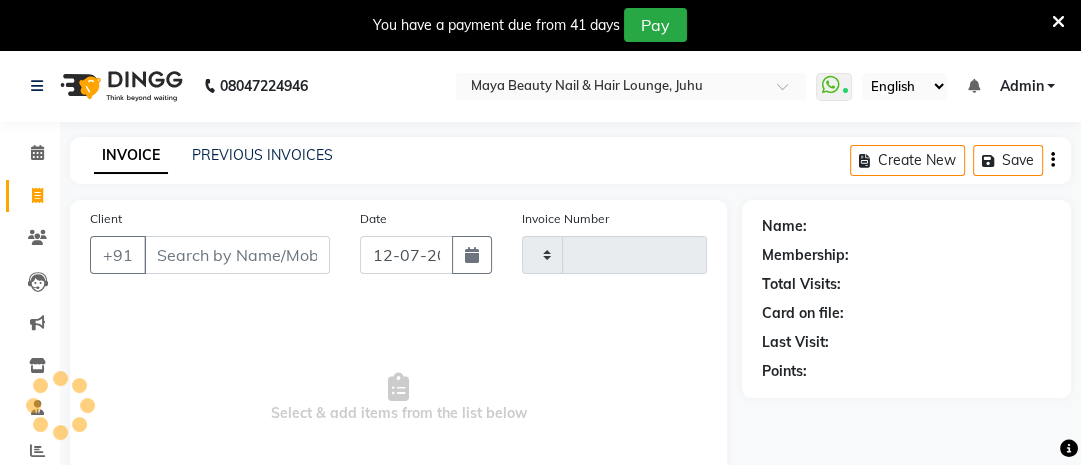type on "0159" 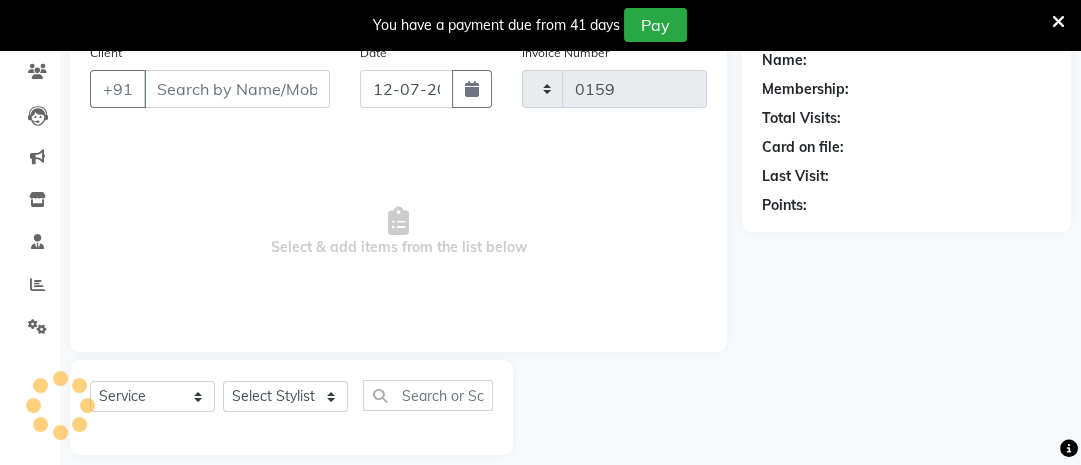 select on "4023" 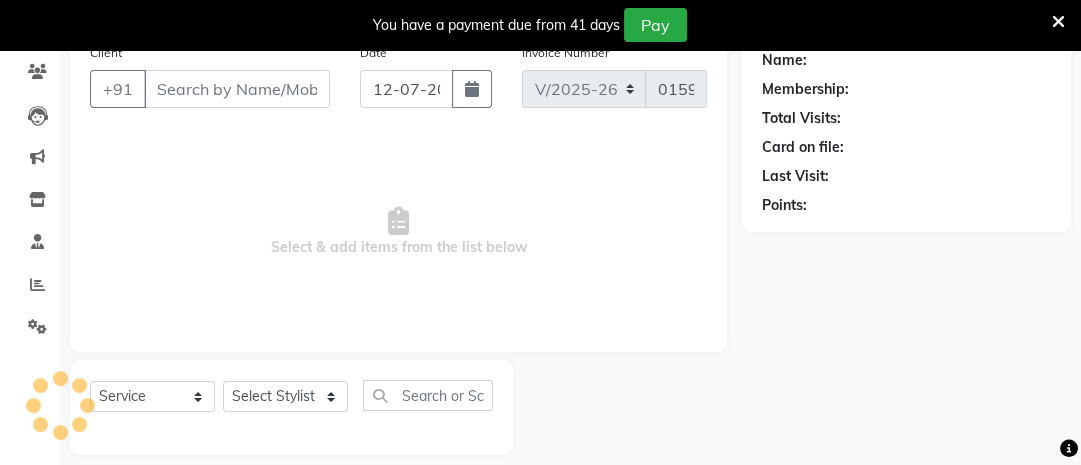 scroll, scrollTop: 187, scrollLeft: 0, axis: vertical 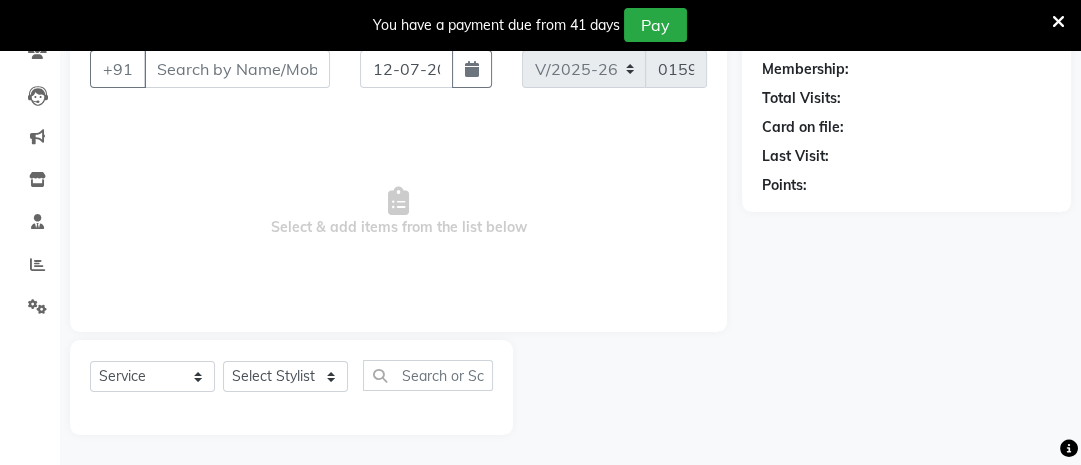 click on "Client" at bounding box center [237, 69] 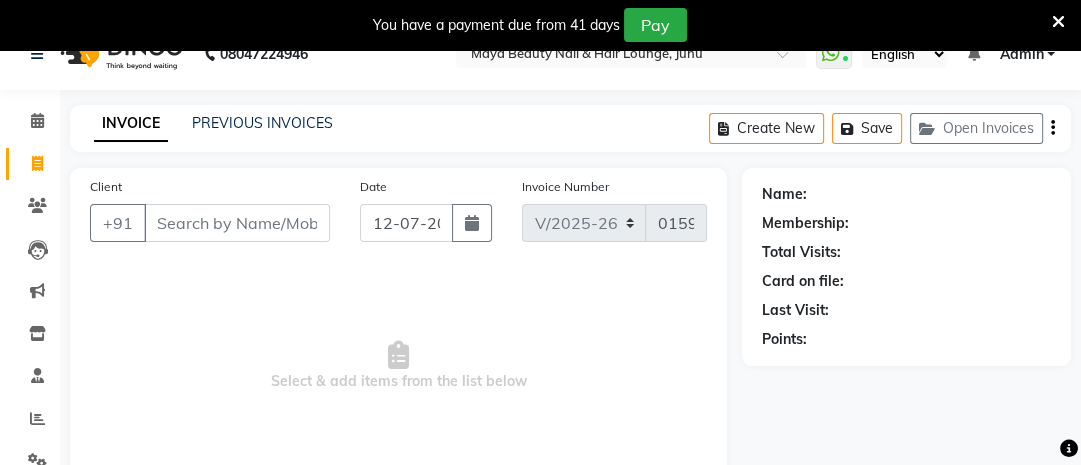 scroll, scrollTop: 31, scrollLeft: 0, axis: vertical 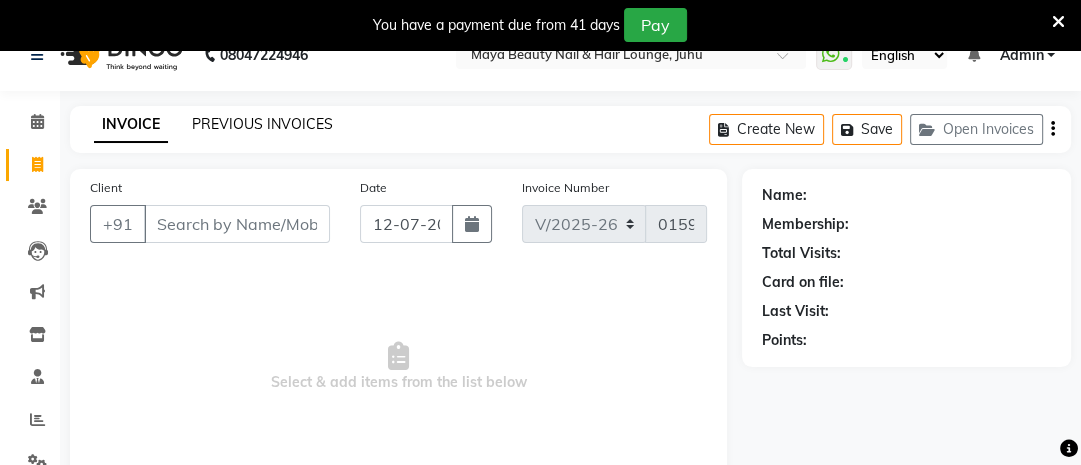 click on "PREVIOUS INVOICES" 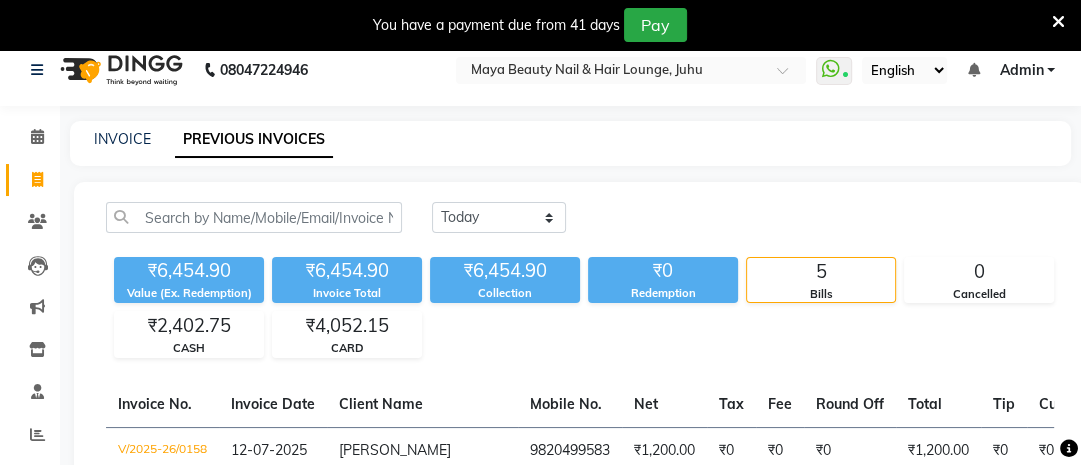 scroll, scrollTop: 0, scrollLeft: 0, axis: both 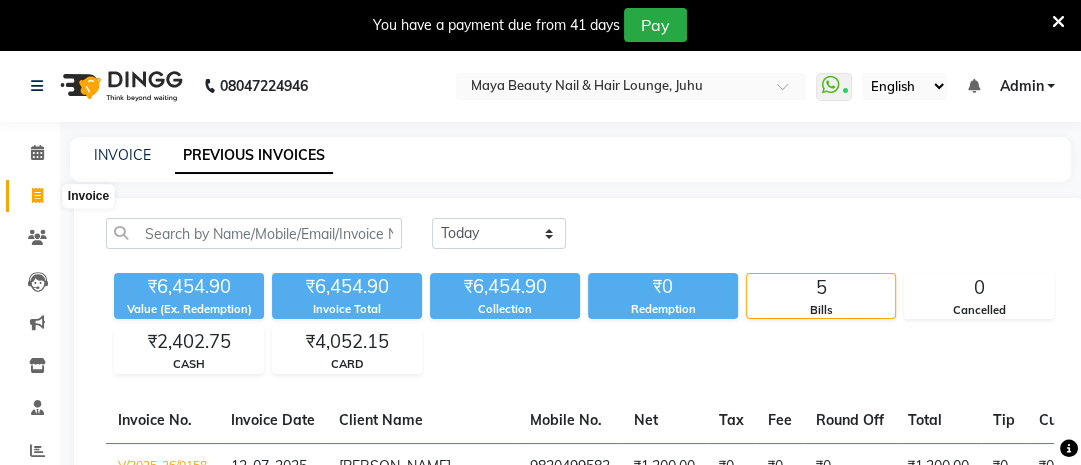 click 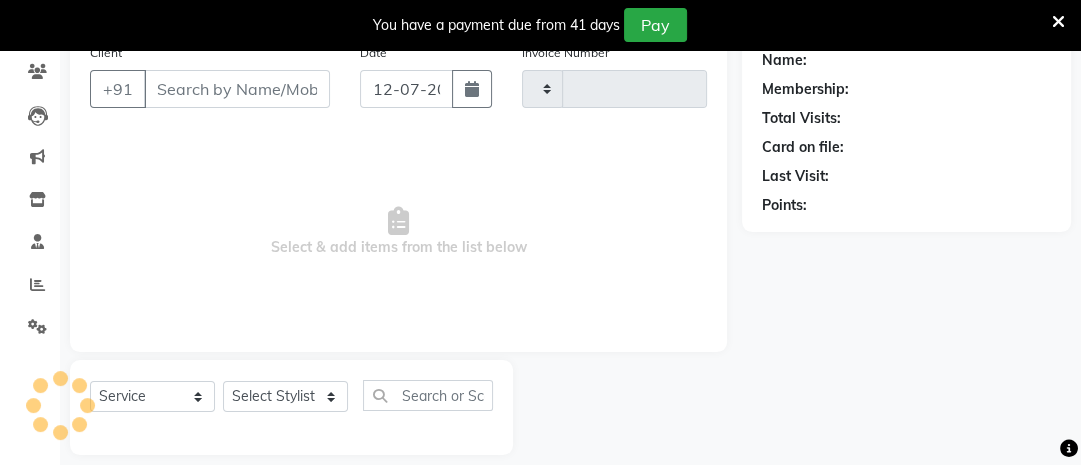 scroll, scrollTop: 187, scrollLeft: 0, axis: vertical 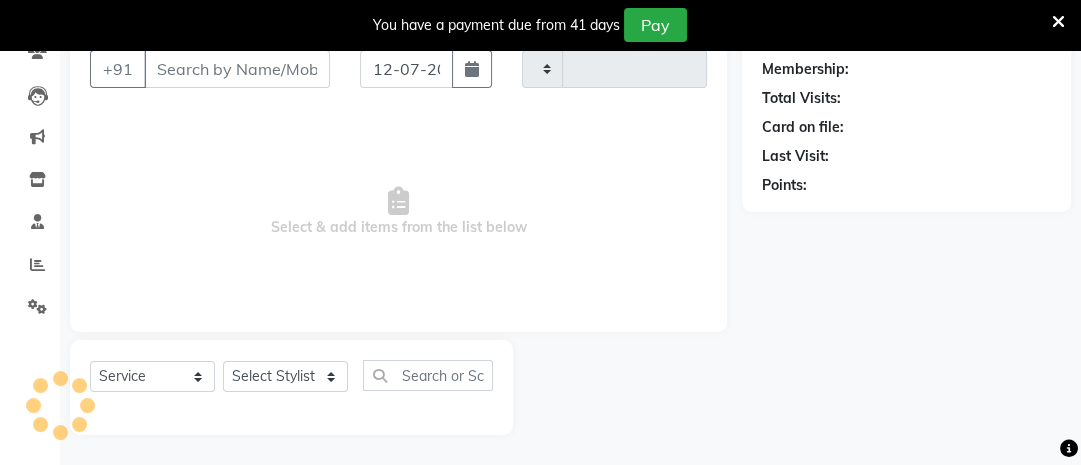 type on "0159" 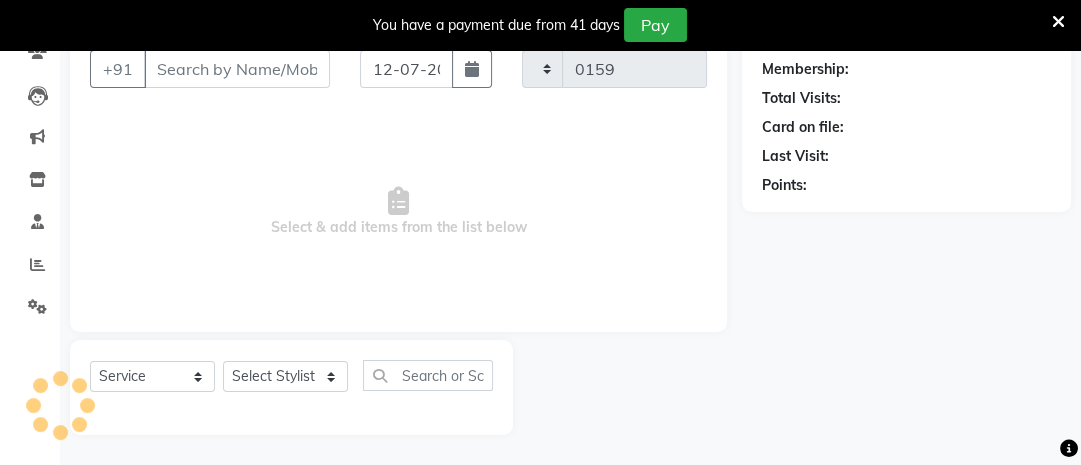 select on "4023" 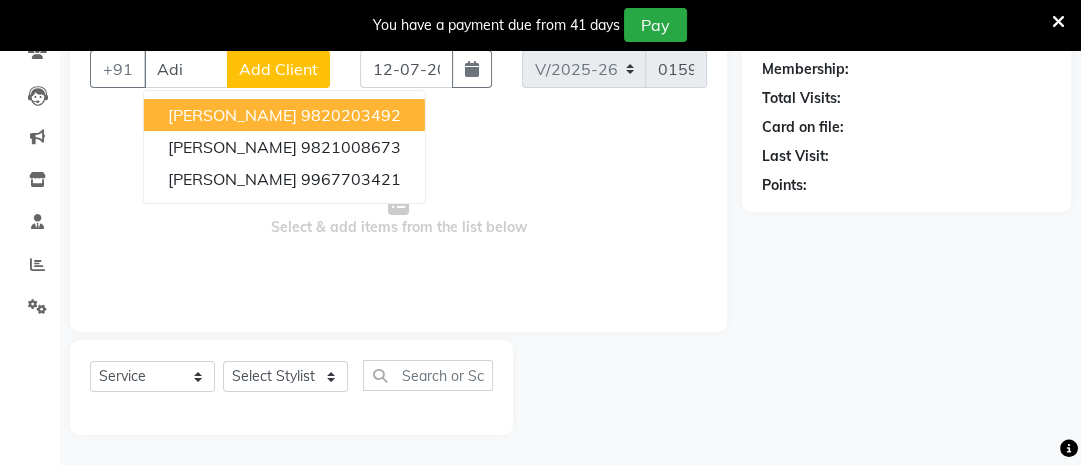 click on "[PERSON_NAME]" at bounding box center [232, 115] 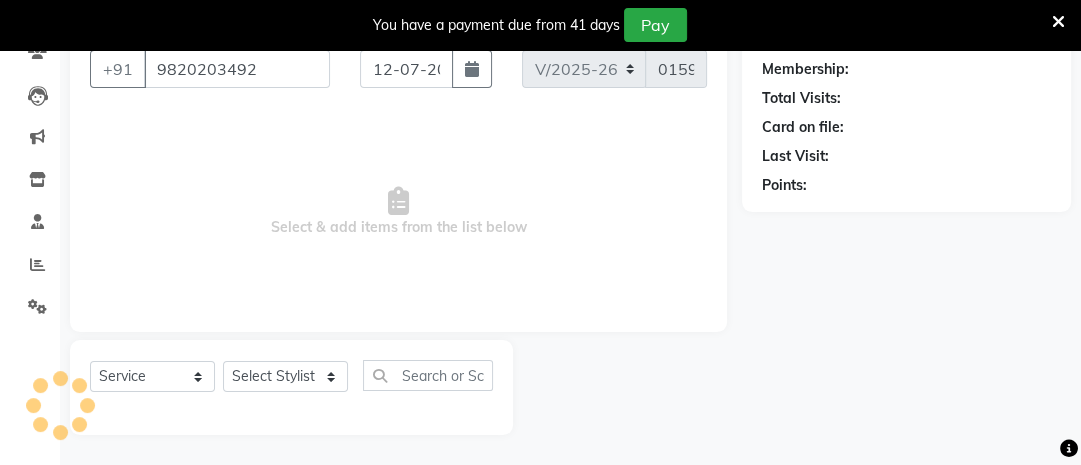 type on "9820203492" 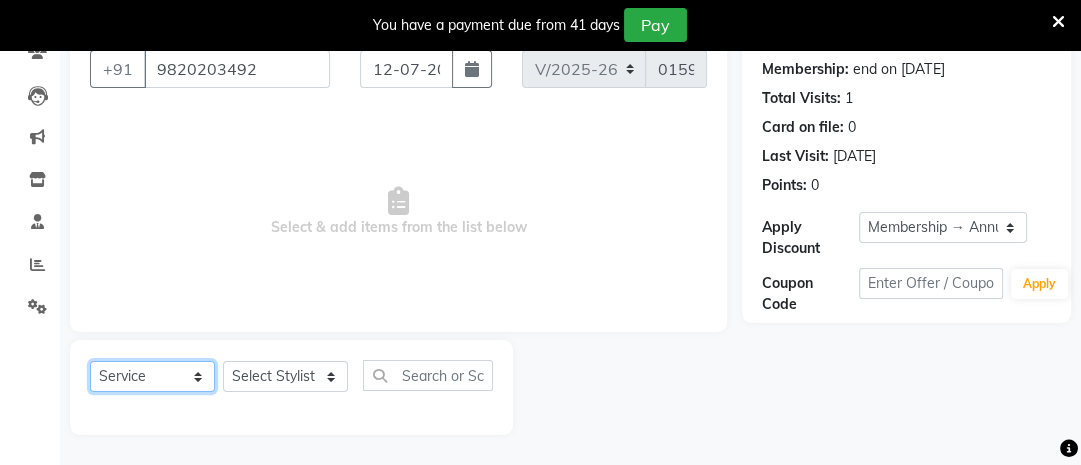 click on "Select  Service  Product  Membership  Package Voucher Prepaid Gift Card" 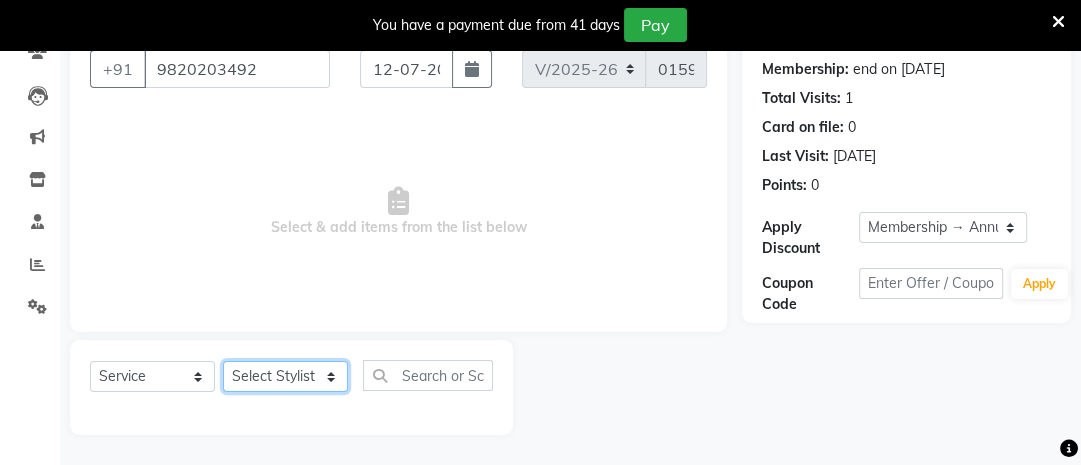 click on "Select Stylist [PERSON_NAME] Ashwini [PERSON_NAME] [PERSON_NAME] [PERSON_NAME] [PERSON_NAME]" 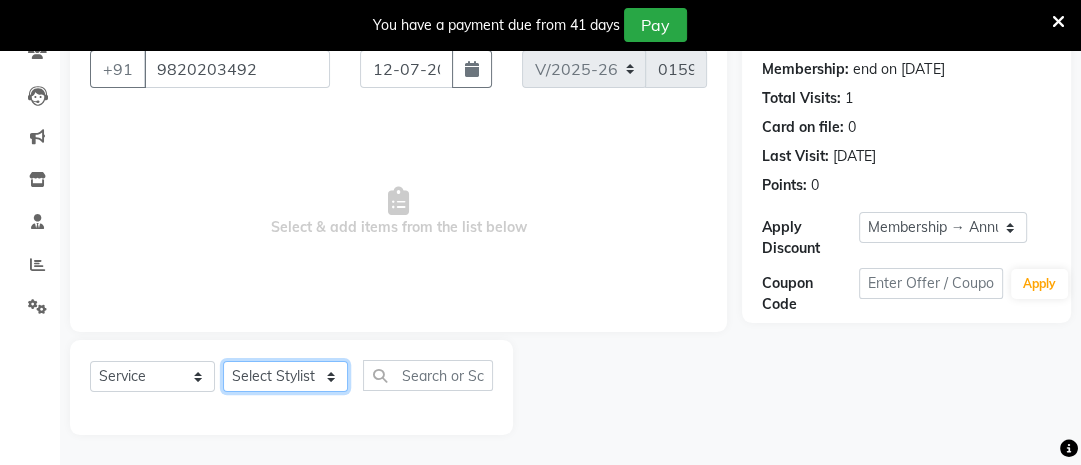 select on "20268" 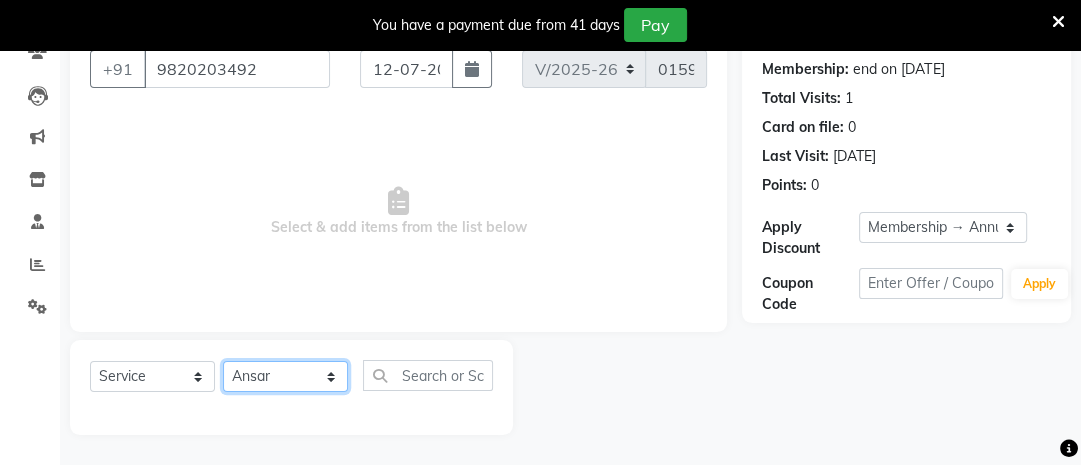 click on "Select Stylist [PERSON_NAME] Ashwini [PERSON_NAME] [PERSON_NAME] [PERSON_NAME] [PERSON_NAME]" 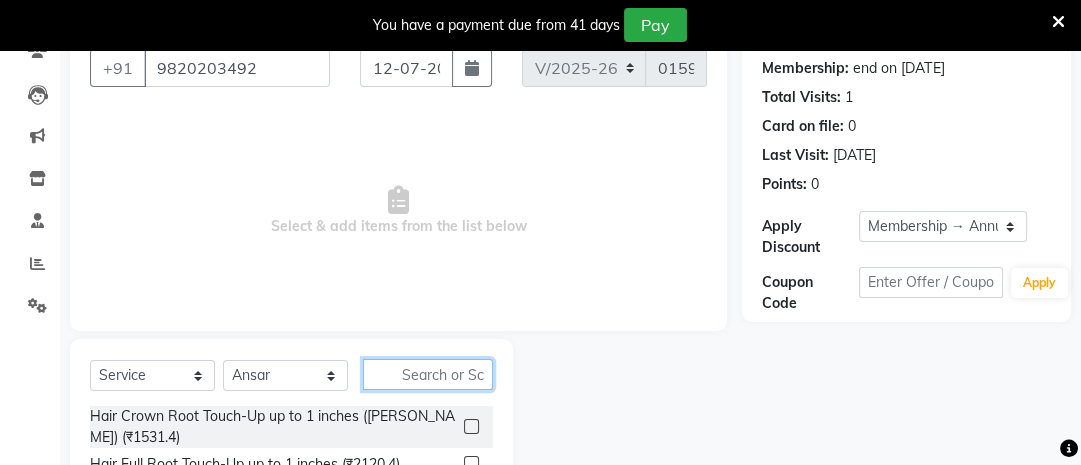 click 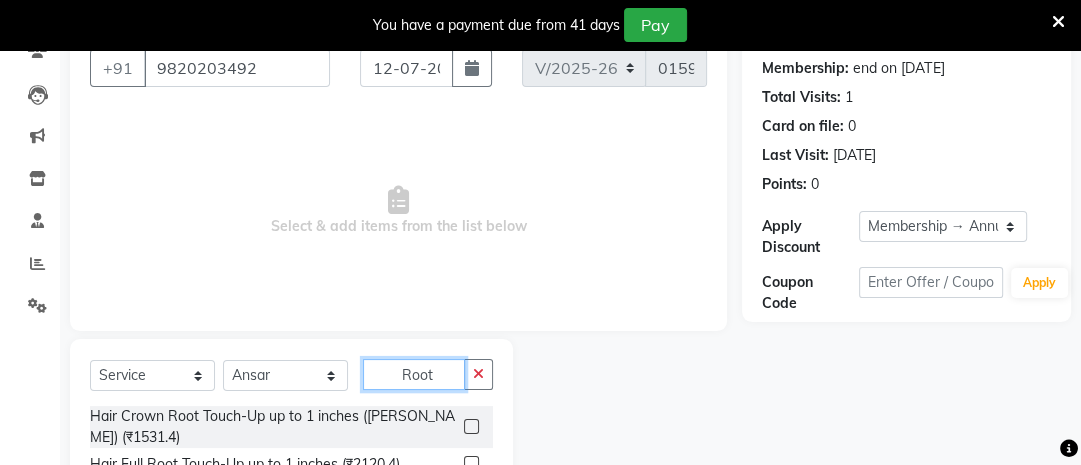type on "Root" 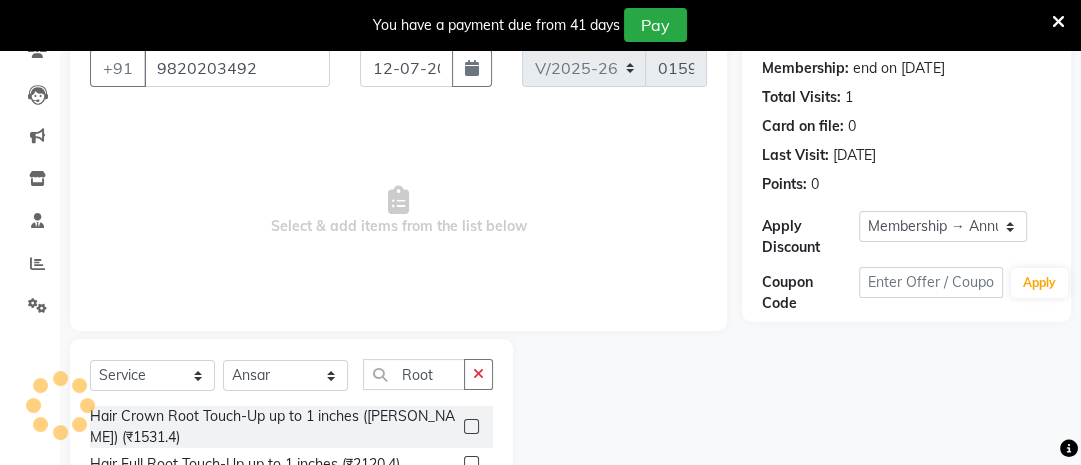 click 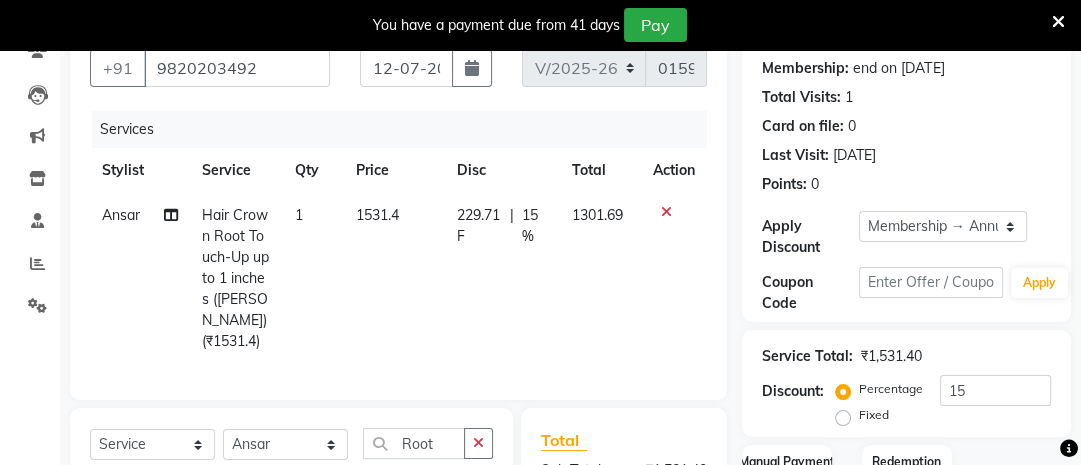 checkbox on "false" 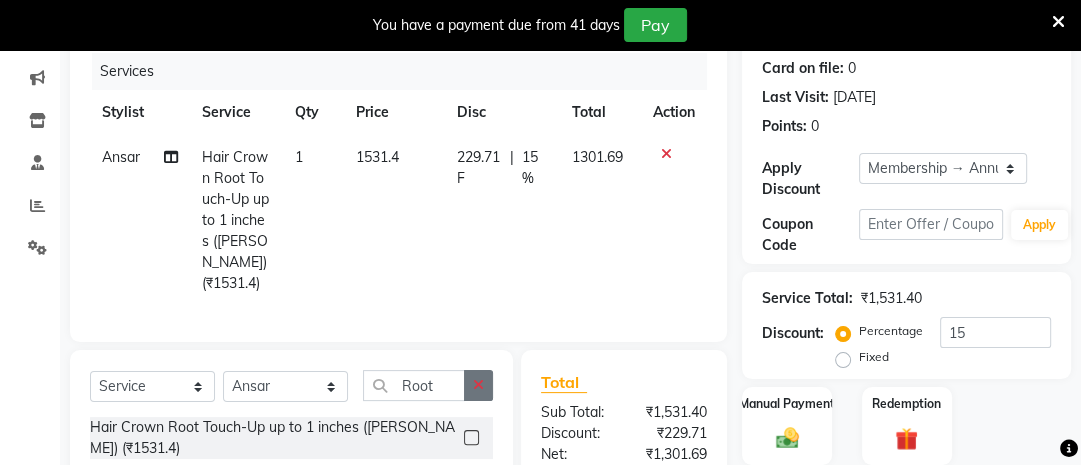 scroll, scrollTop: 247, scrollLeft: 0, axis: vertical 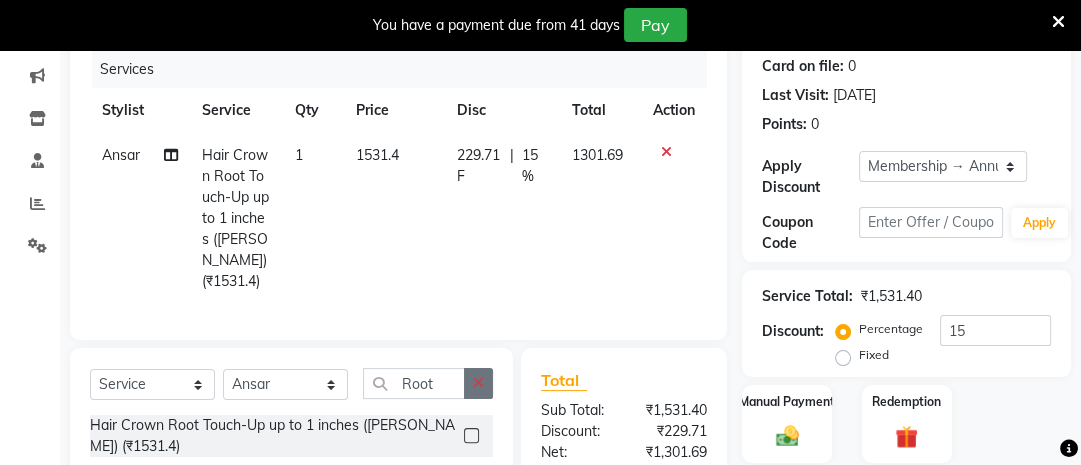 click 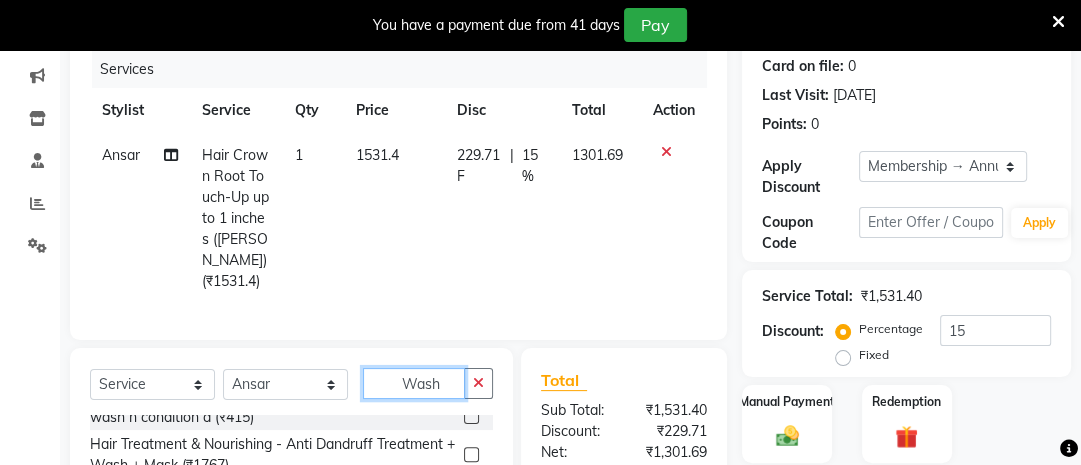 scroll, scrollTop: 69, scrollLeft: 0, axis: vertical 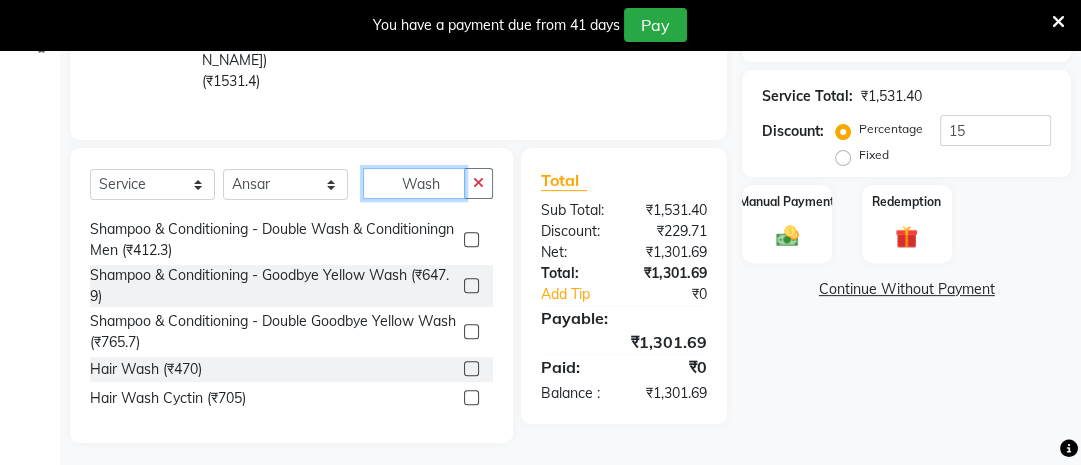 type on "Wash" 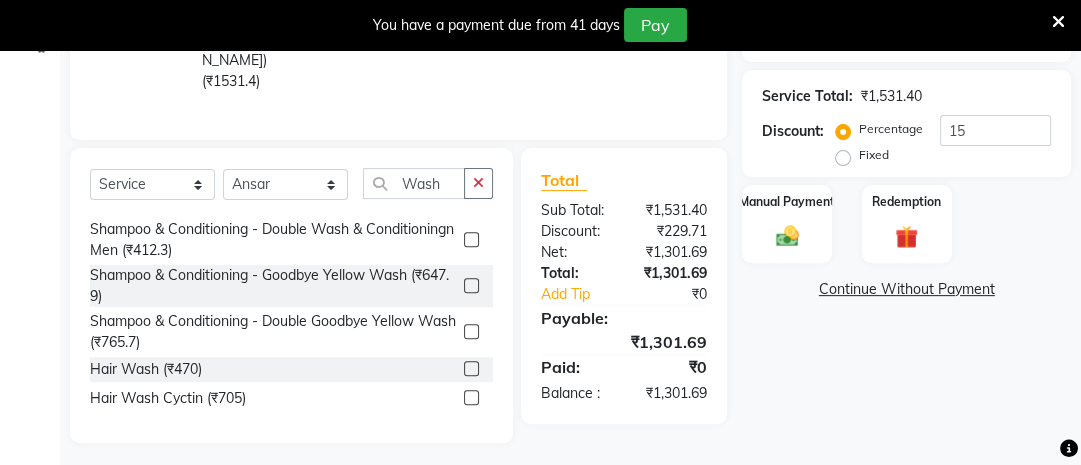 click 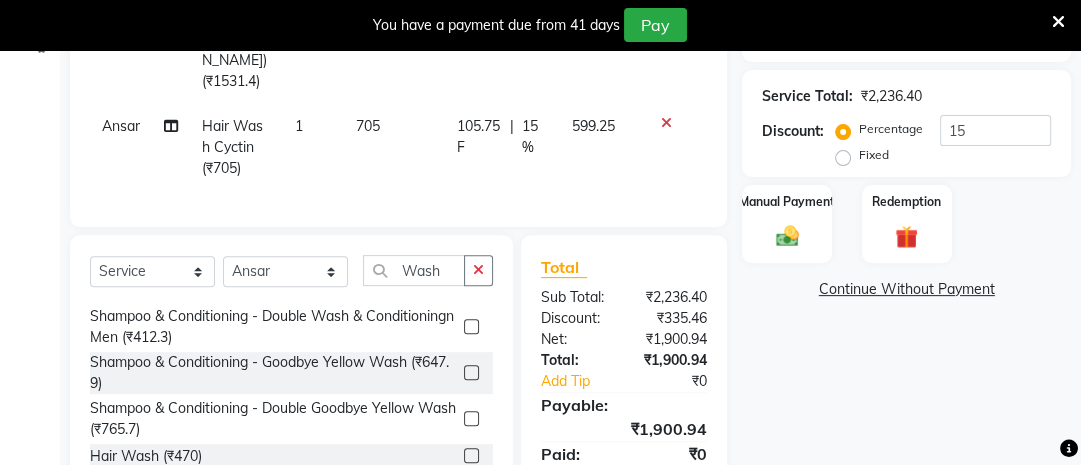 checkbox on "false" 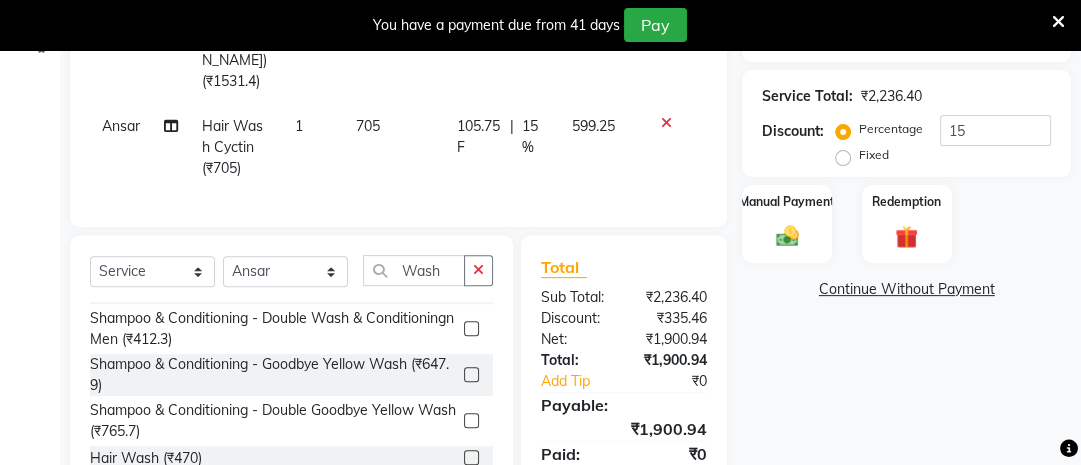 scroll, scrollTop: 359, scrollLeft: 0, axis: vertical 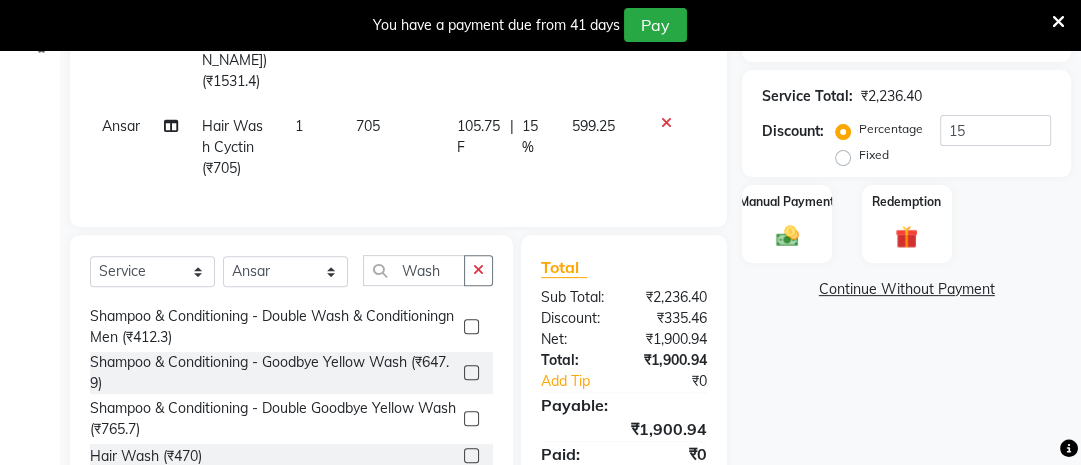 click 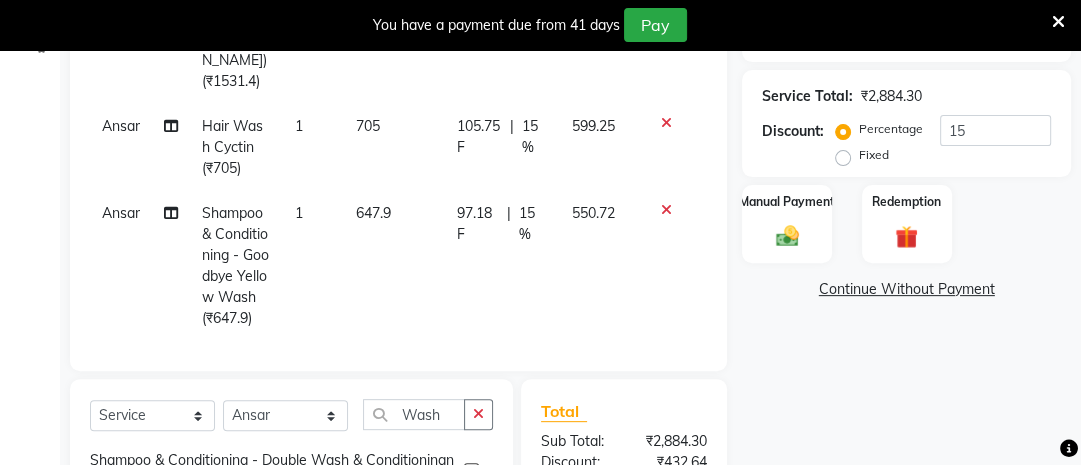 checkbox on "false" 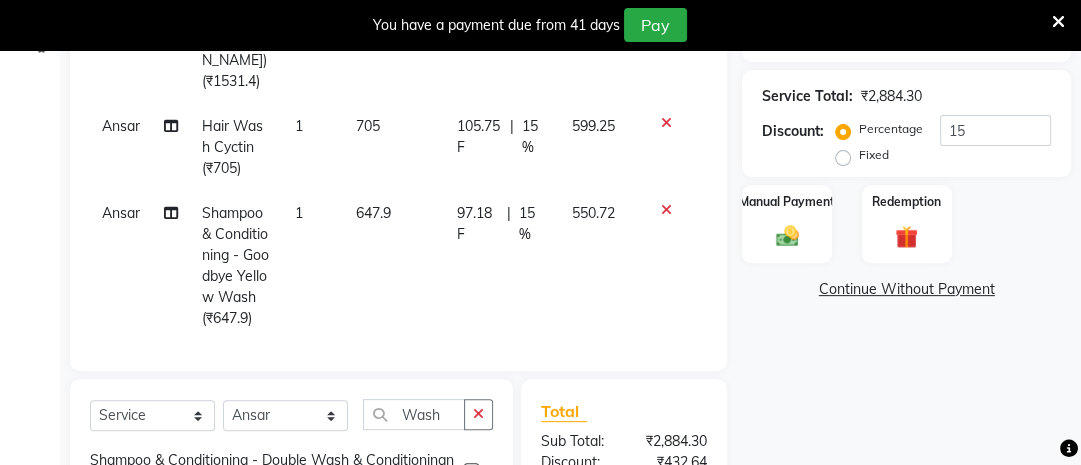 click 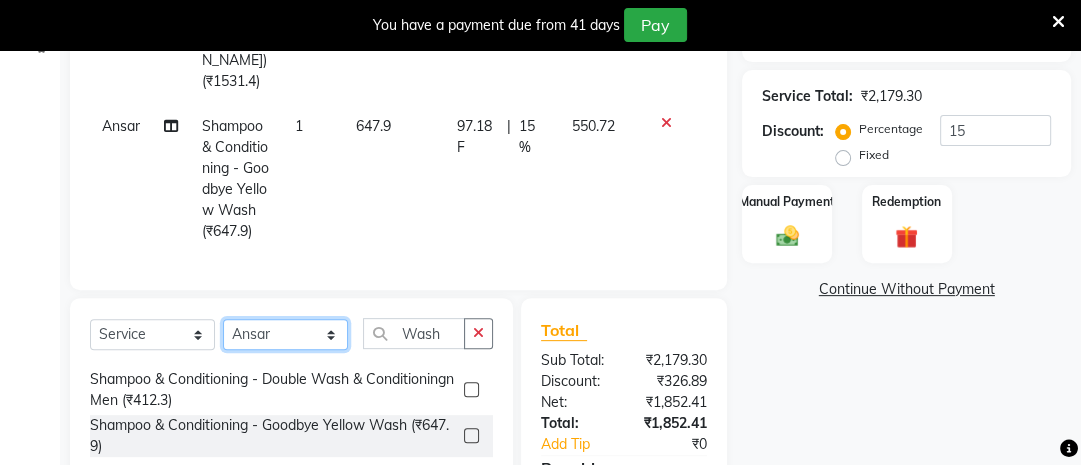 click on "Select Stylist [PERSON_NAME] Ashwini [PERSON_NAME] [PERSON_NAME] [PERSON_NAME] [PERSON_NAME]" 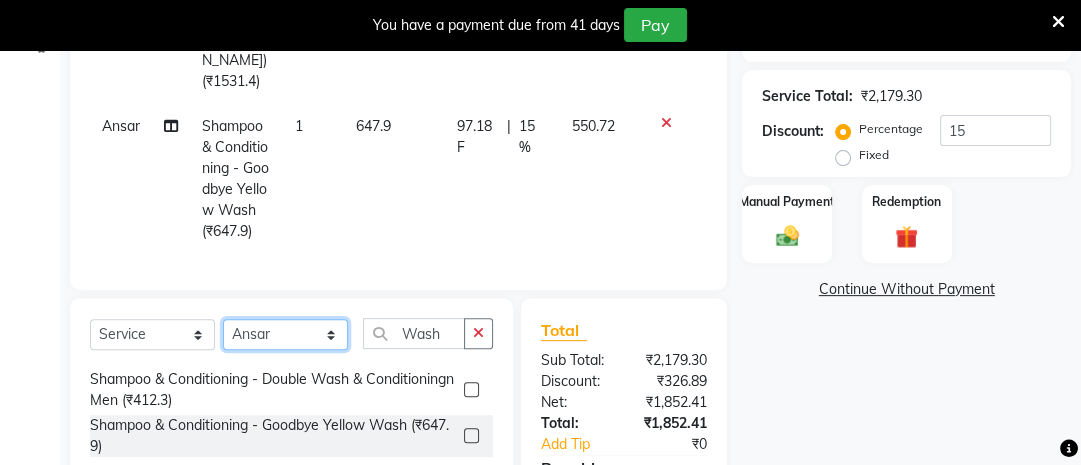 select on "78459" 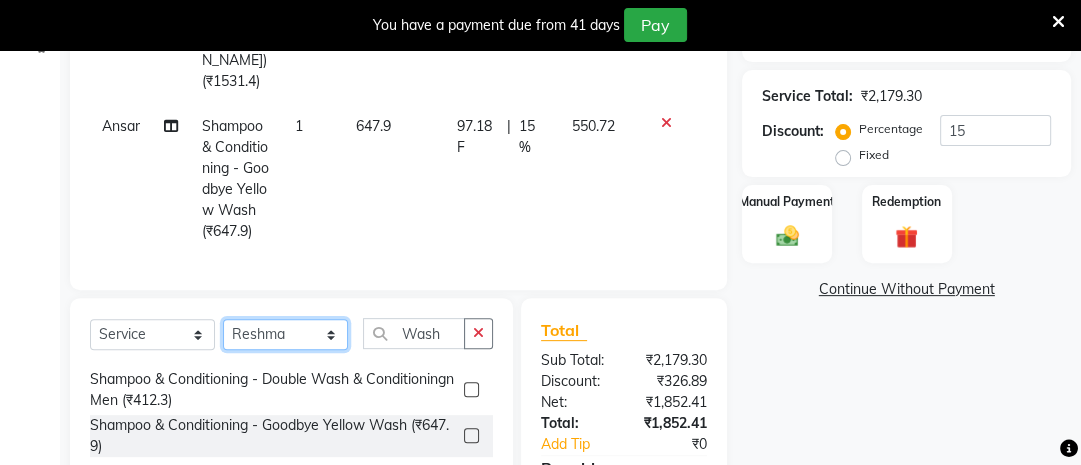 click on "Select Stylist [PERSON_NAME] Ashwini [PERSON_NAME] [PERSON_NAME] [PERSON_NAME] [PERSON_NAME]" 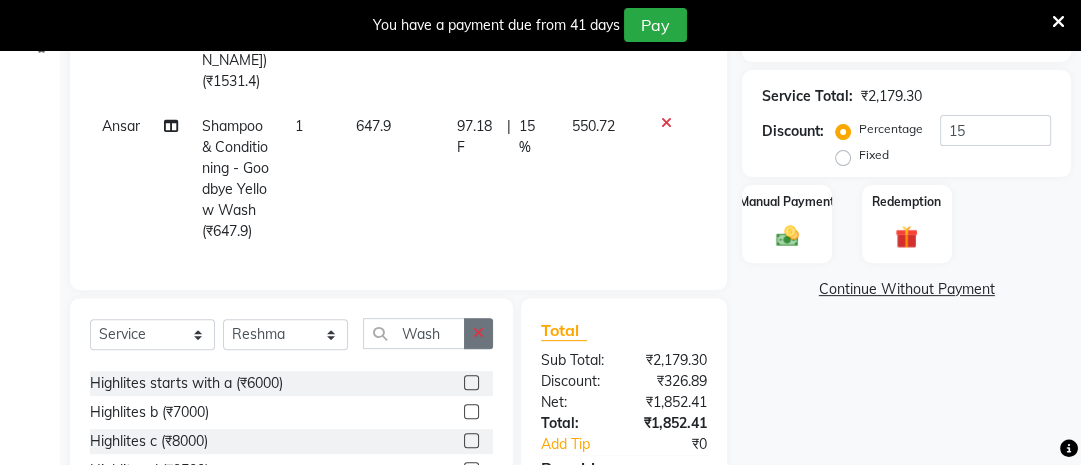 click 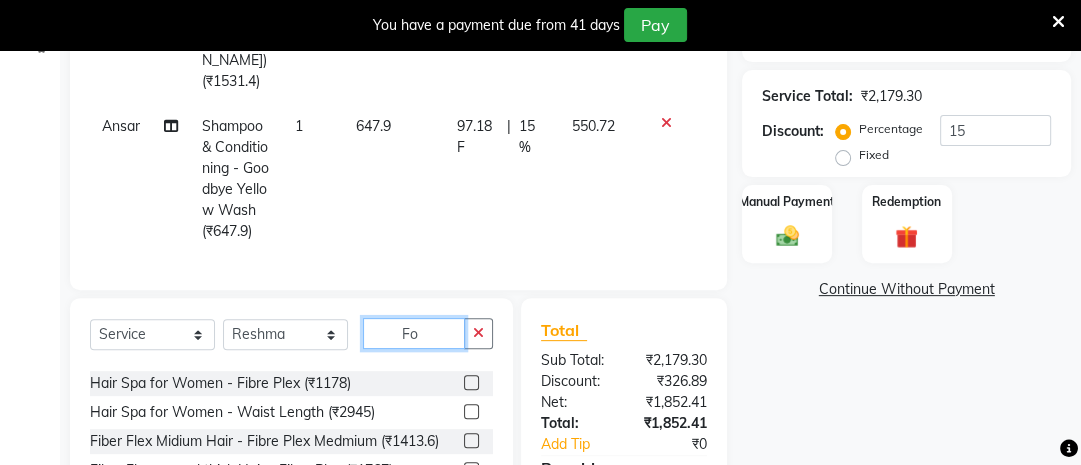 scroll, scrollTop: 0, scrollLeft: 0, axis: both 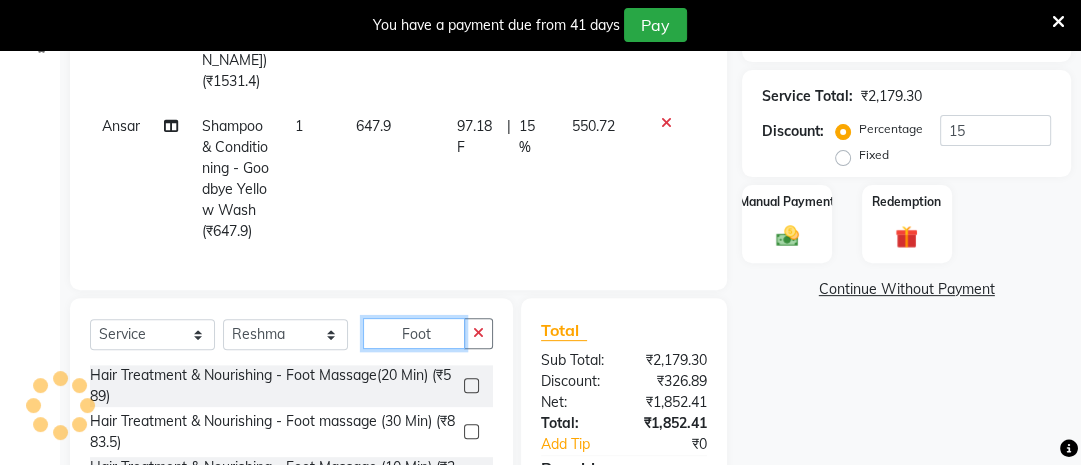 type on "Foot" 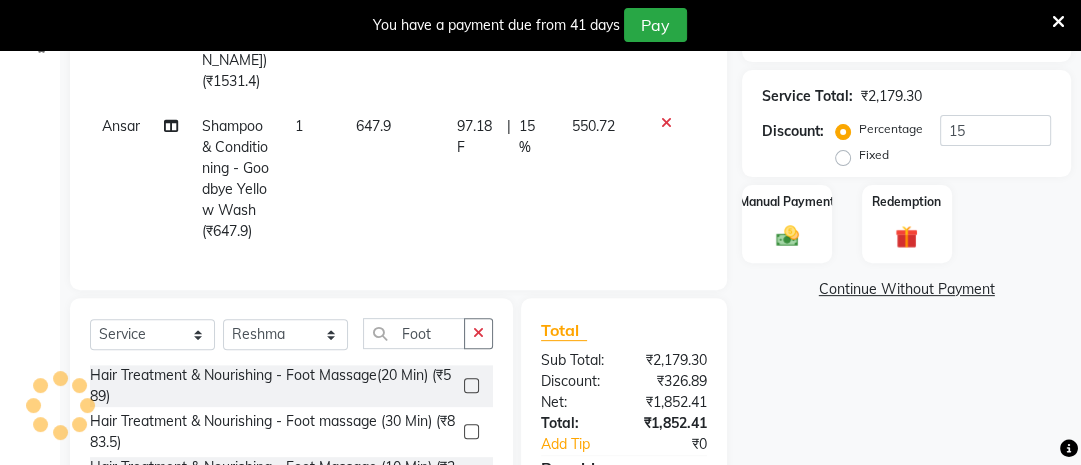 click 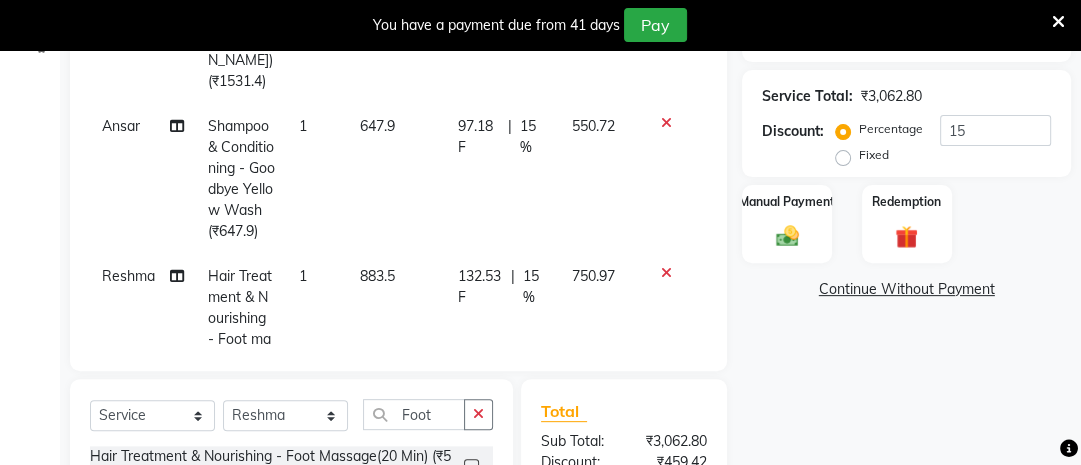 checkbox on "false" 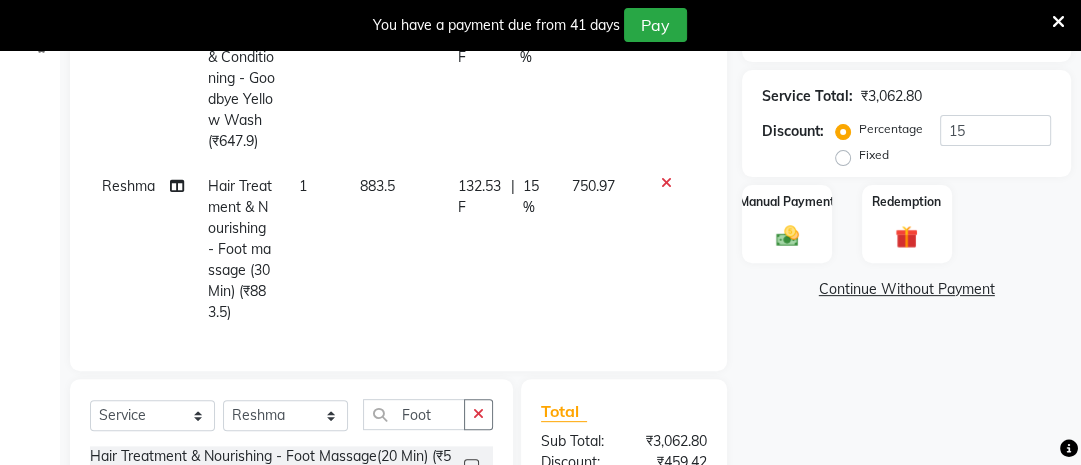 scroll, scrollTop: 122, scrollLeft: 0, axis: vertical 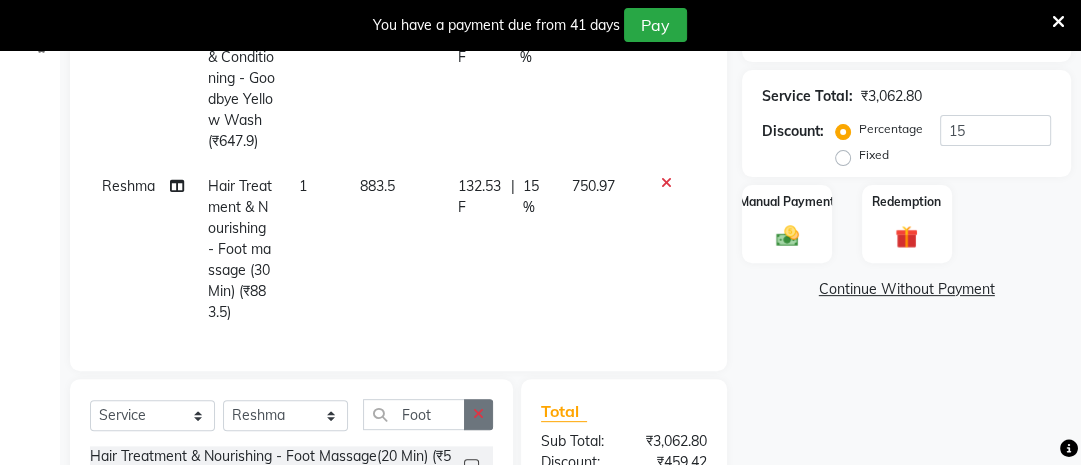 click 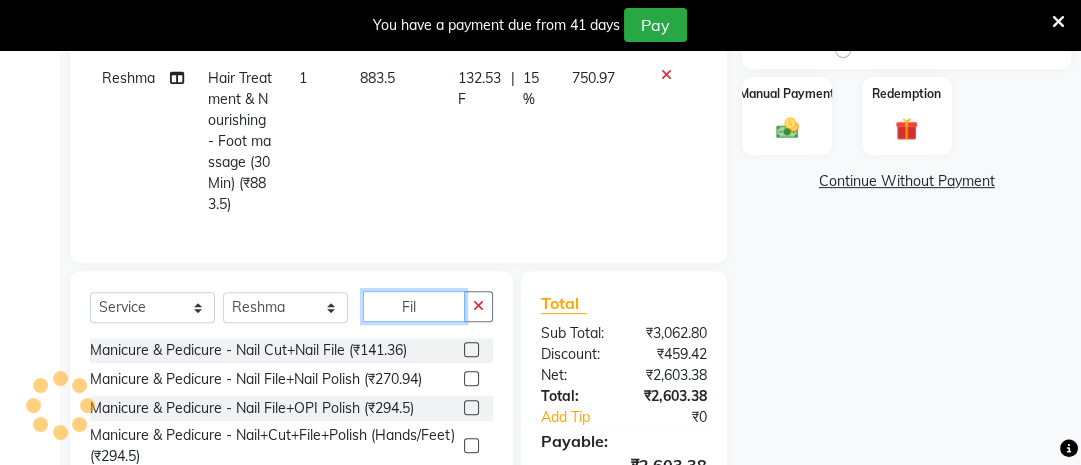 scroll, scrollTop: 556, scrollLeft: 0, axis: vertical 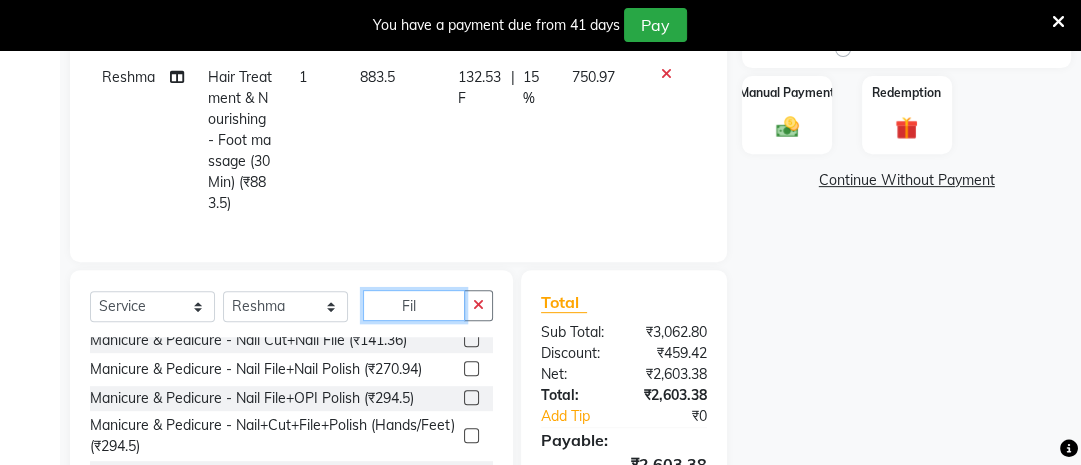 type on "Fil" 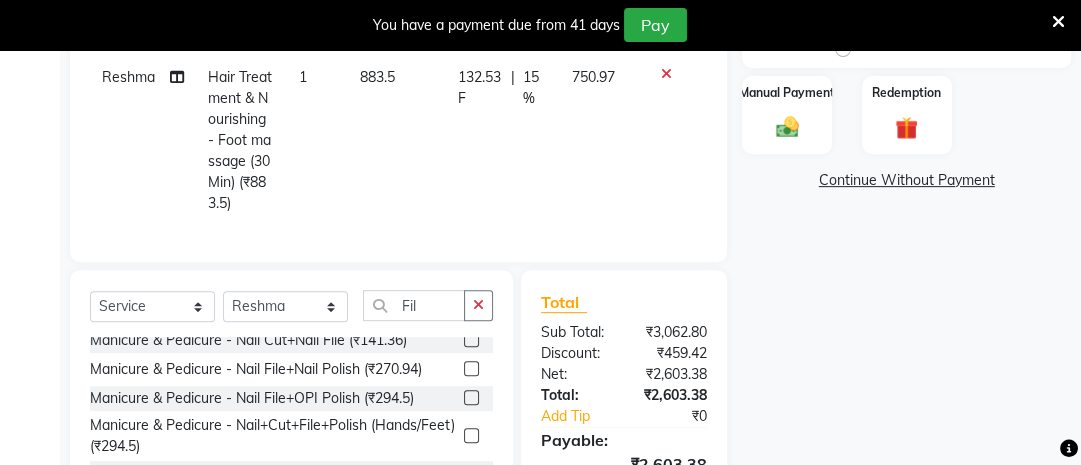 click 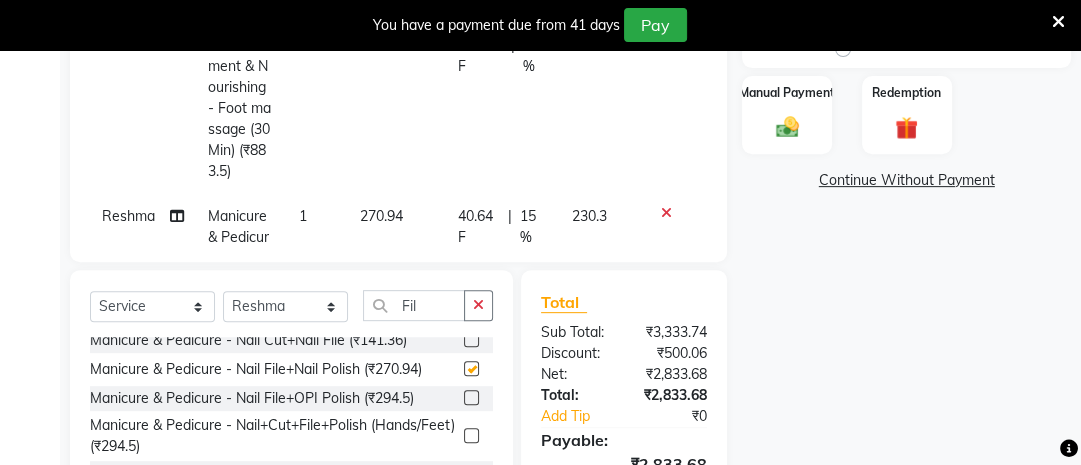 checkbox on "false" 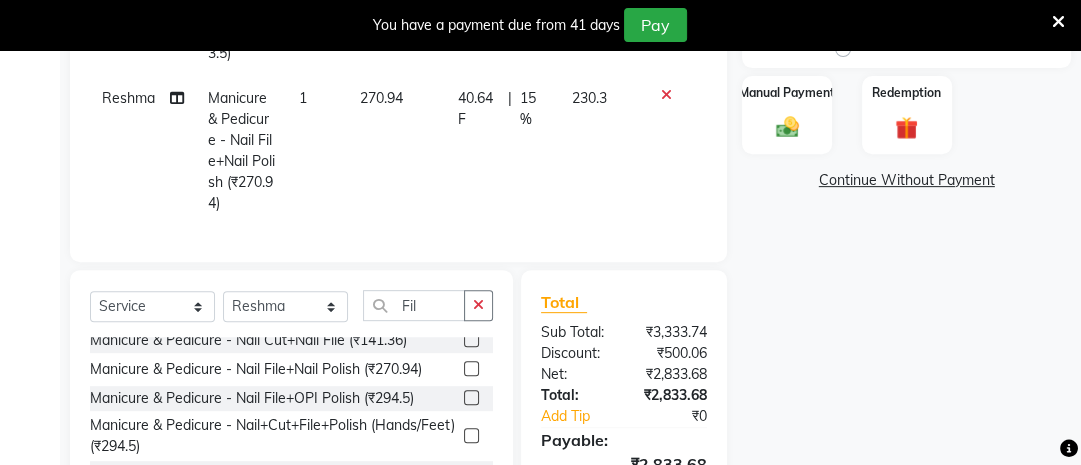 scroll, scrollTop: 272, scrollLeft: 0, axis: vertical 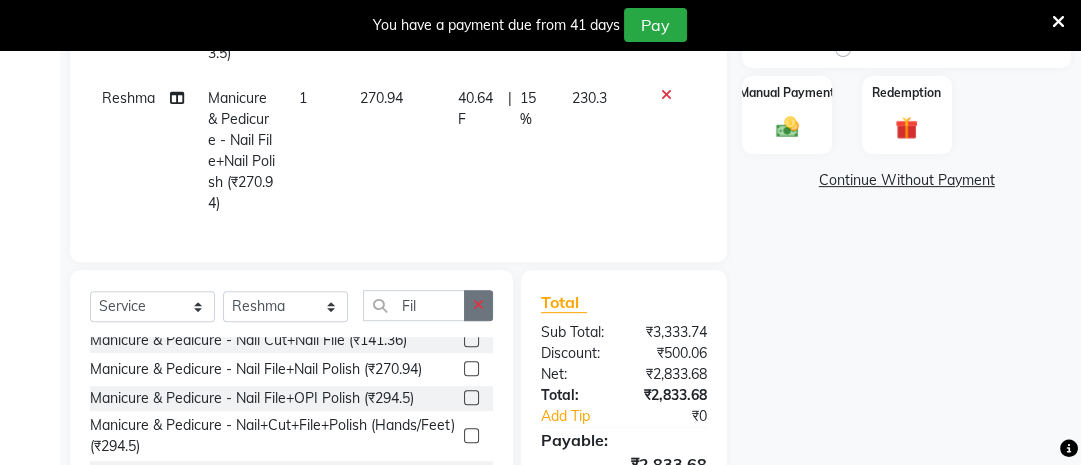click 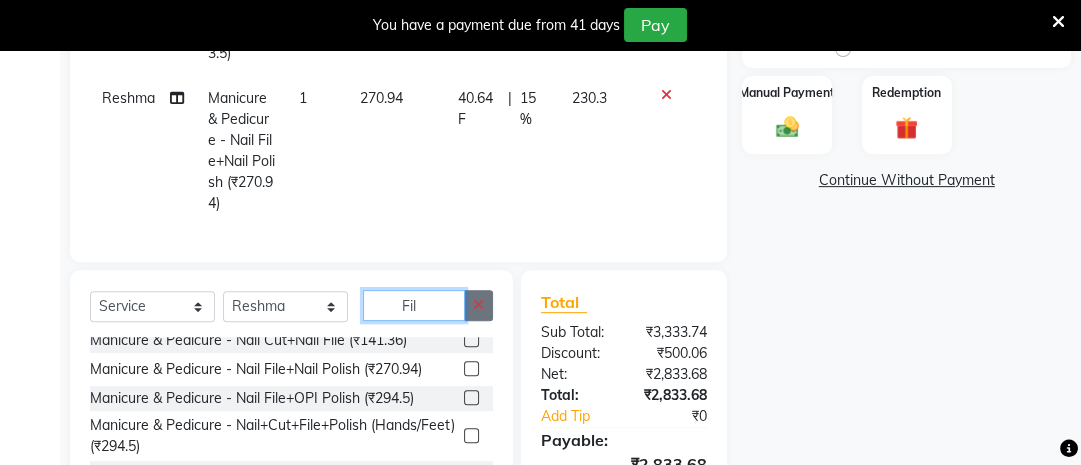 type 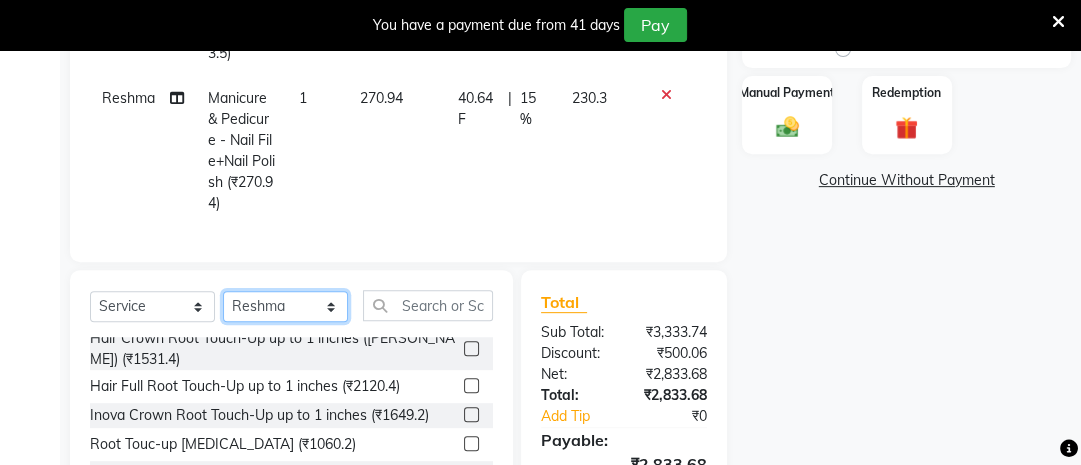 click on "Select Stylist [PERSON_NAME] Ashwini [PERSON_NAME] [PERSON_NAME] [PERSON_NAME] [PERSON_NAME]" 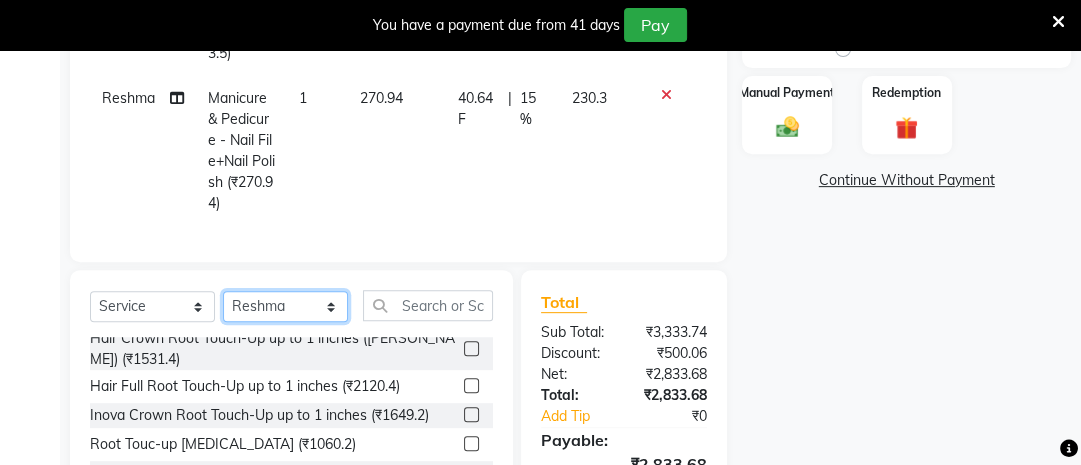 select on "20269" 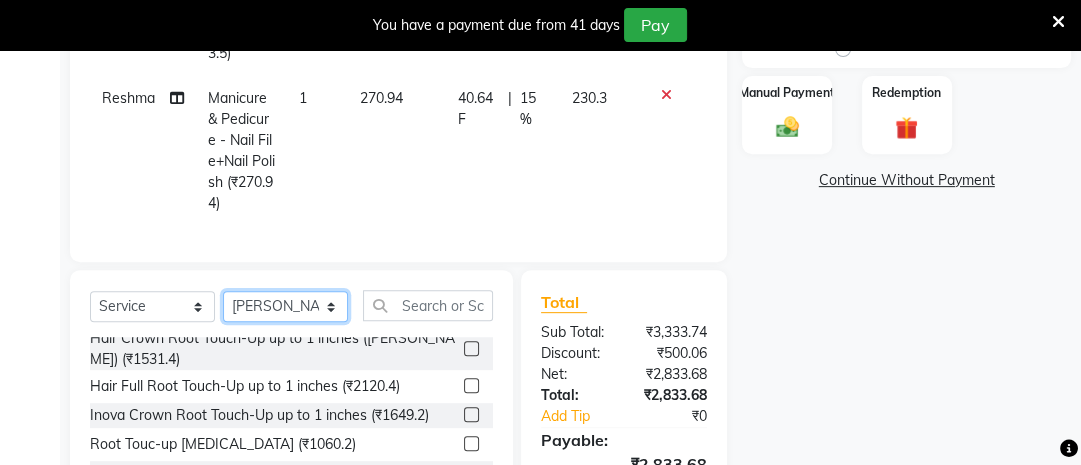 click on "Select Stylist [PERSON_NAME] Ashwini [PERSON_NAME] [PERSON_NAME] [PERSON_NAME] [PERSON_NAME]" 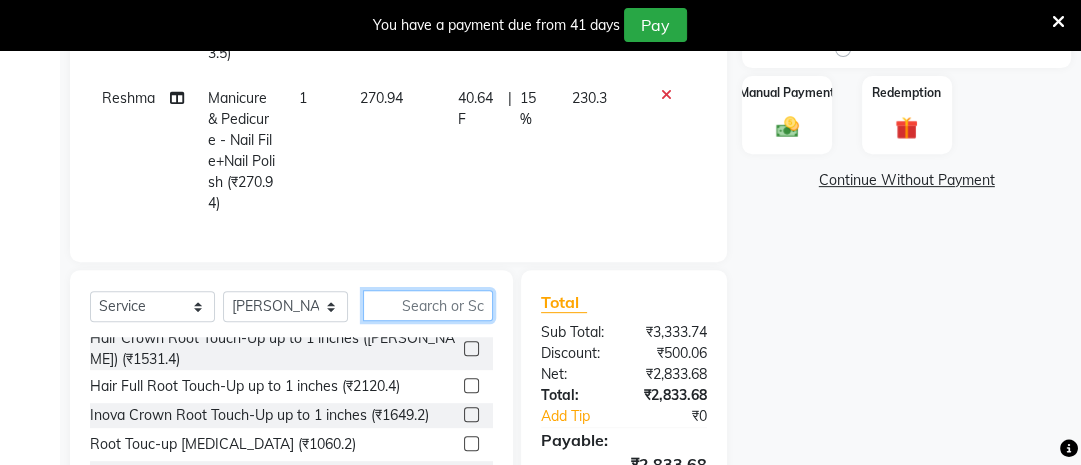 click 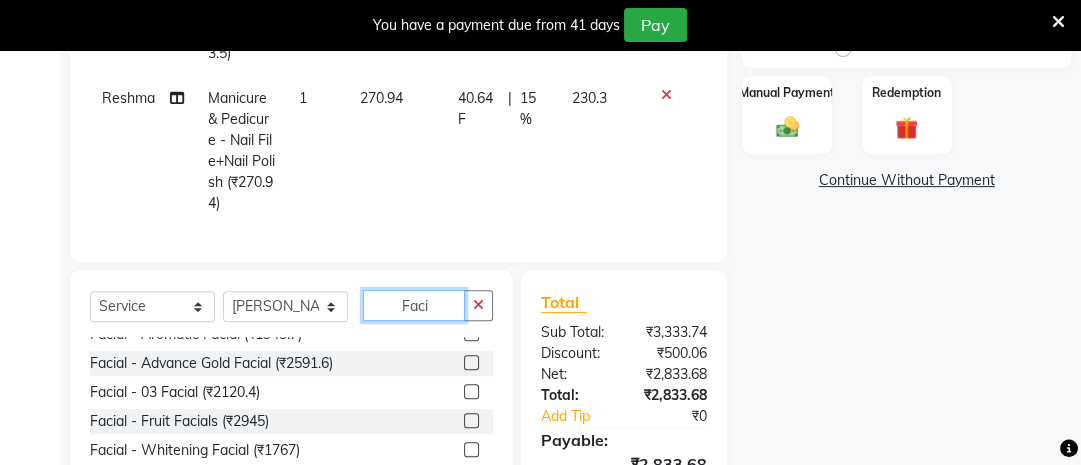 scroll, scrollTop: 45, scrollLeft: 0, axis: vertical 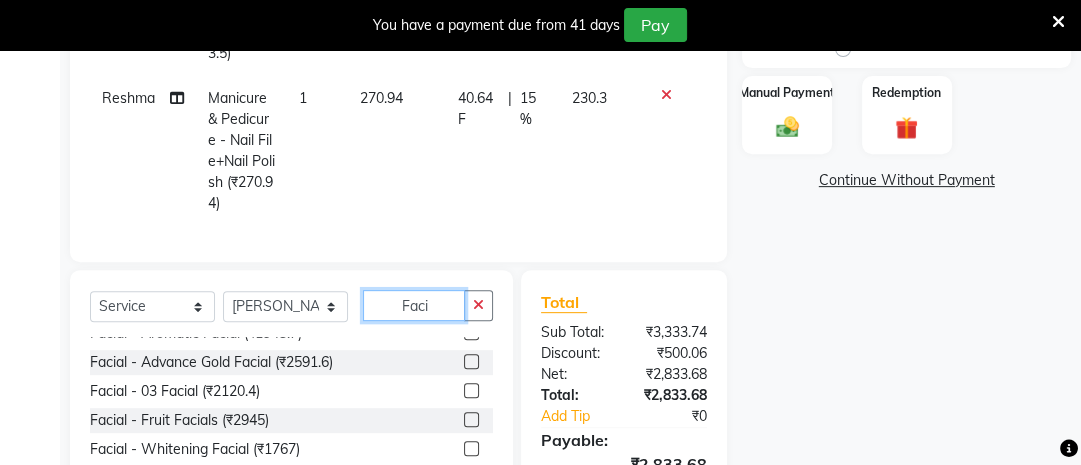 type on "Faci" 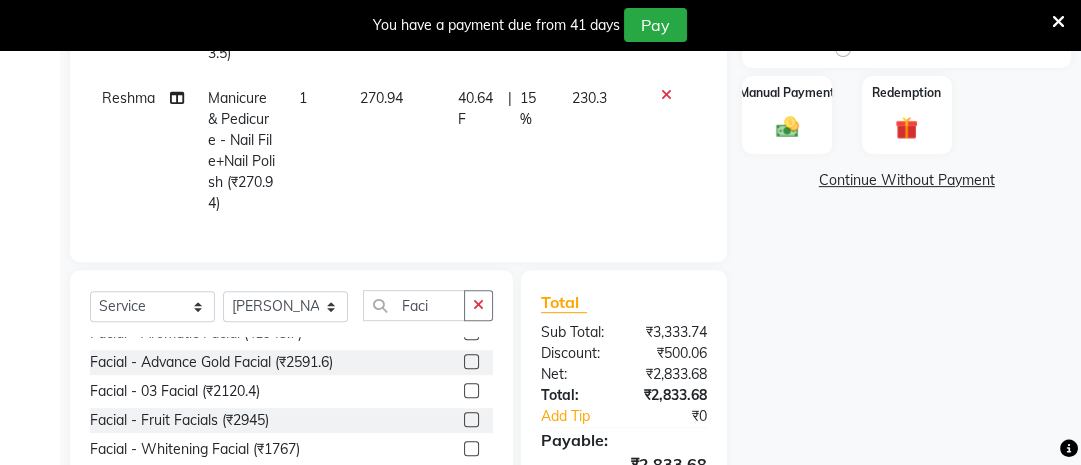 click 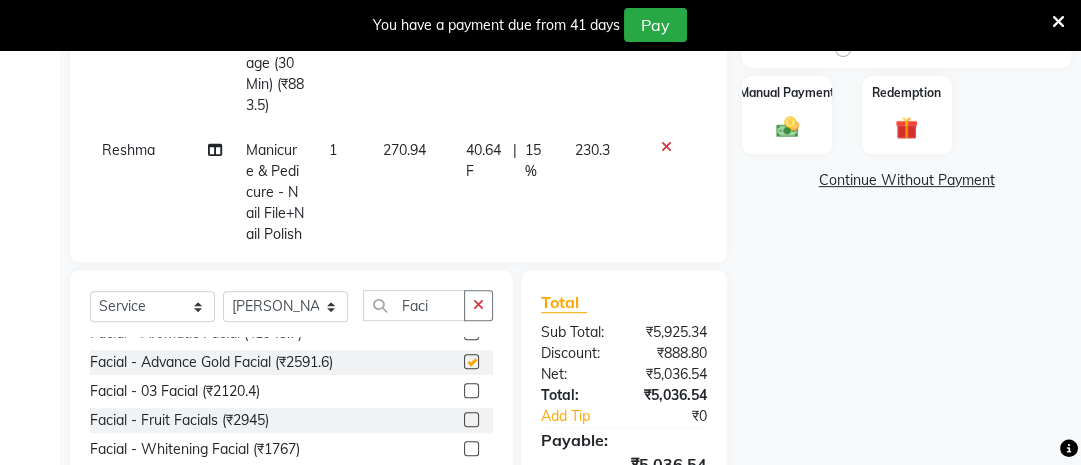 checkbox on "false" 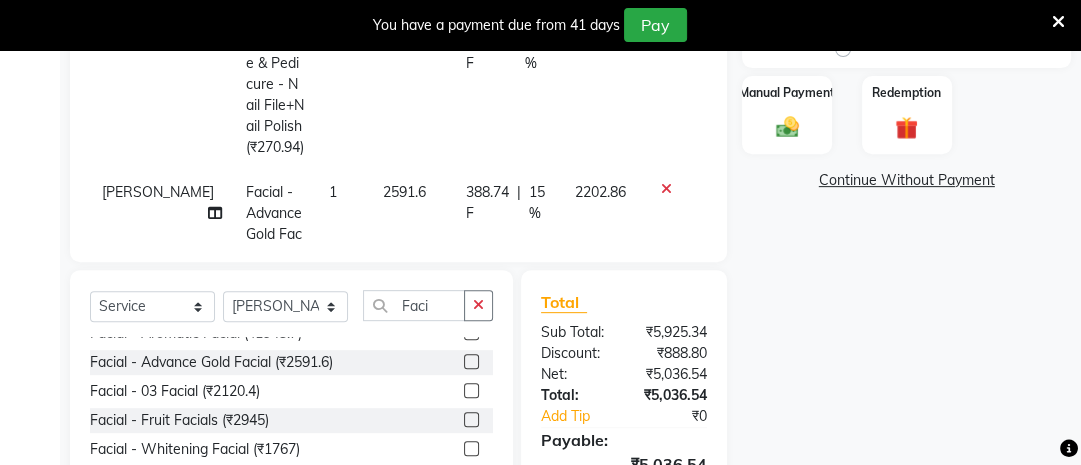 scroll, scrollTop: 380, scrollLeft: 0, axis: vertical 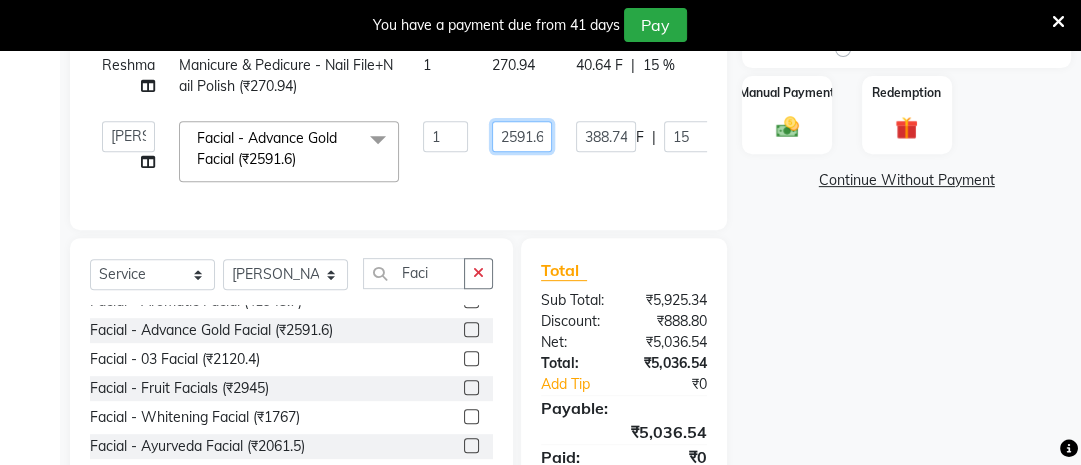click on "2591.6" 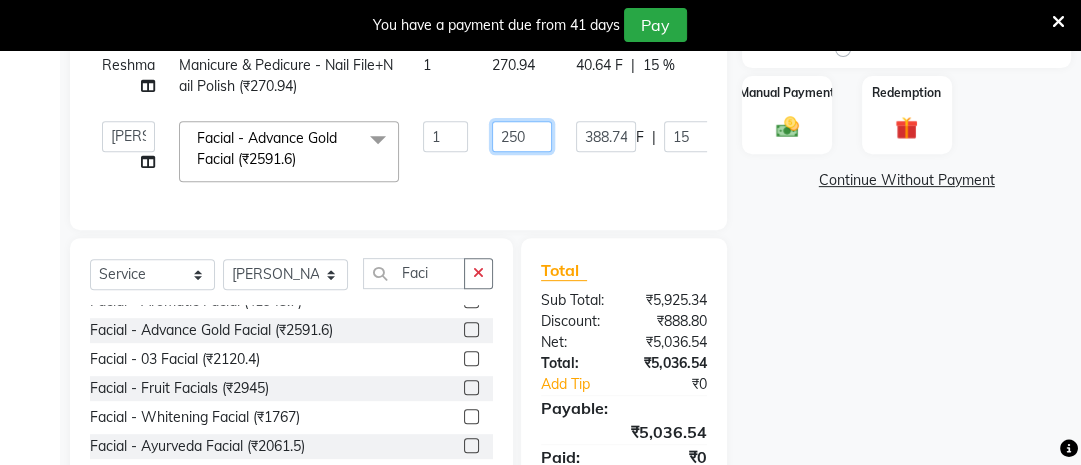 type on "2500" 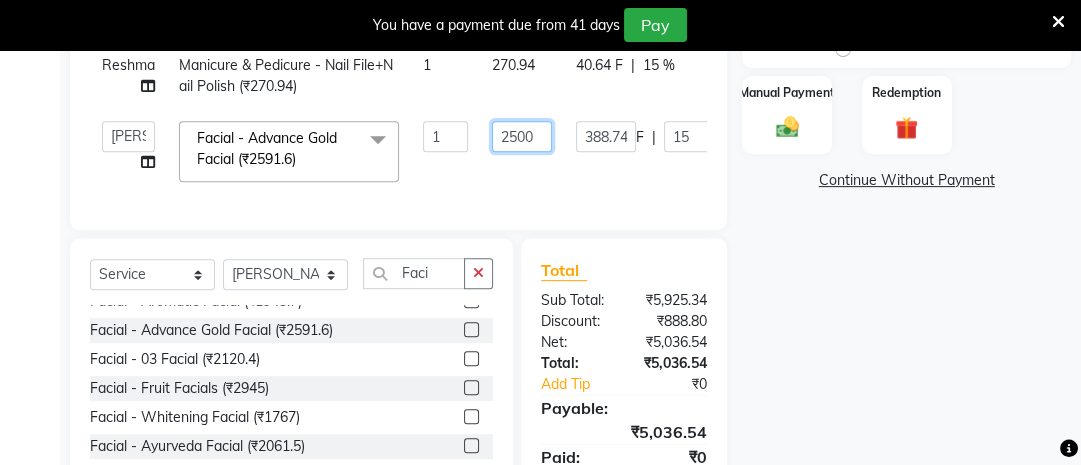 scroll, scrollTop: 0, scrollLeft: 3, axis: horizontal 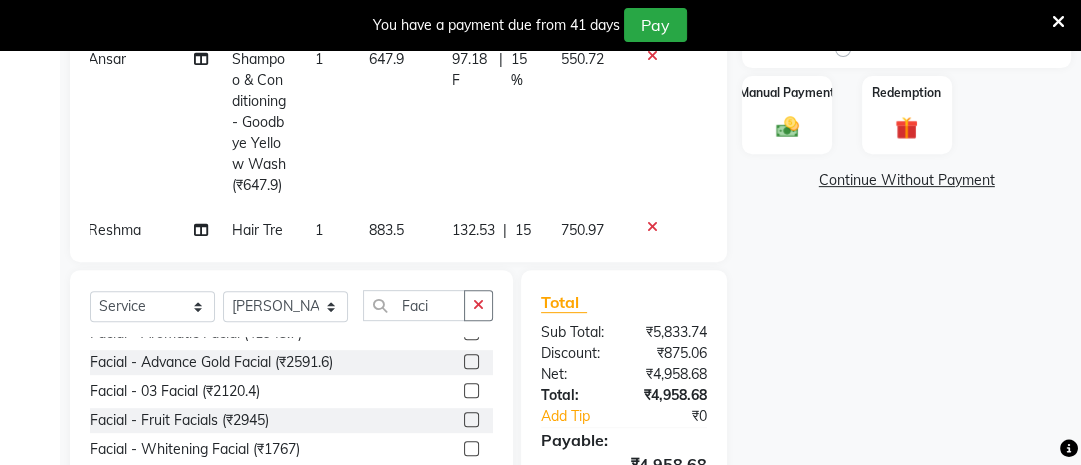 click on "550.72" 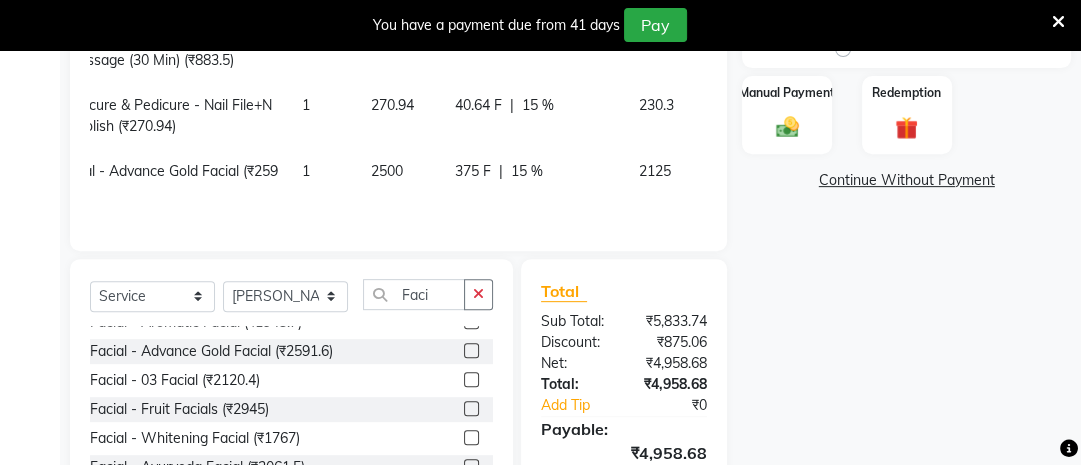 scroll, scrollTop: 0, scrollLeft: 184, axis: horizontal 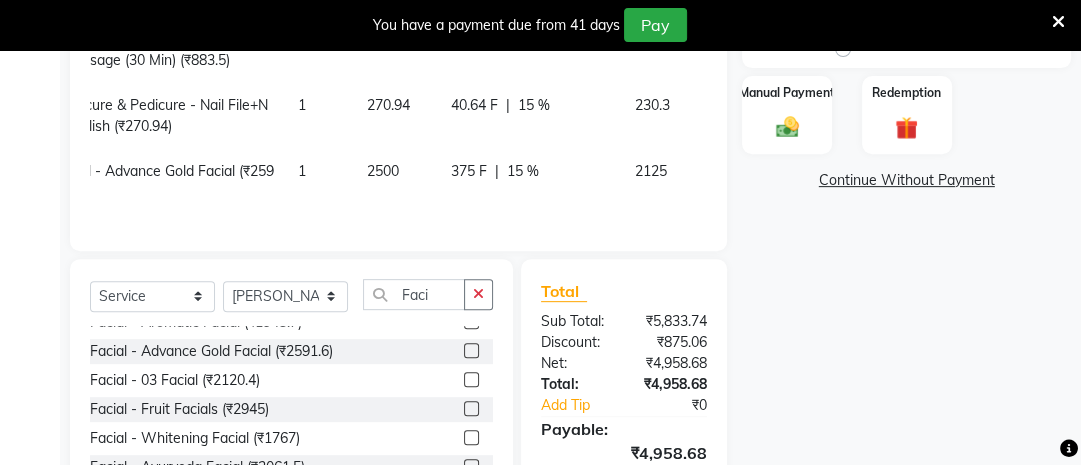 click on "2500" 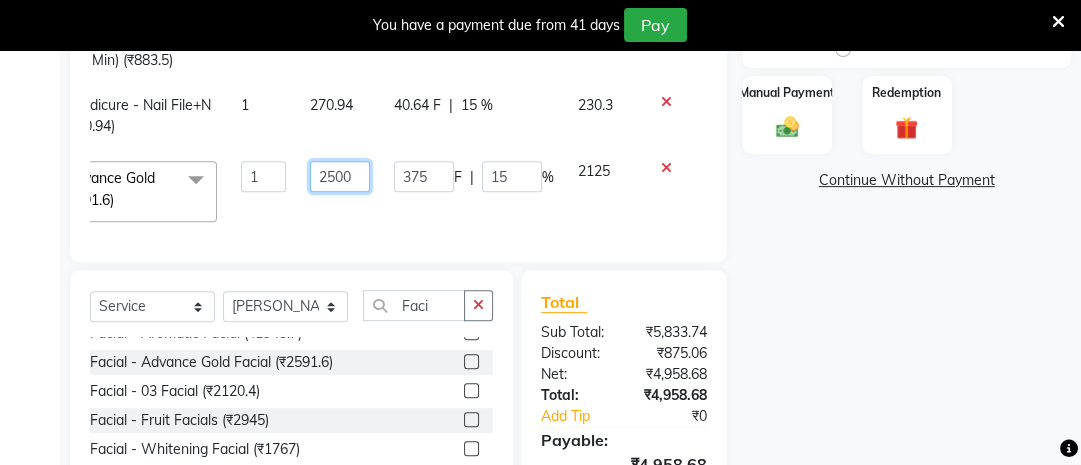 click on "2500" 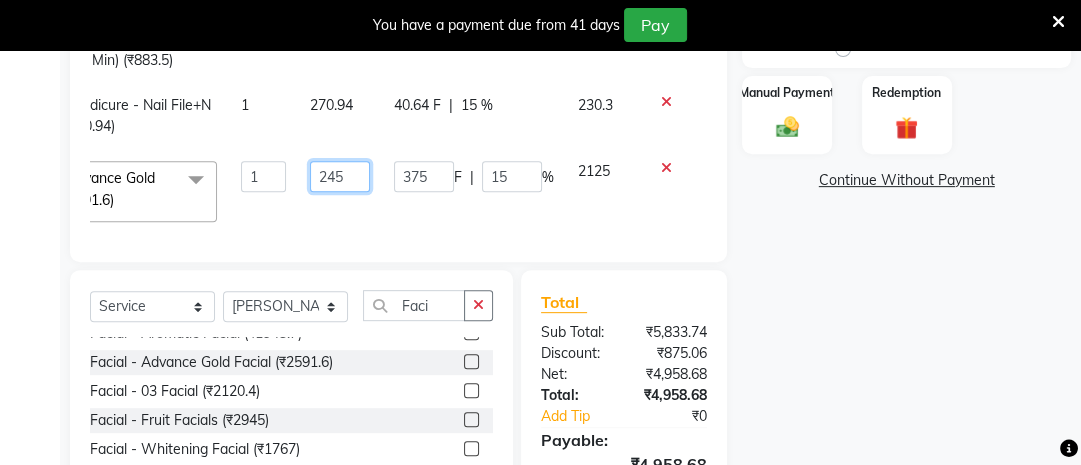 type on "2450" 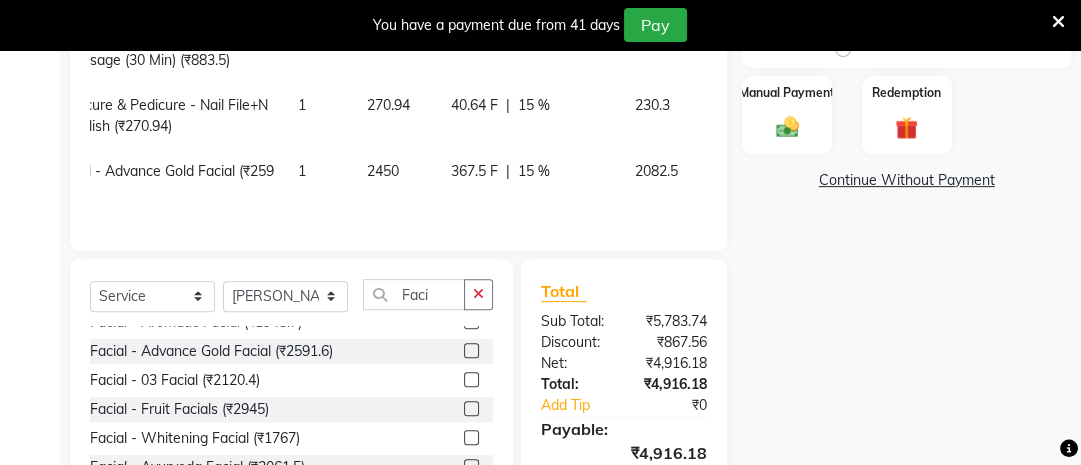 click on "2450" 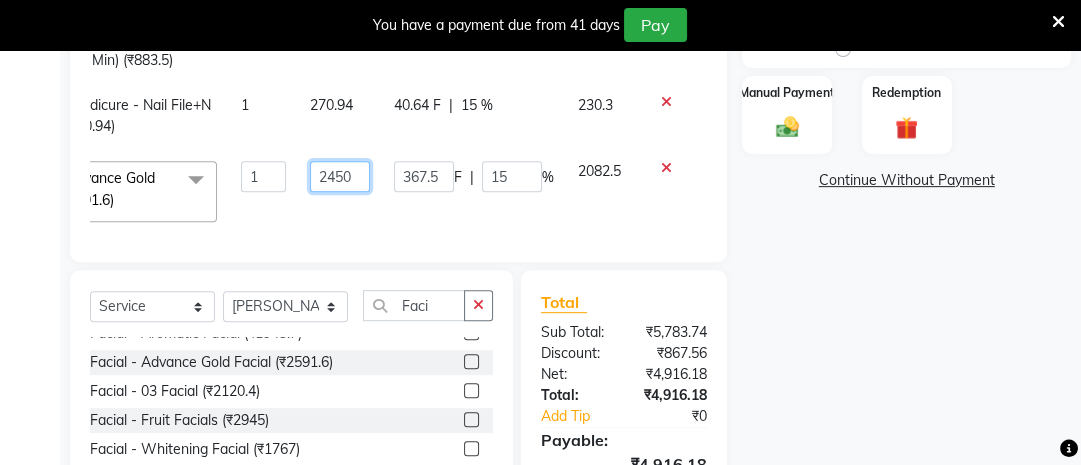 click on "2450" 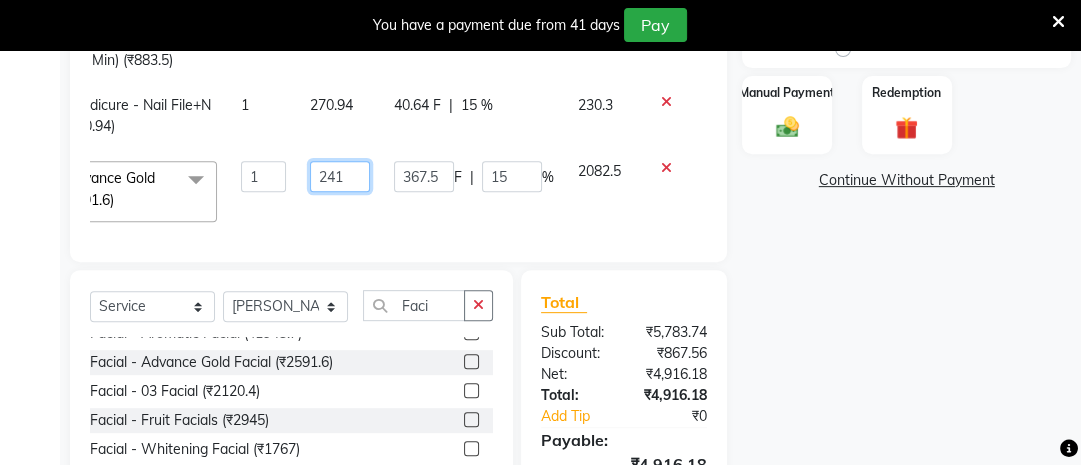 type on "2415" 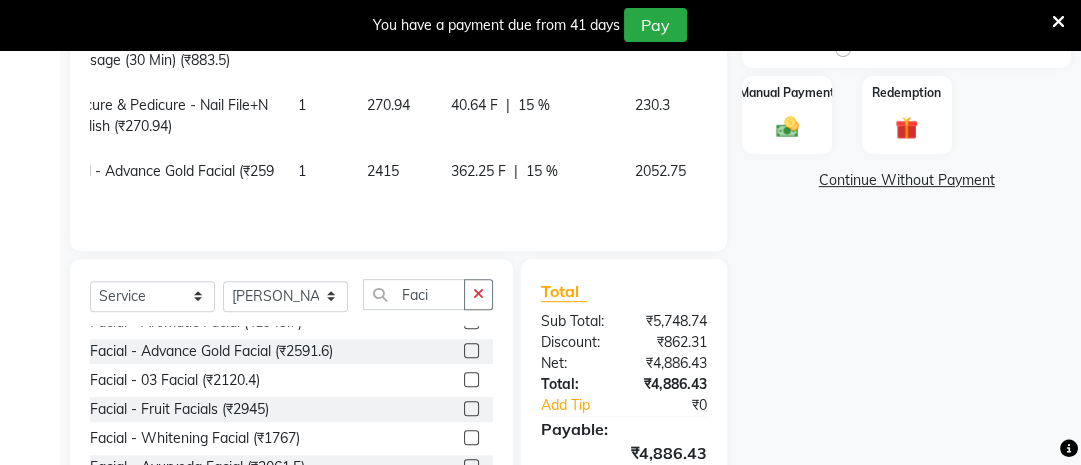 click on "2415" 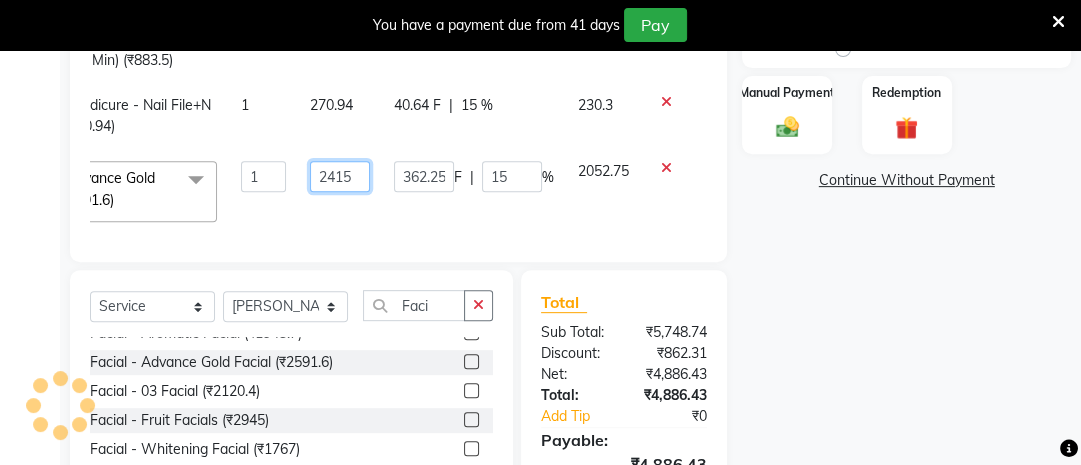 click on "2415" 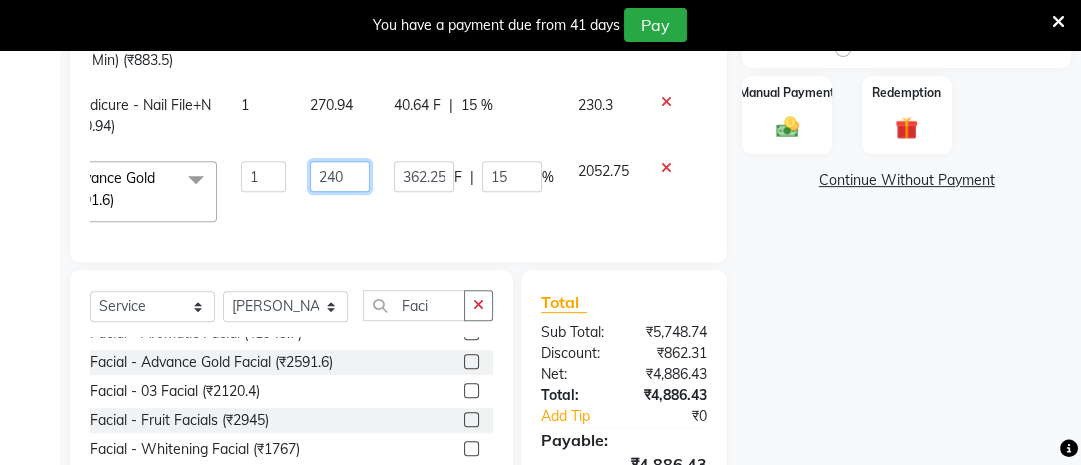type on "2400" 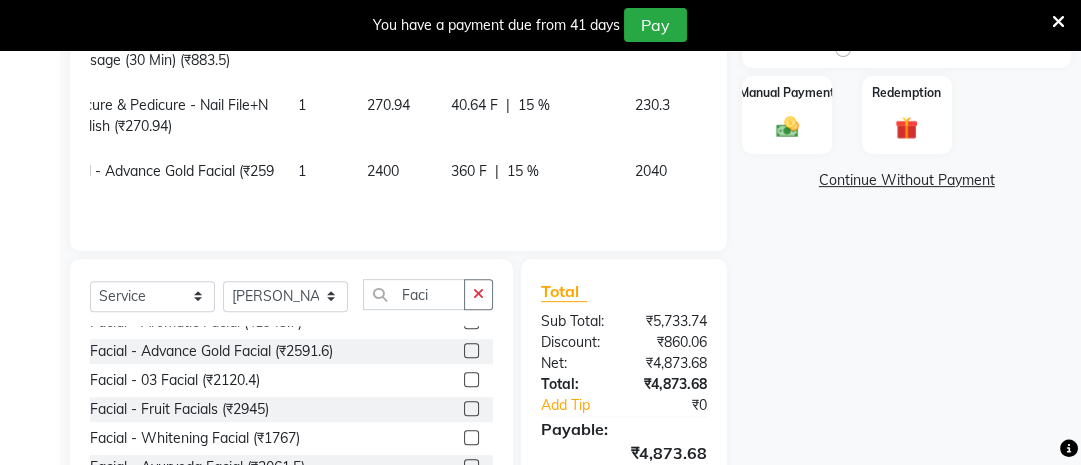 click on "2400" 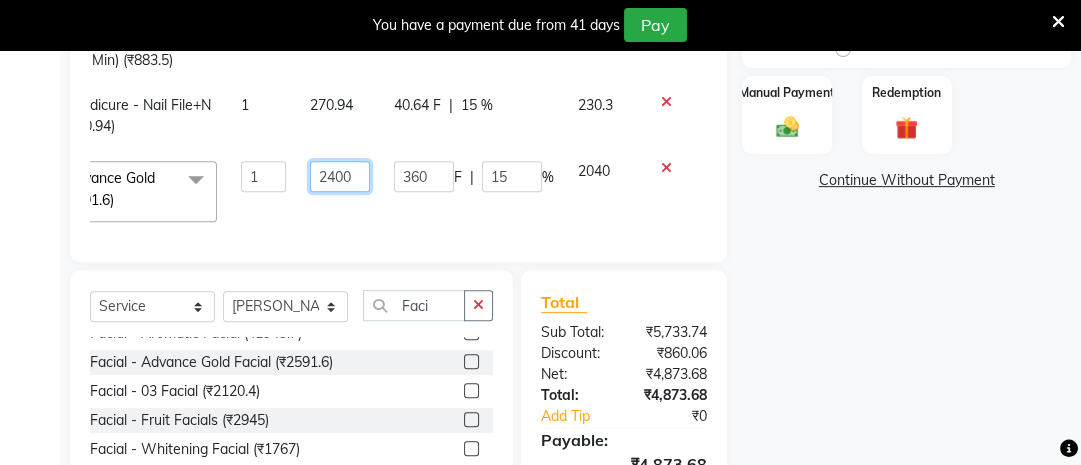 click on "2400" 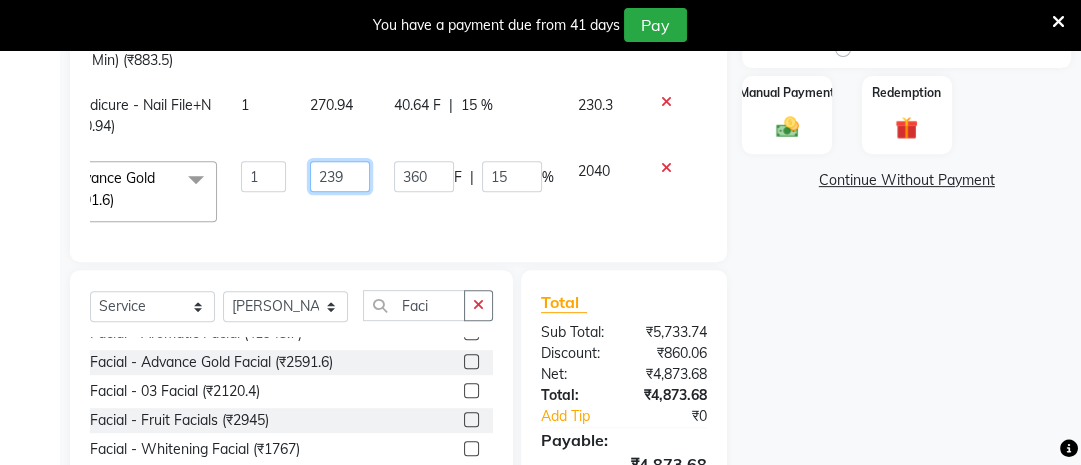 type on "2390" 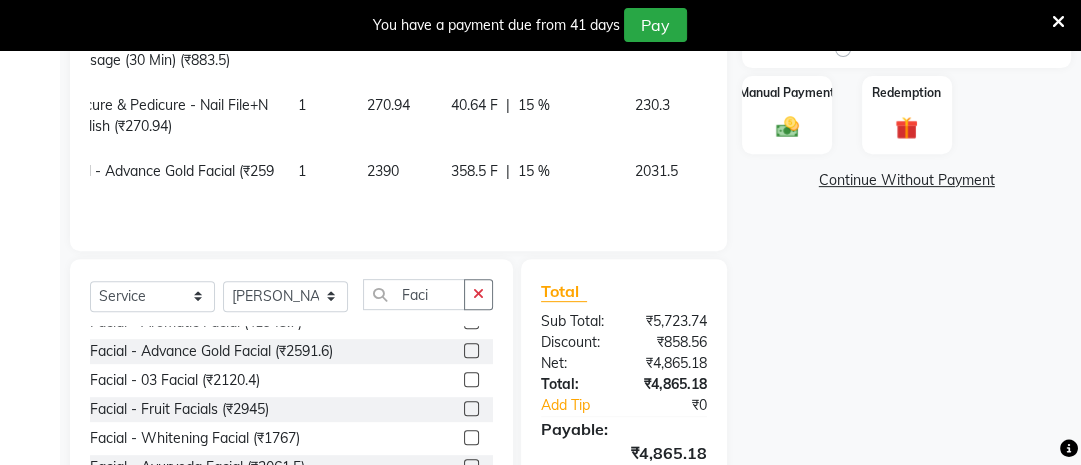 click on "2390" 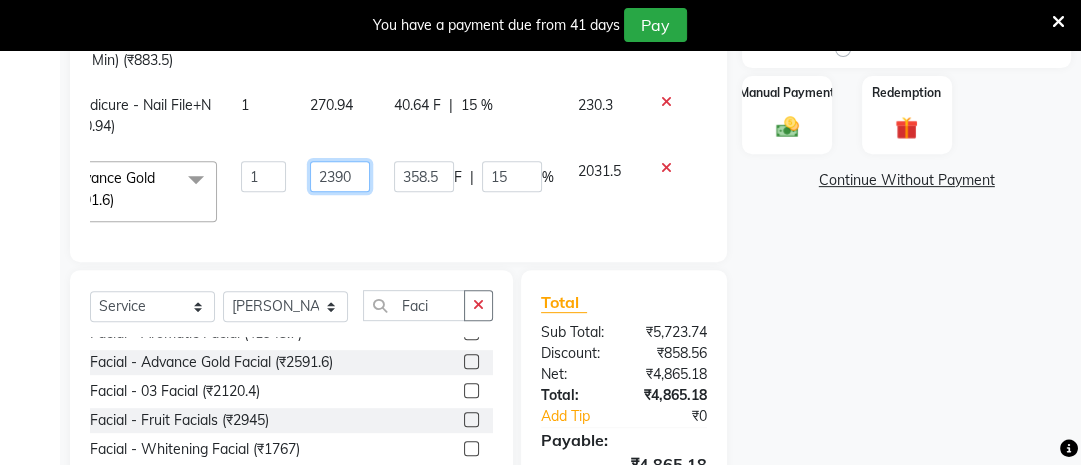 click on "2390" 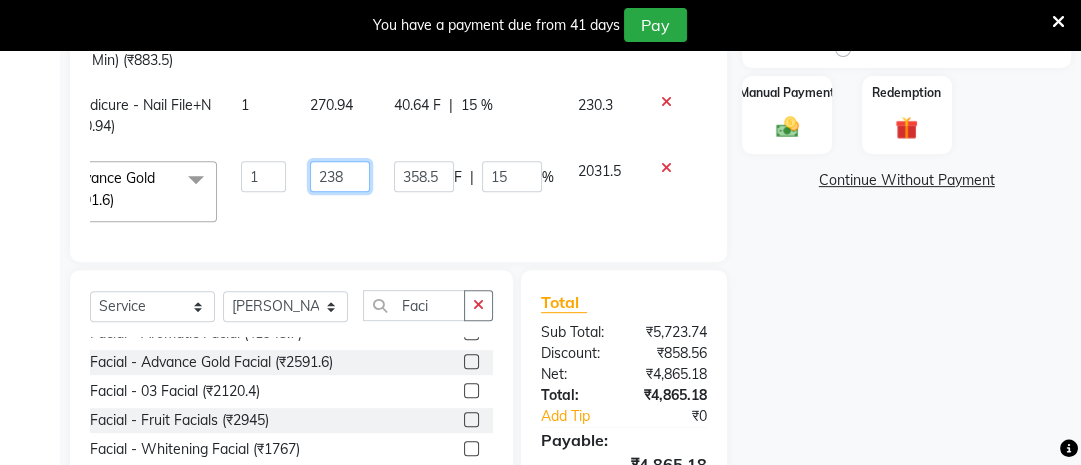 type on "2380" 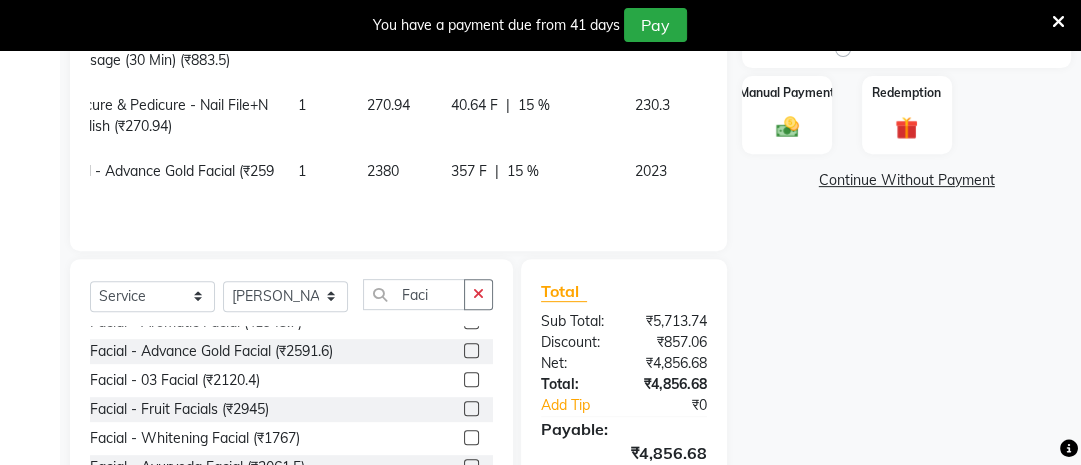click on "2380" 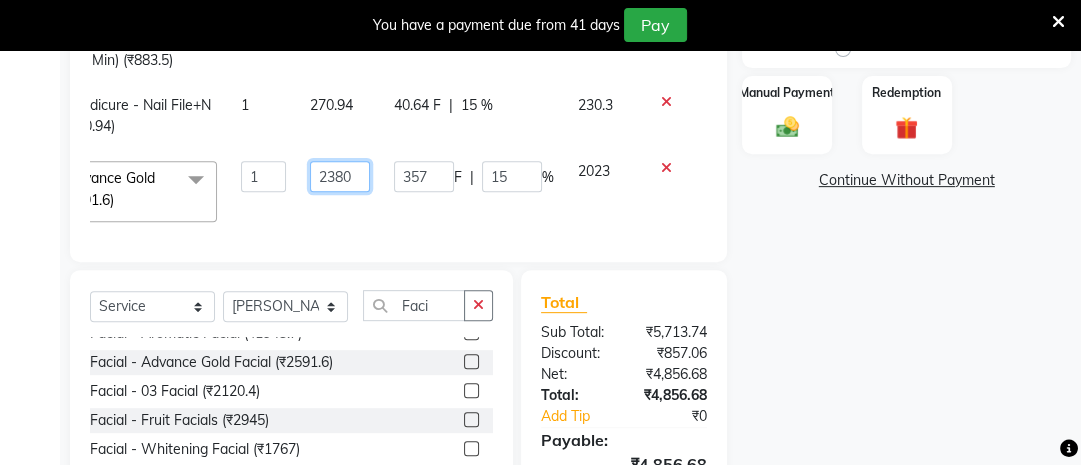 click on "2380" 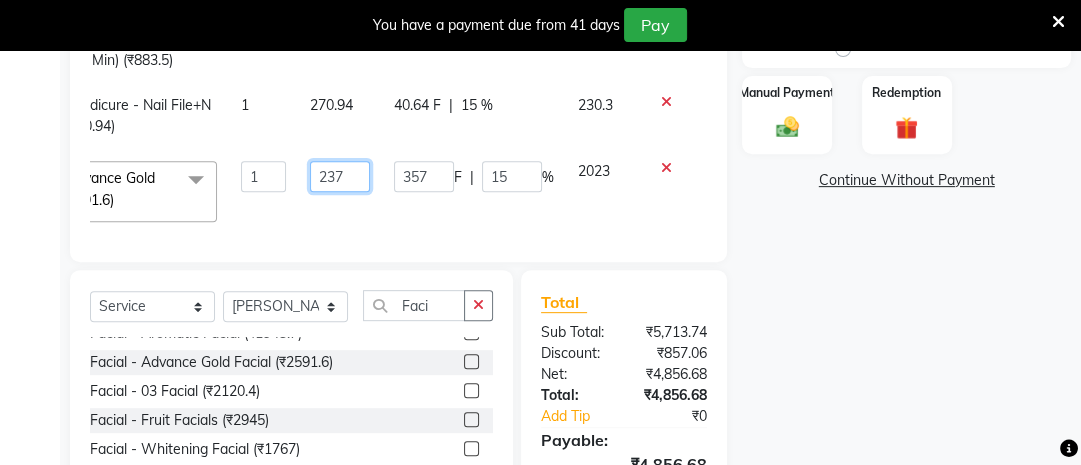 type on "2370" 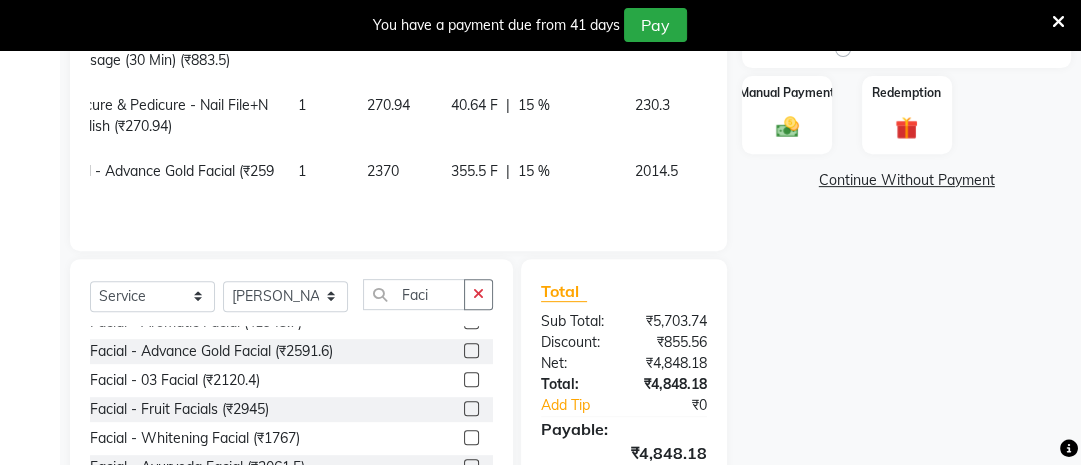 click on "2370" 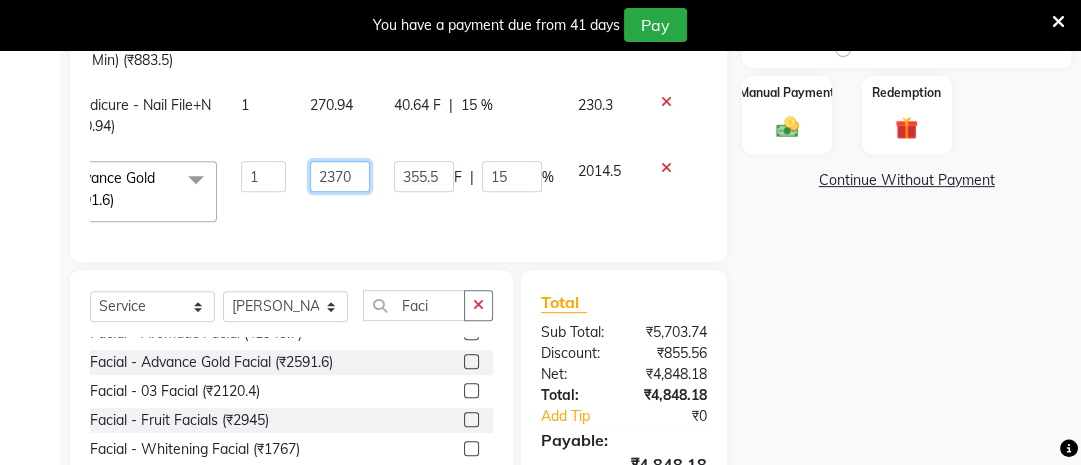 click on "2370" 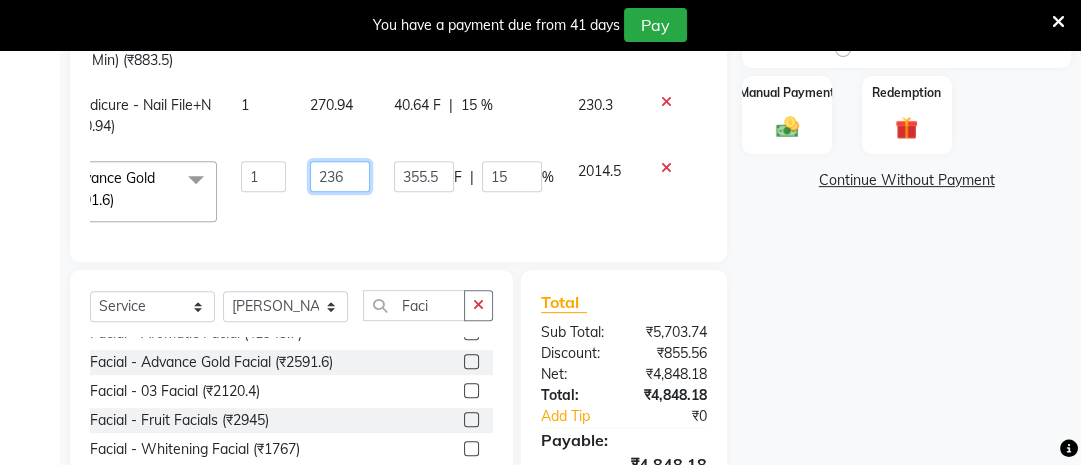 type on "2365" 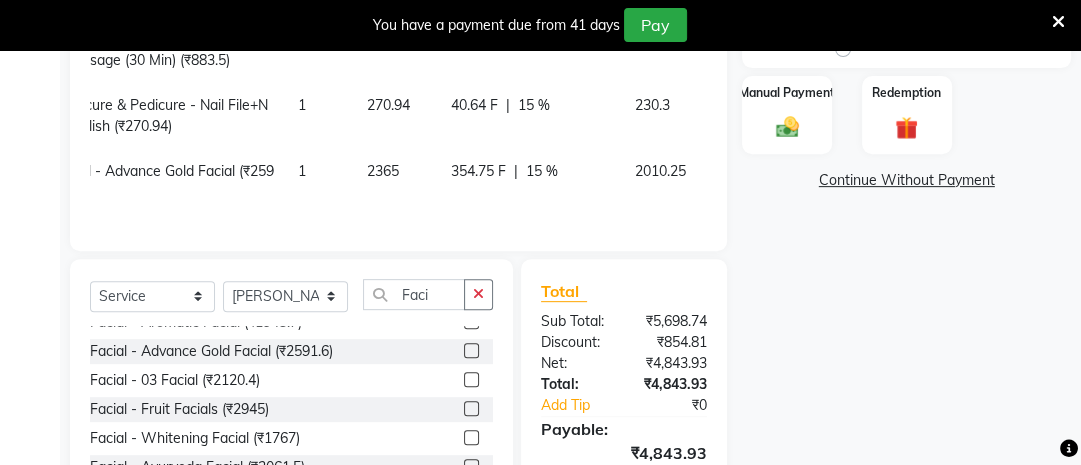 click on "2365" 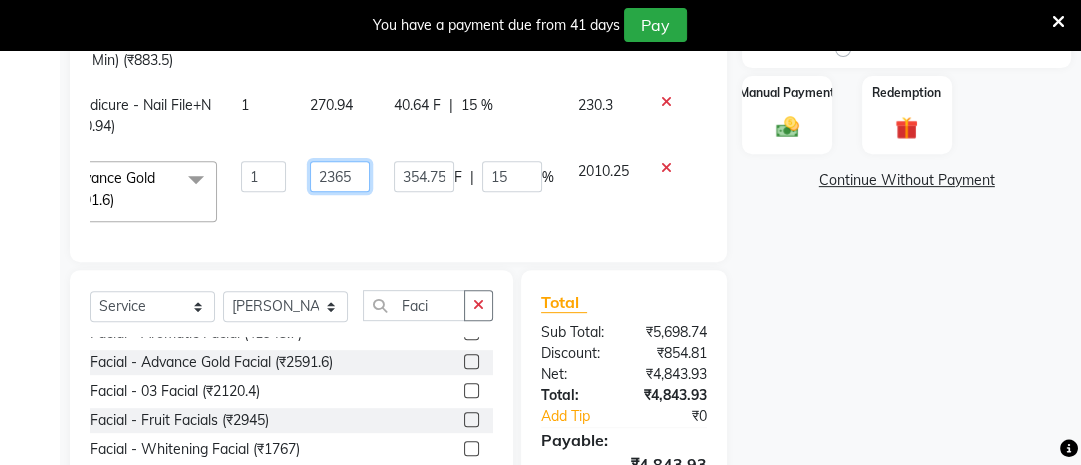 click on "2365" 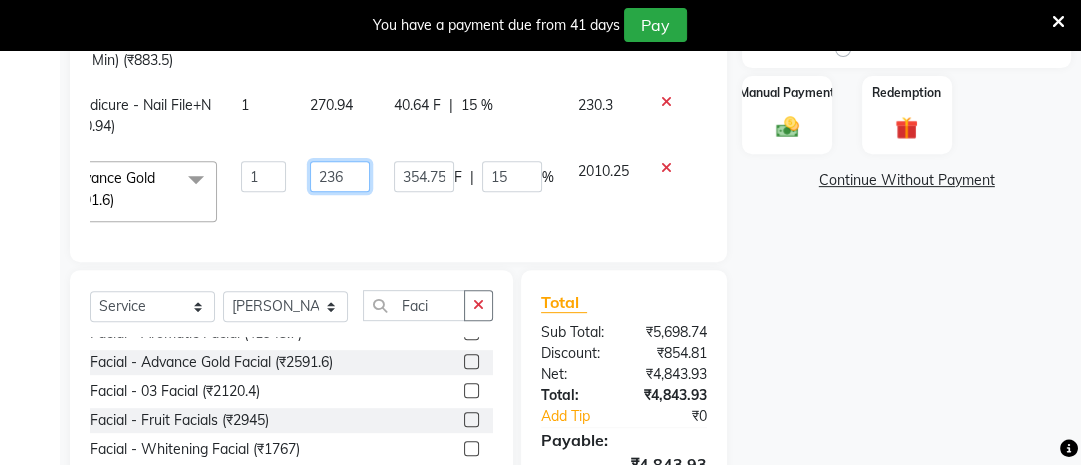 type on "2360" 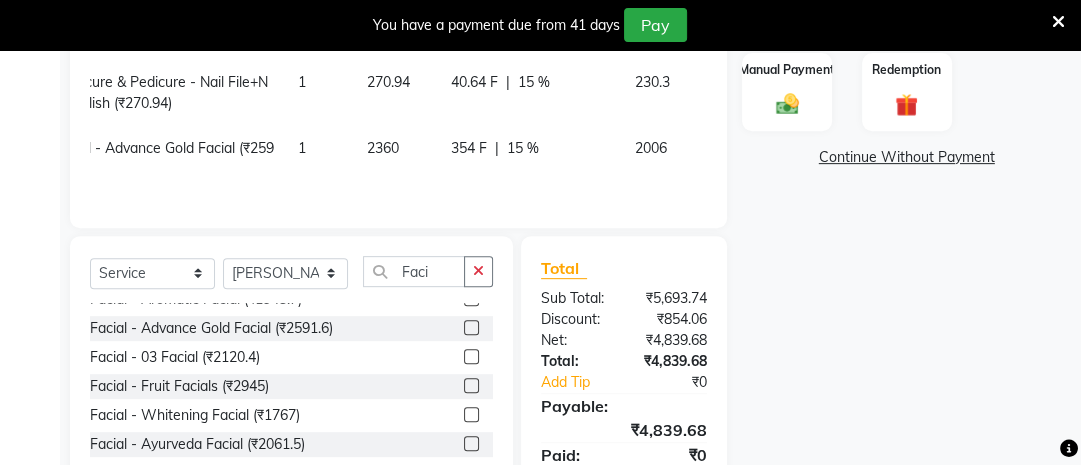 scroll, scrollTop: 580, scrollLeft: 0, axis: vertical 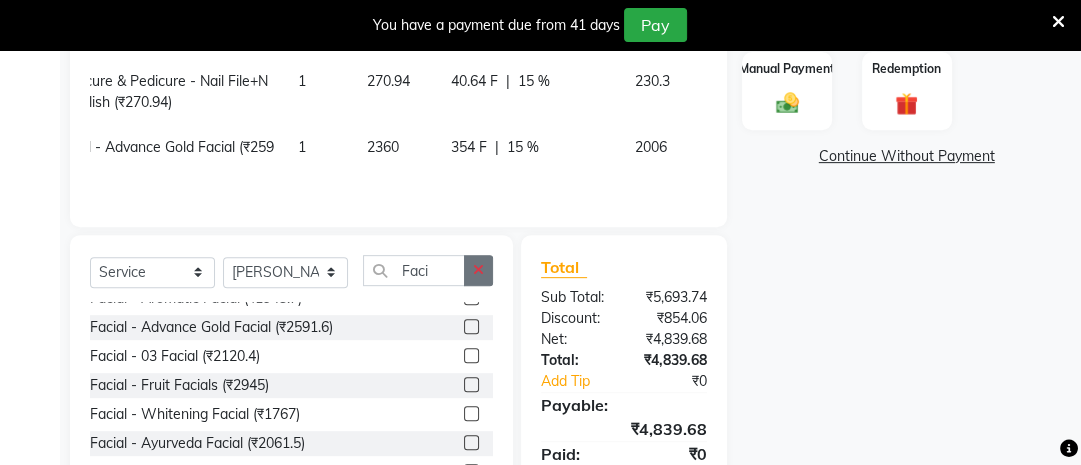 click 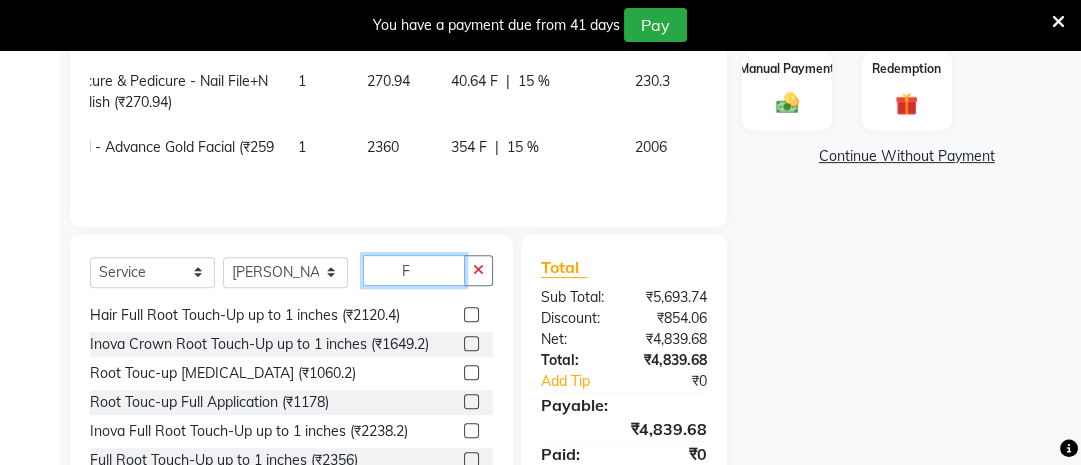 scroll, scrollTop: 0, scrollLeft: 0, axis: both 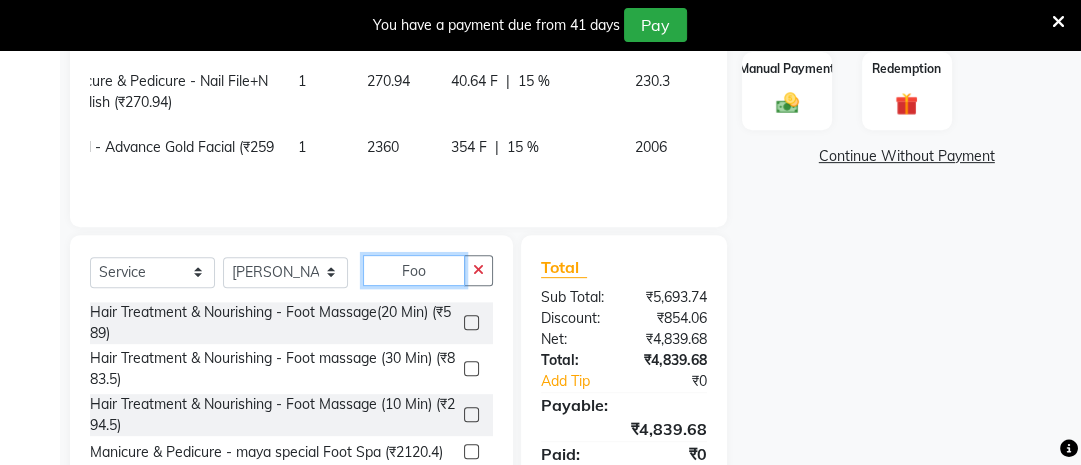 type on "Foo" 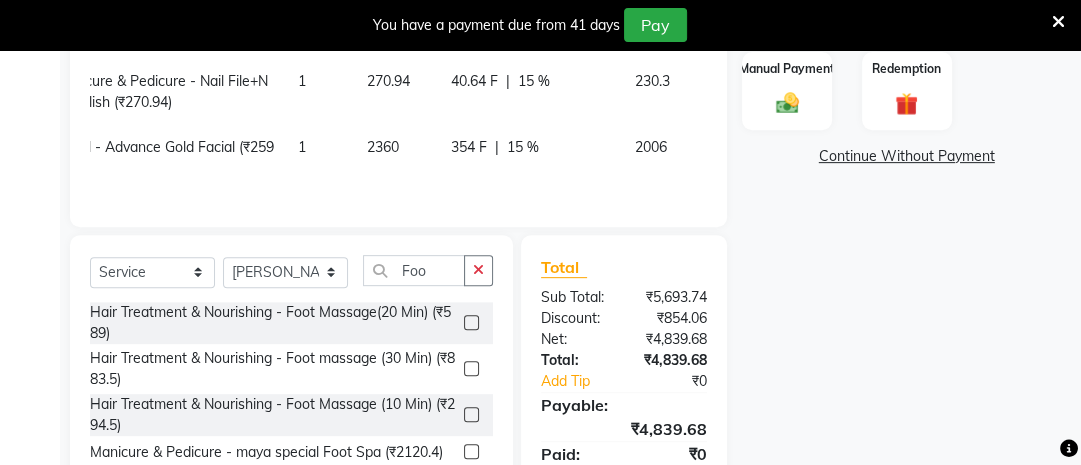 click 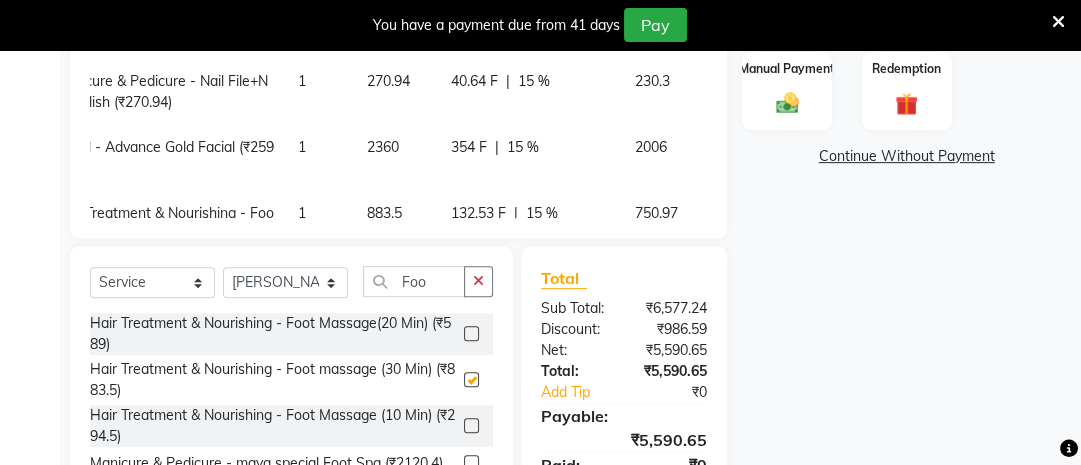 checkbox on "false" 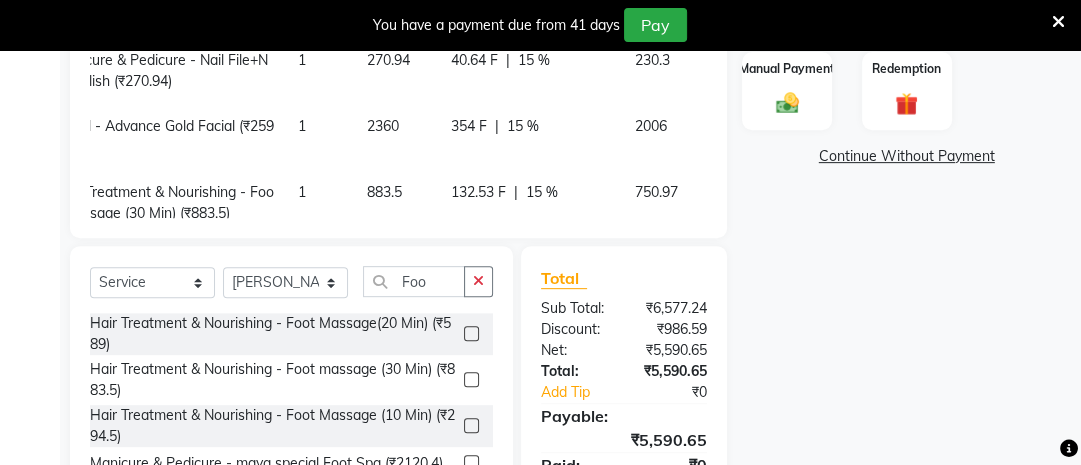 scroll, scrollTop: 0, scrollLeft: 184, axis: horizontal 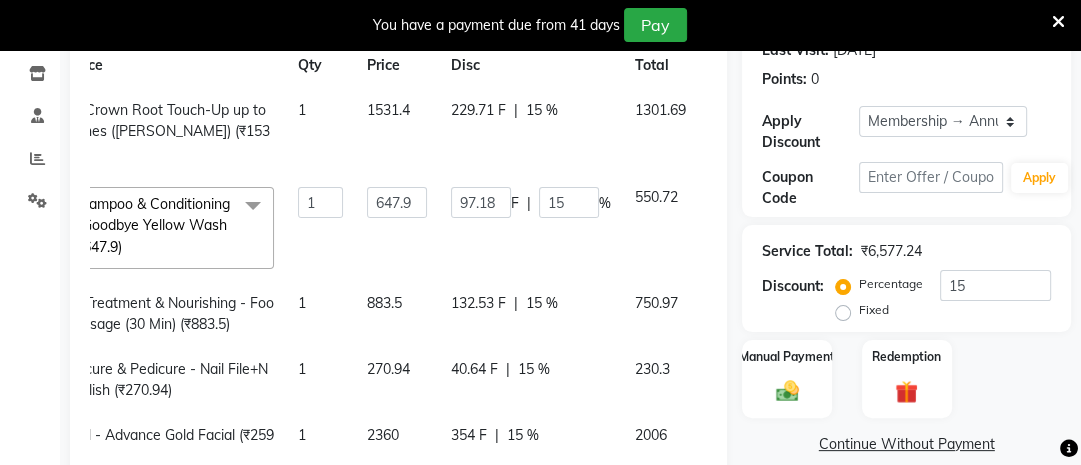 click 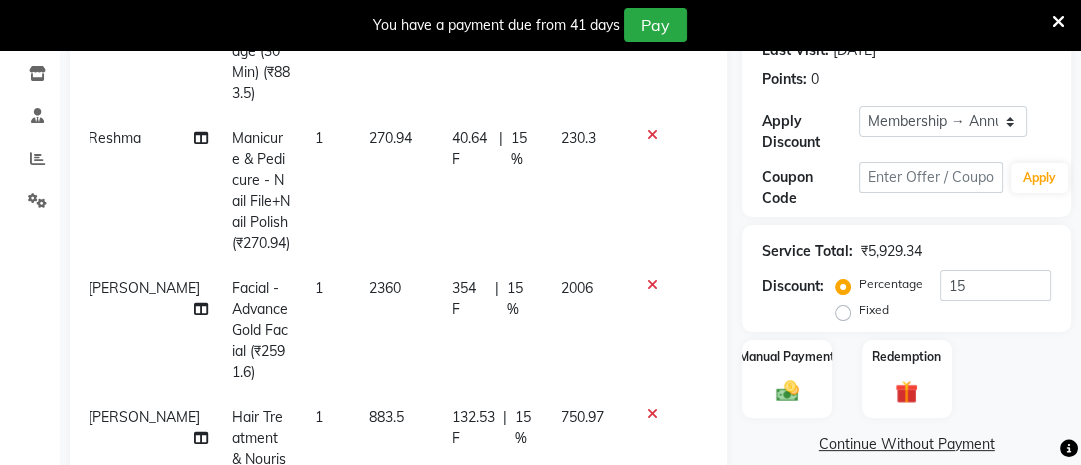 scroll, scrollTop: 380, scrollLeft: 14, axis: both 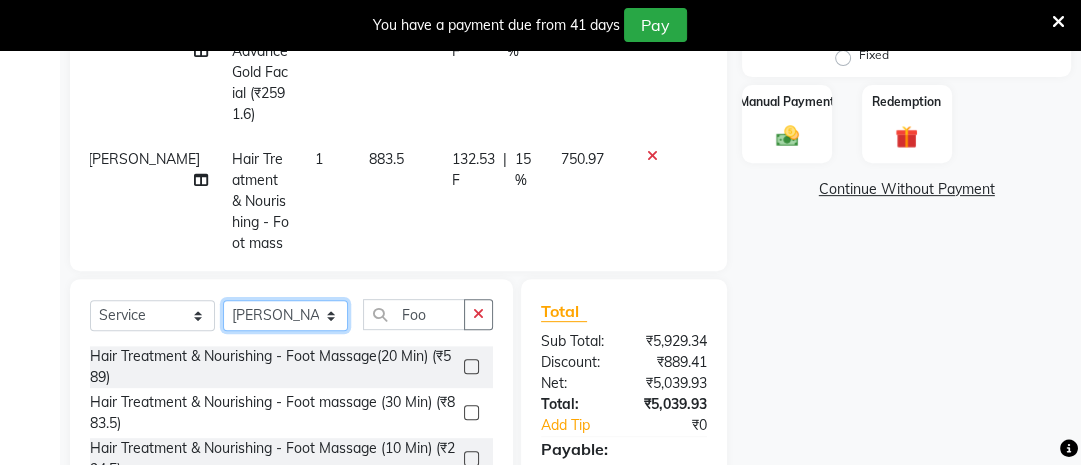 click on "Select Stylist [PERSON_NAME] Ashwini [PERSON_NAME] [PERSON_NAME] [PERSON_NAME] [PERSON_NAME]" 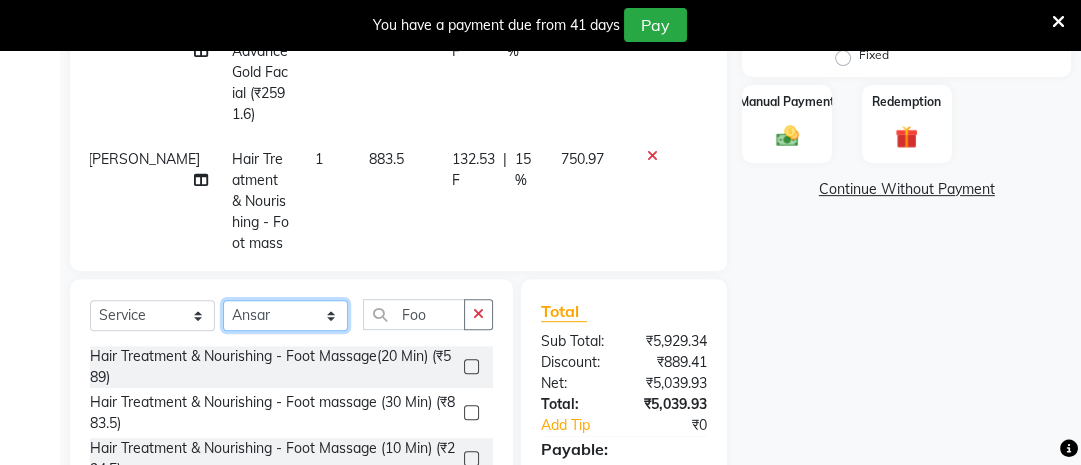 click on "Select Stylist [PERSON_NAME] Ashwini [PERSON_NAME] [PERSON_NAME] [PERSON_NAME] [PERSON_NAME]" 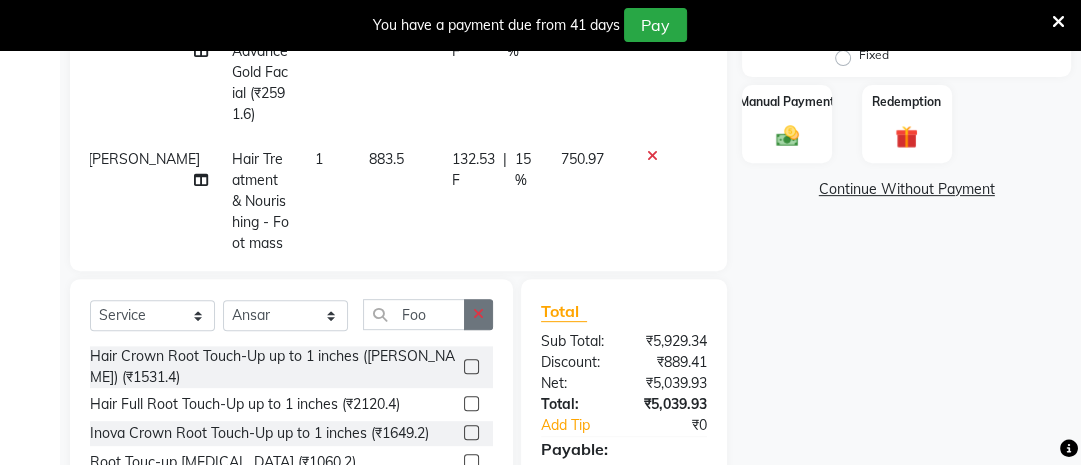 click 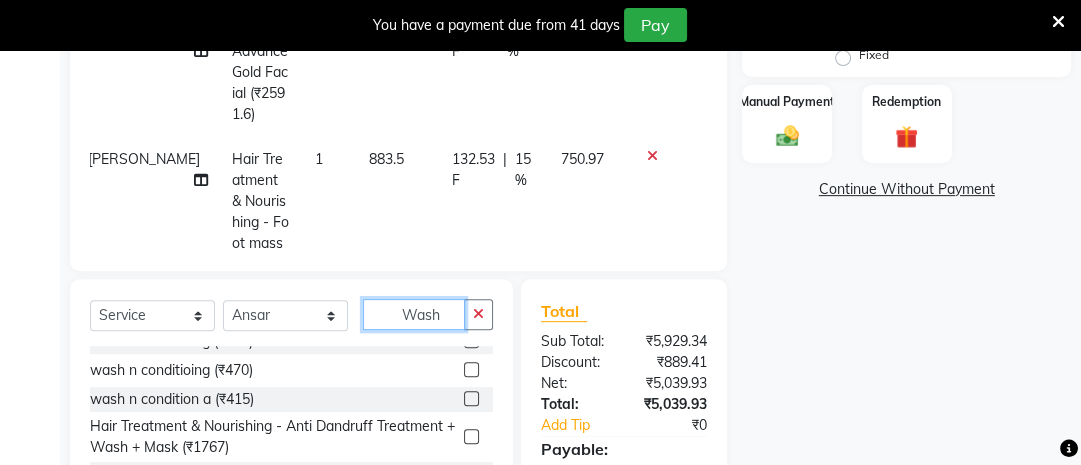 scroll, scrollTop: 0, scrollLeft: 0, axis: both 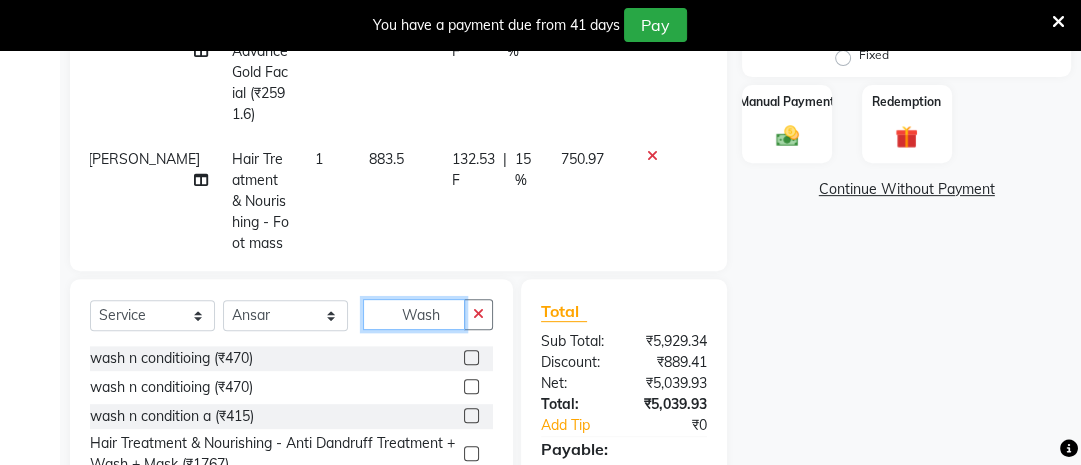 type on "Wash" 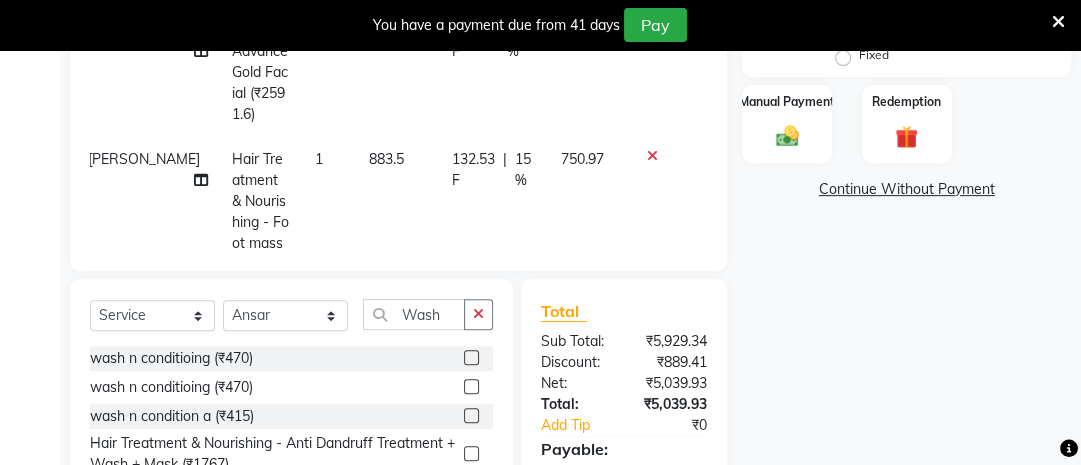 click 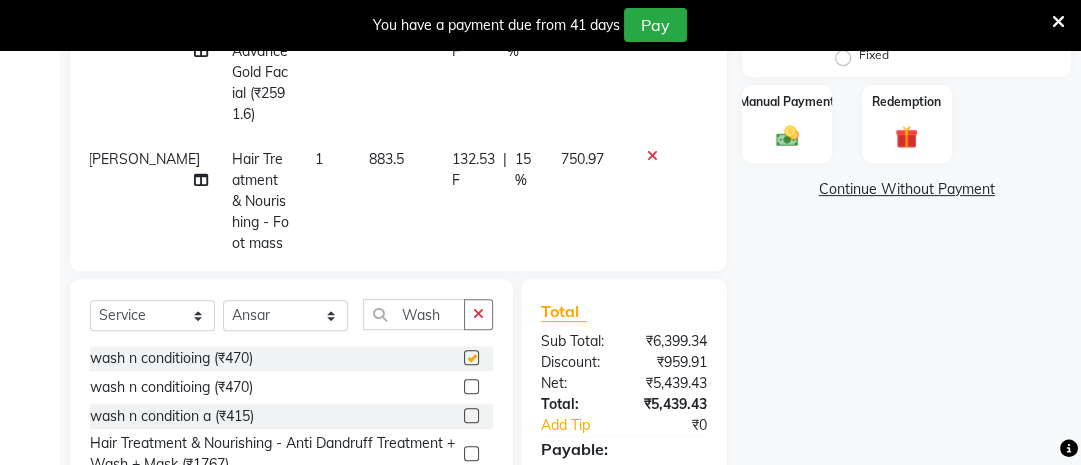 checkbox on "false" 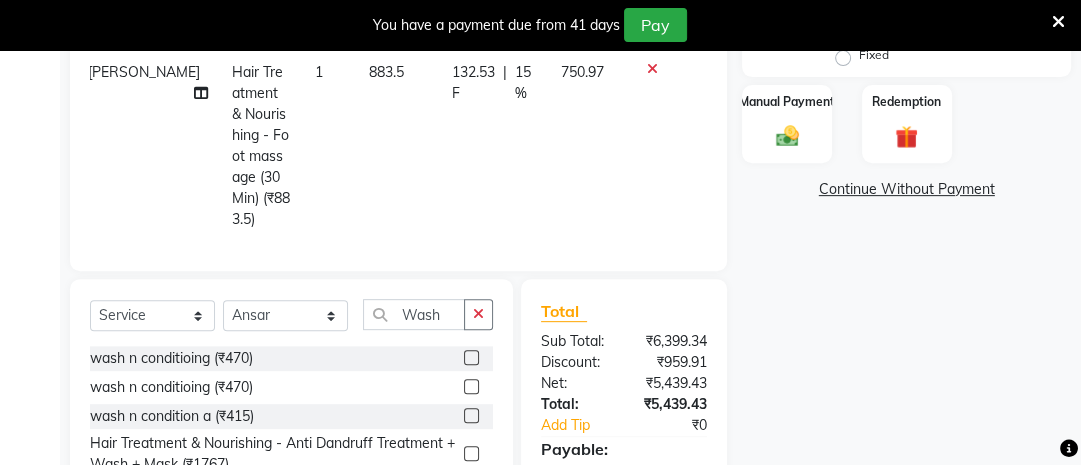 scroll, scrollTop: 468, scrollLeft: 14, axis: both 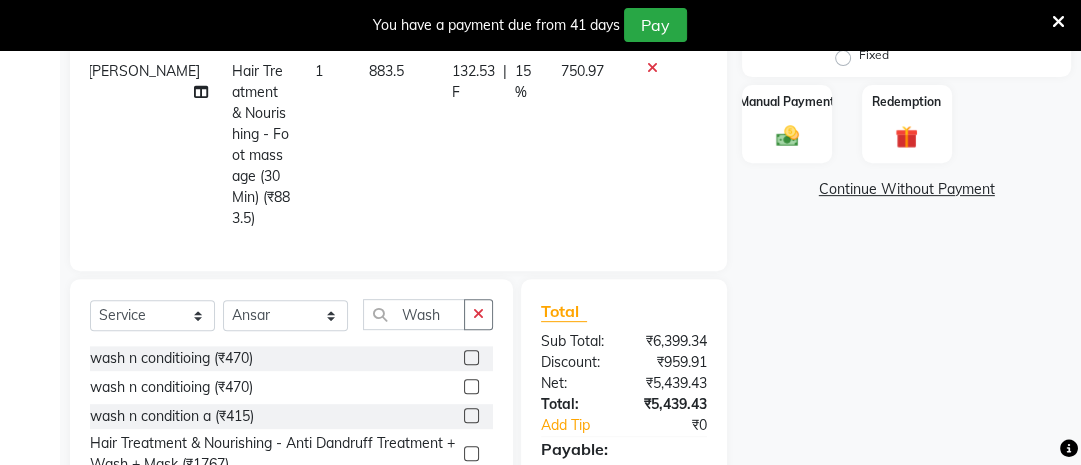 click on "470" 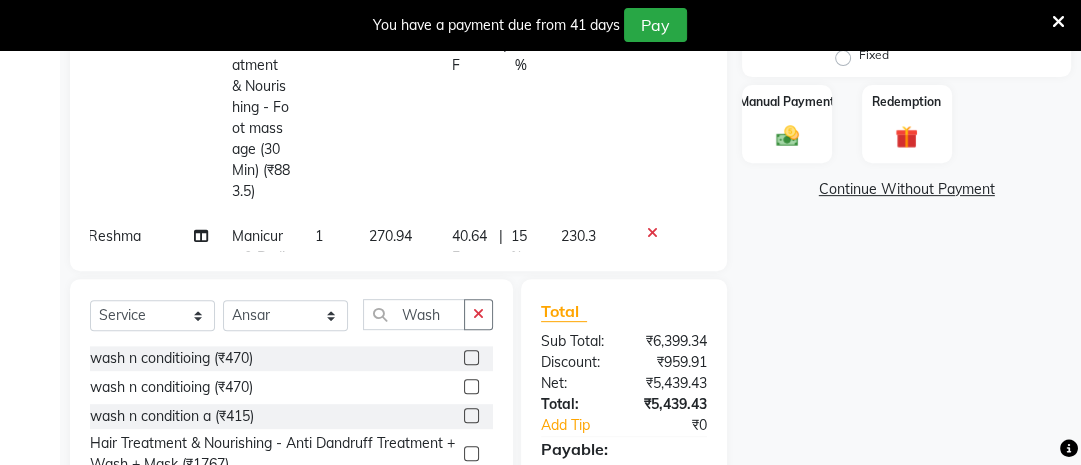 select on "20268" 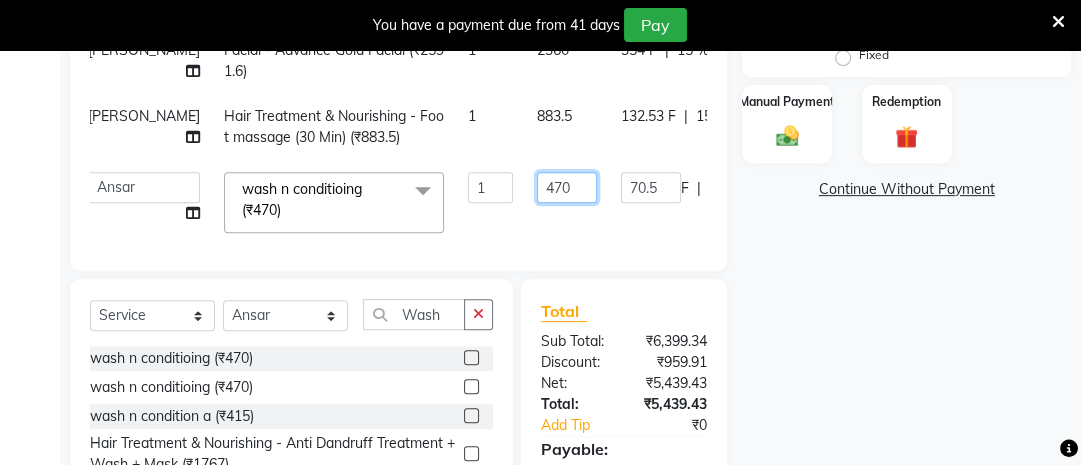 click on "470" 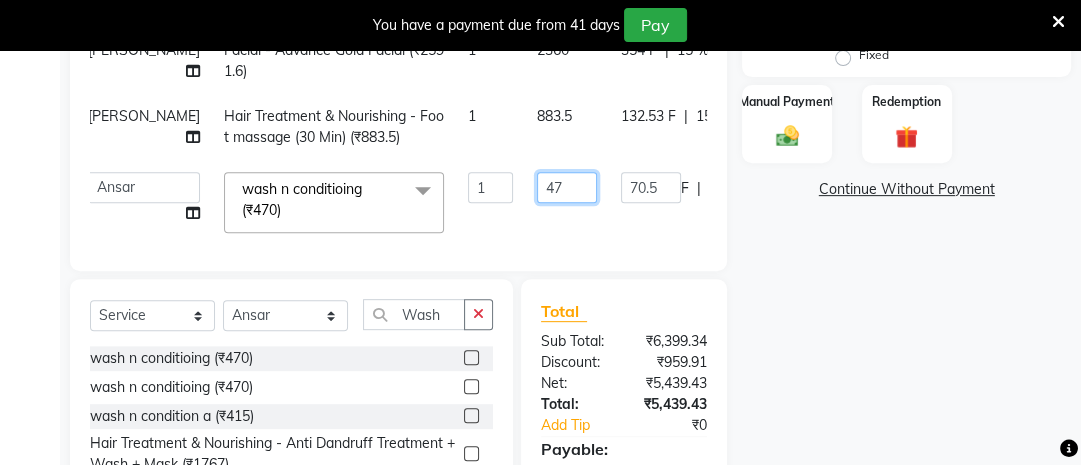 type on "4" 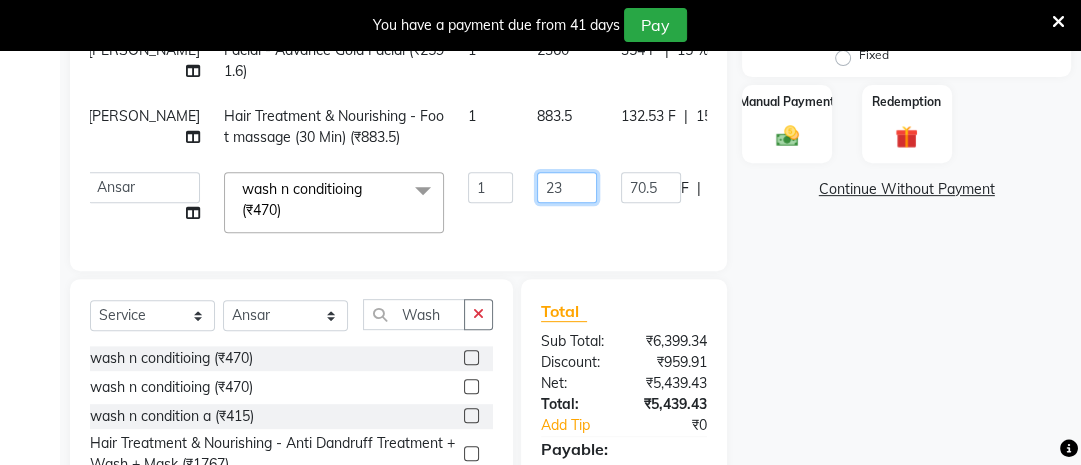 type on "230" 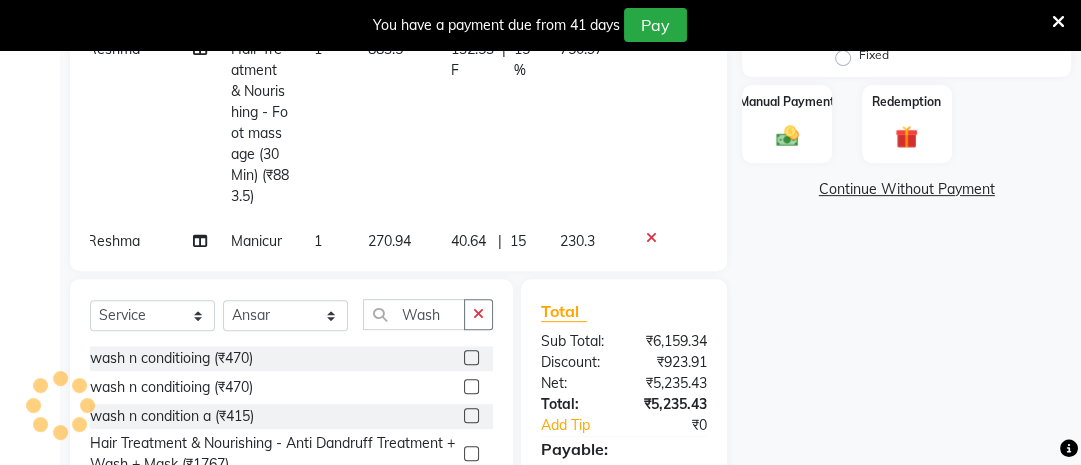 scroll, scrollTop: 19, scrollLeft: 14, axis: both 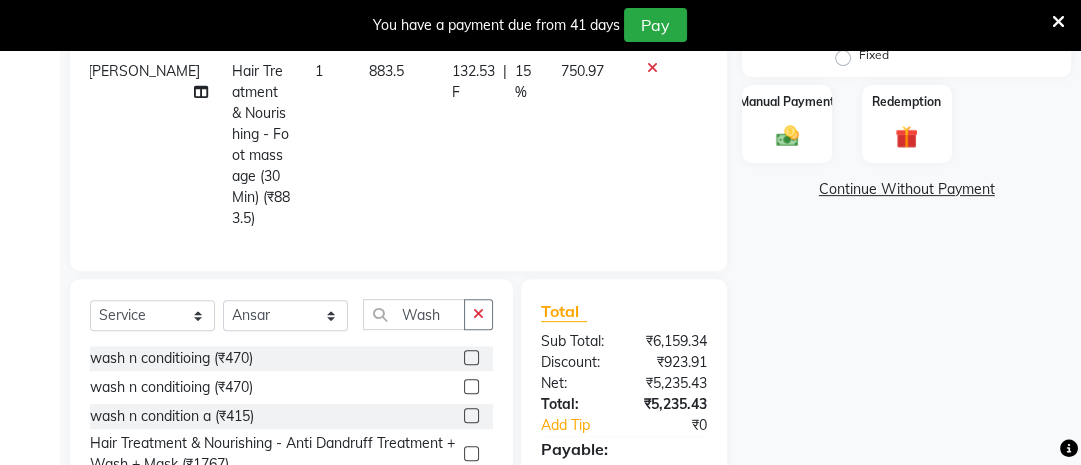 click on "230" 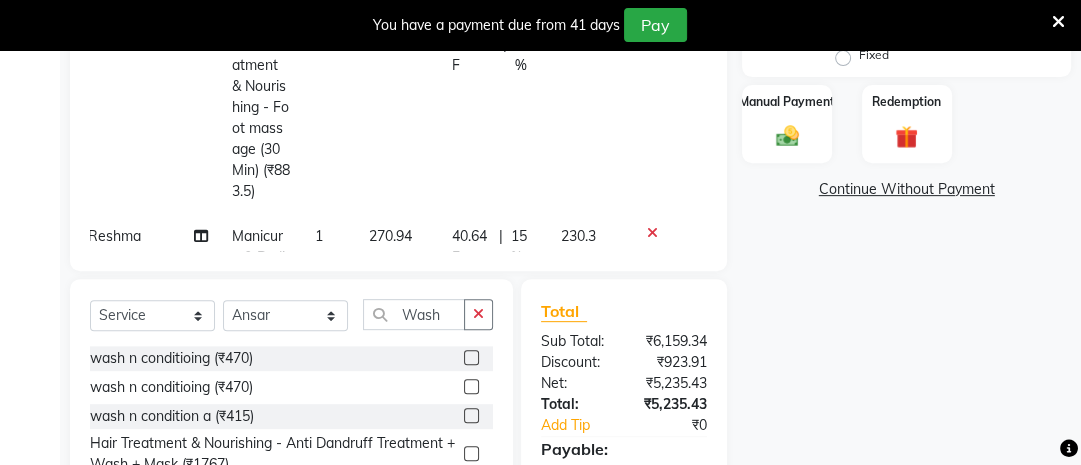 select on "20268" 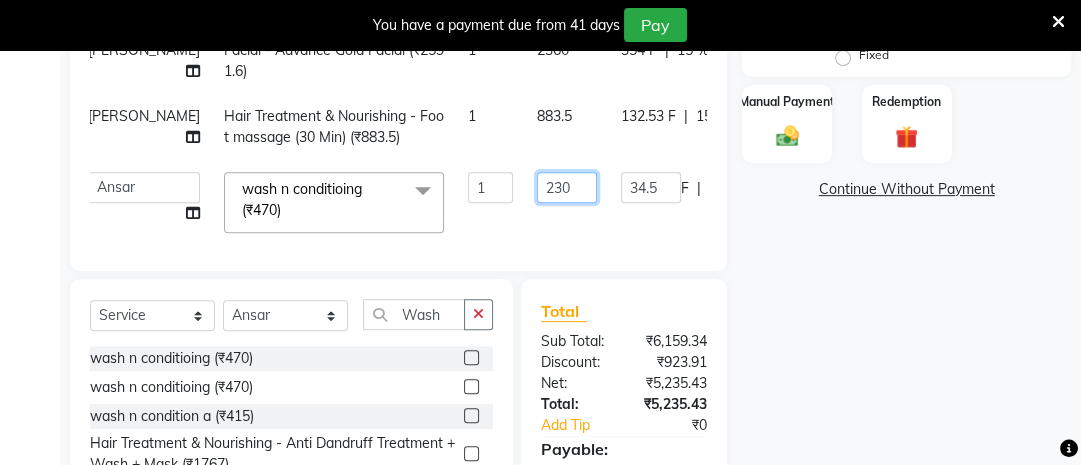 click on "230" 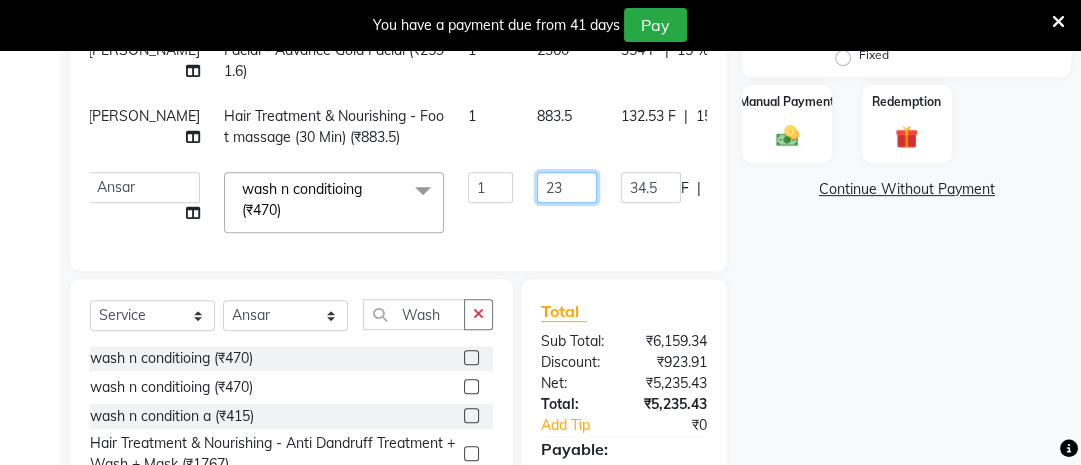 type on "2" 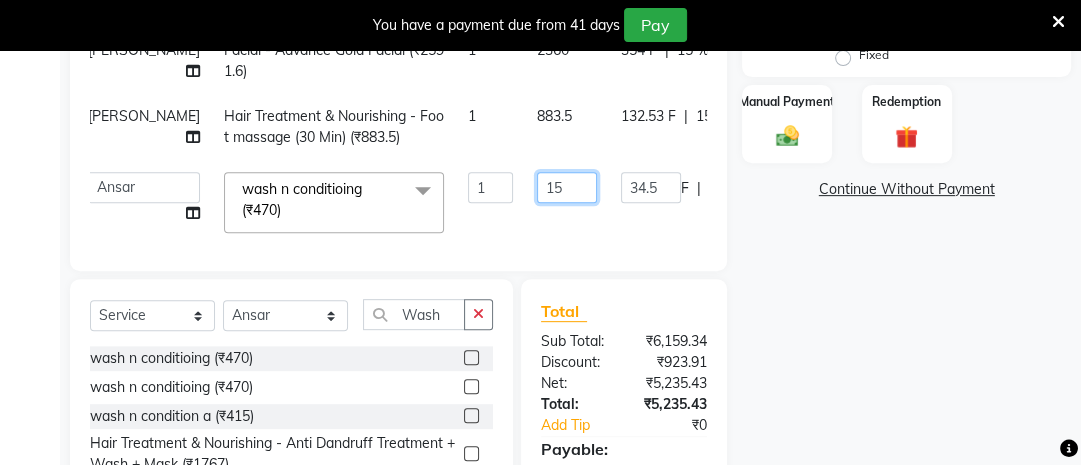 type on "150" 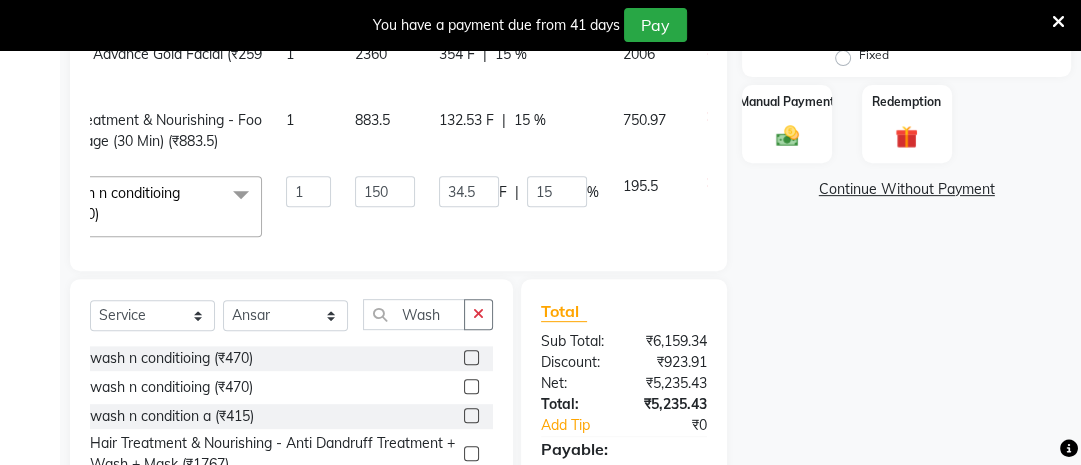 scroll, scrollTop: 20, scrollLeft: 14, axis: both 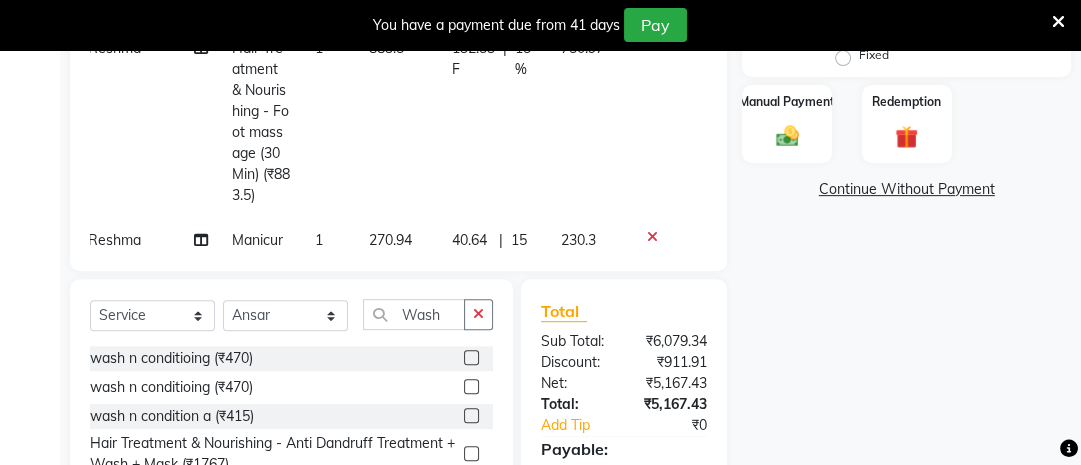 click on "40.64 F | 15 %" 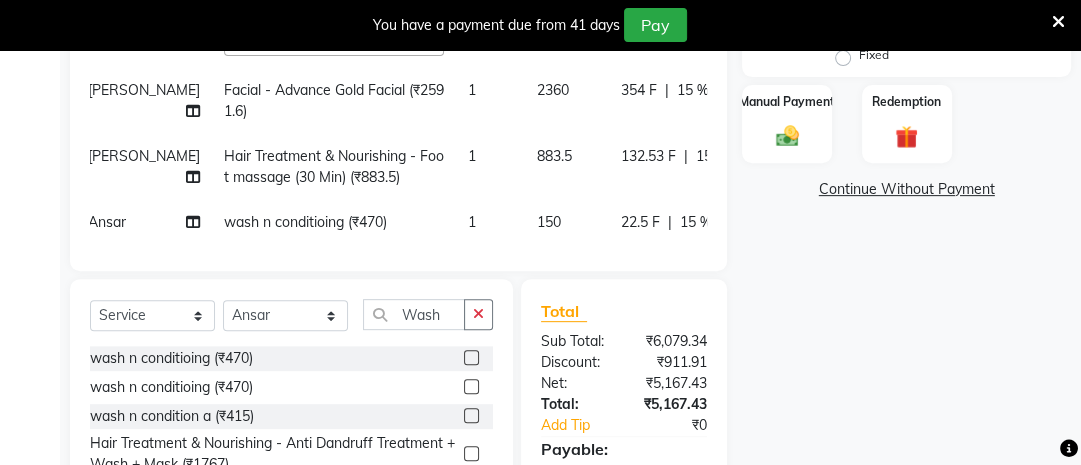 scroll, scrollTop: 24, scrollLeft: 196, axis: both 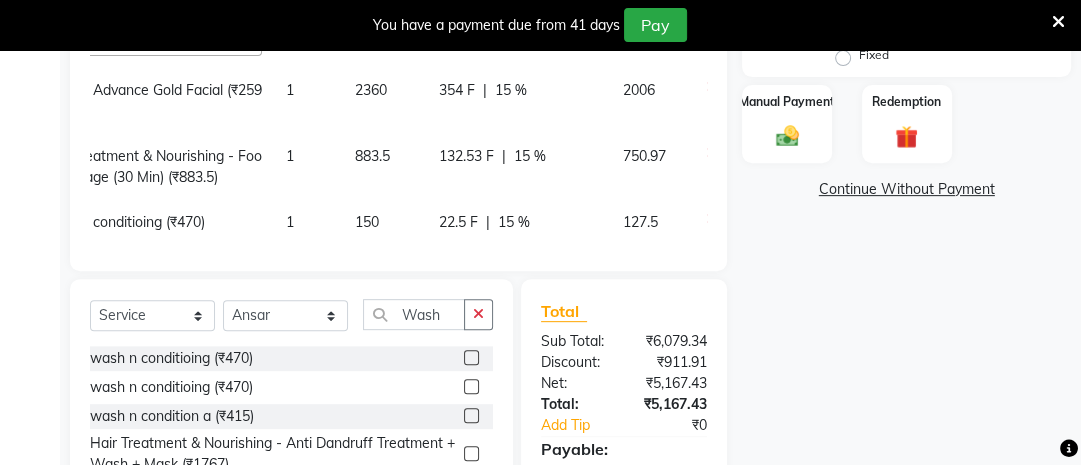 click on "150" 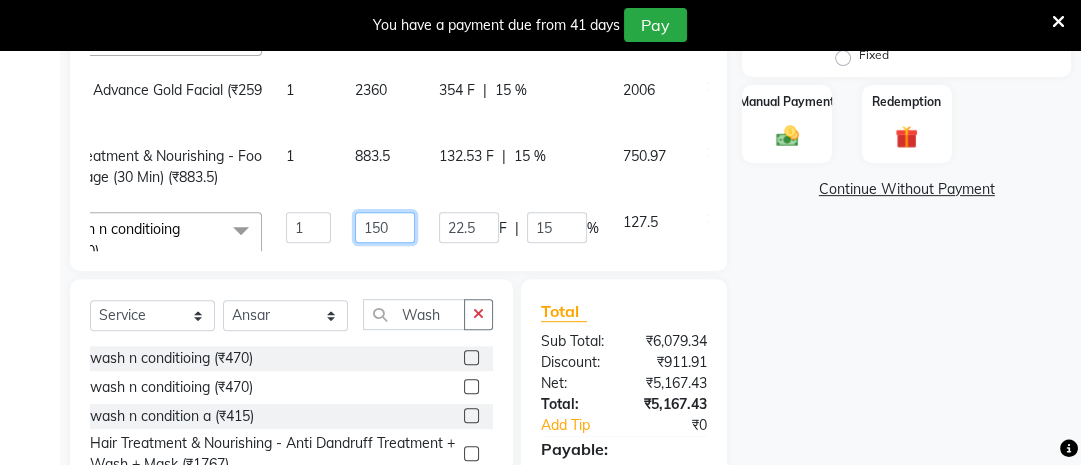click on "150" 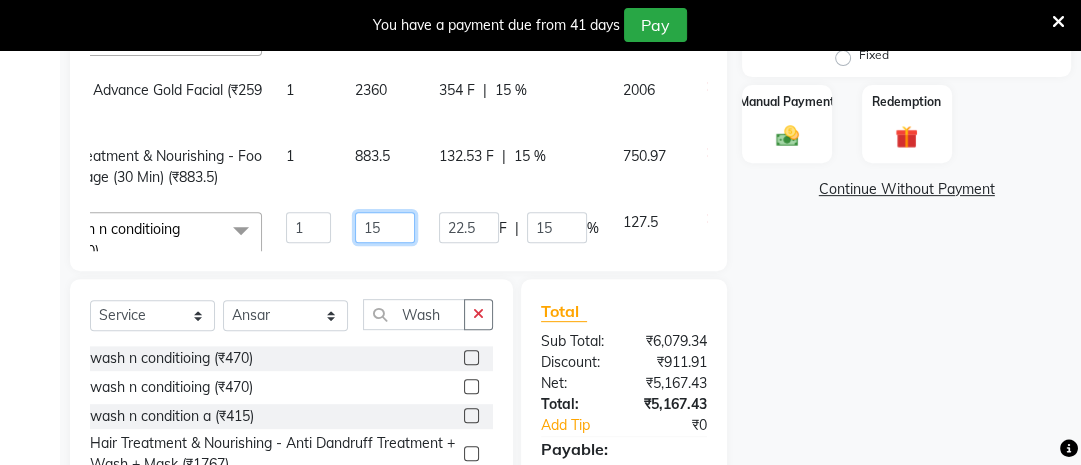 type on "1" 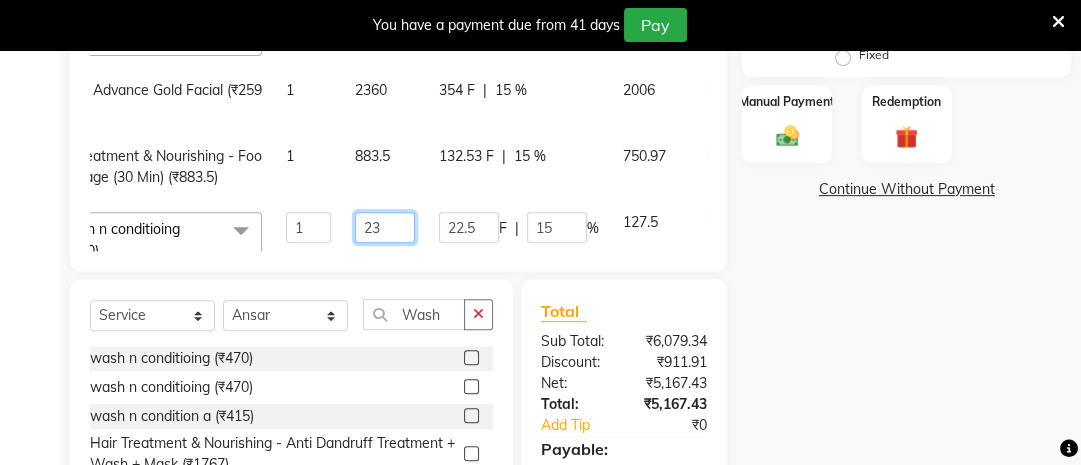 type on "230" 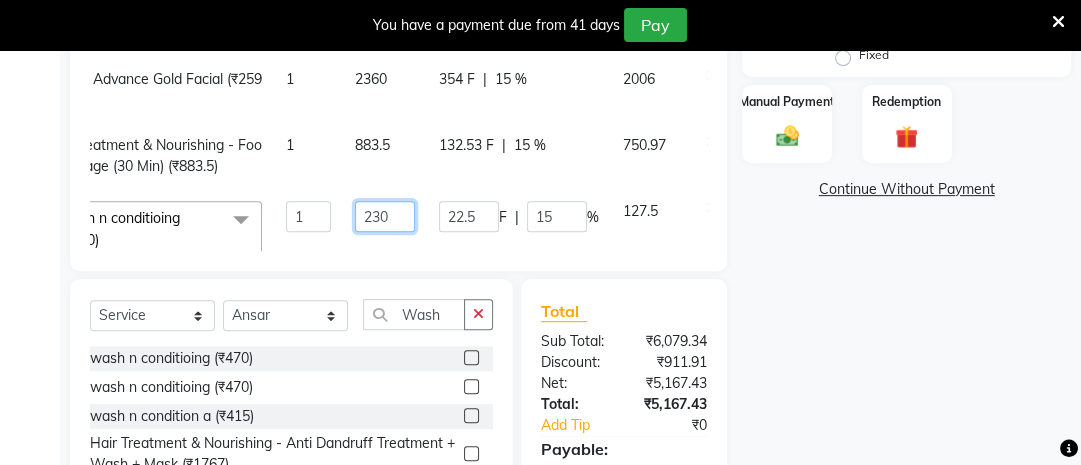 scroll, scrollTop: 32, scrollLeft: 196, axis: both 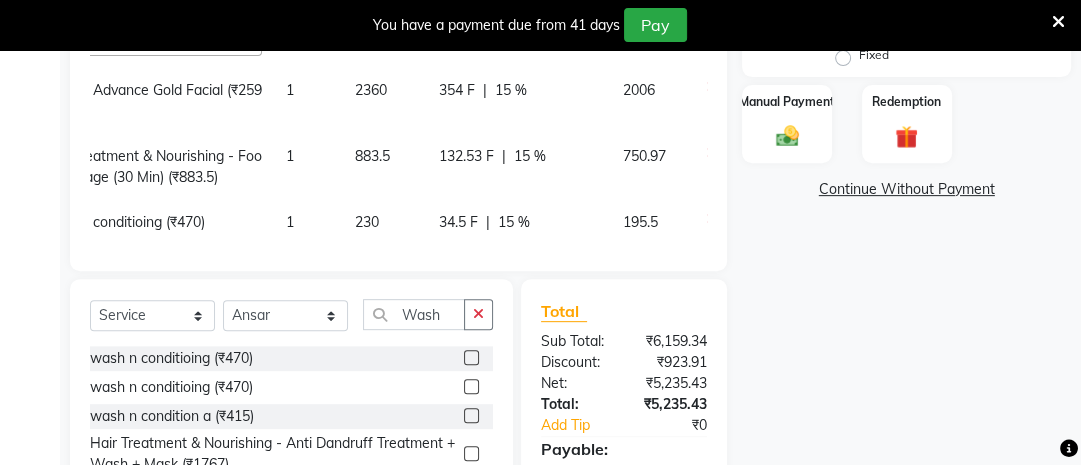 click on "230" 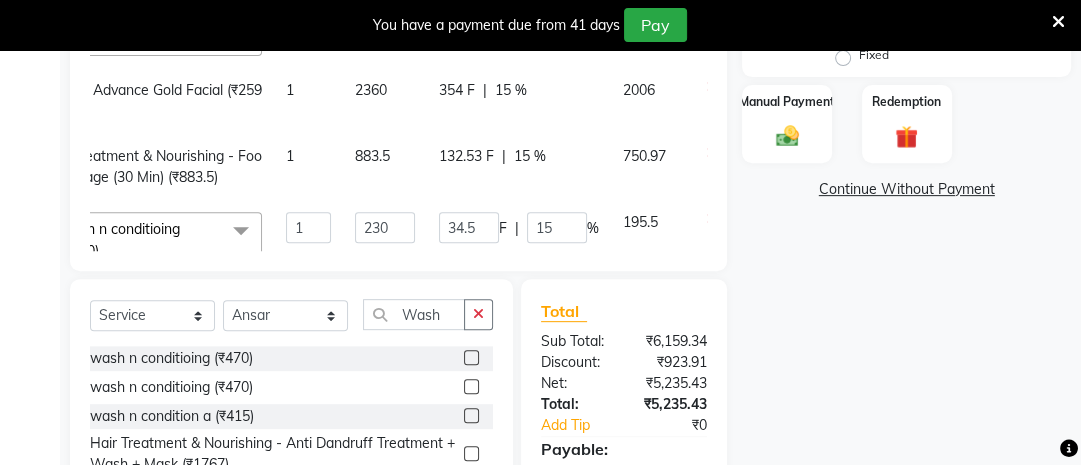 scroll, scrollTop: 32, scrollLeft: 196, axis: both 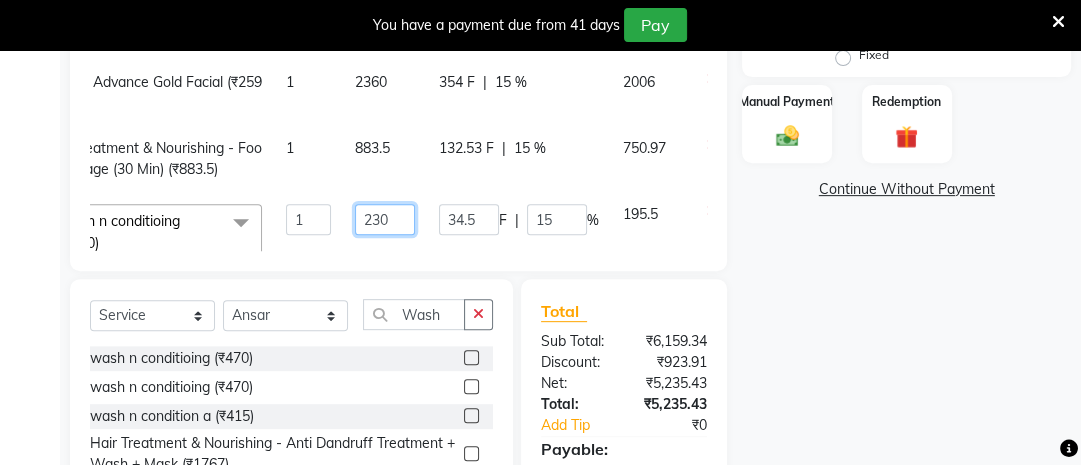 click on "230" 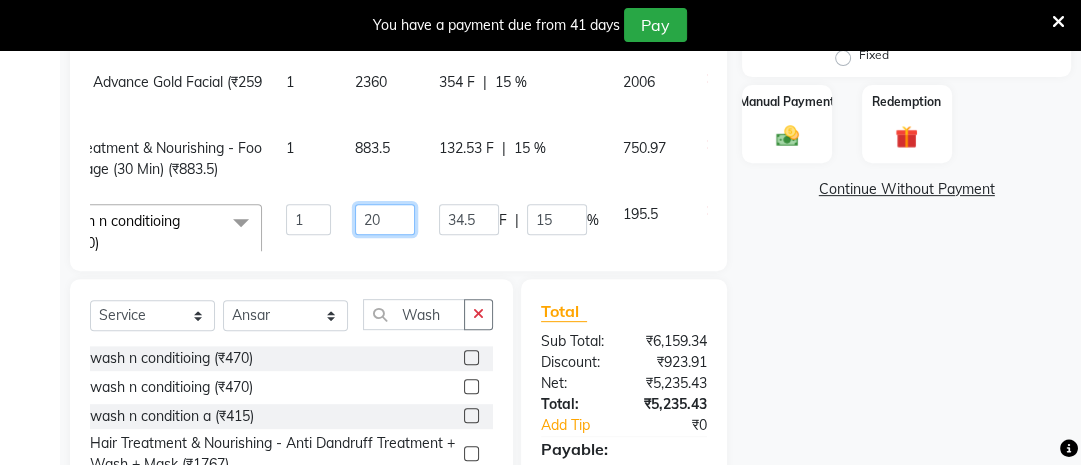 type on "200" 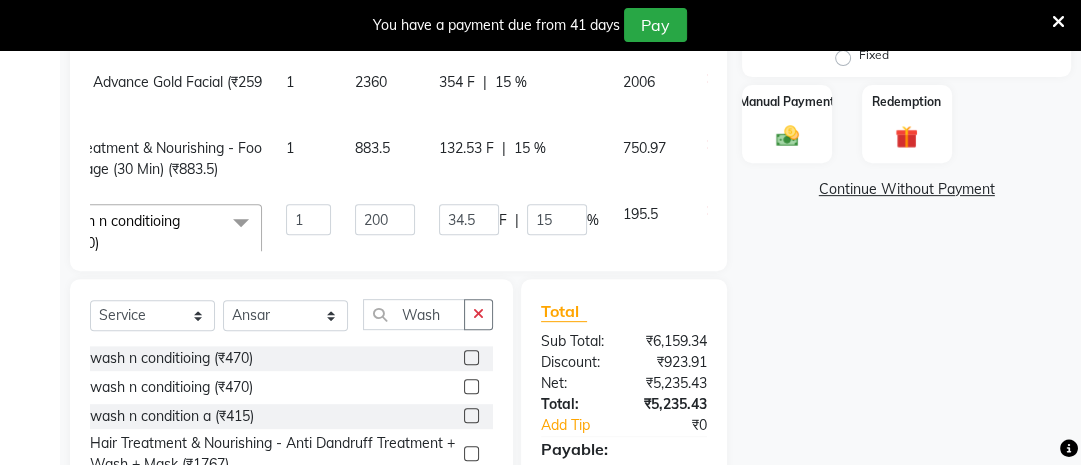 scroll, scrollTop: 24, scrollLeft: 196, axis: both 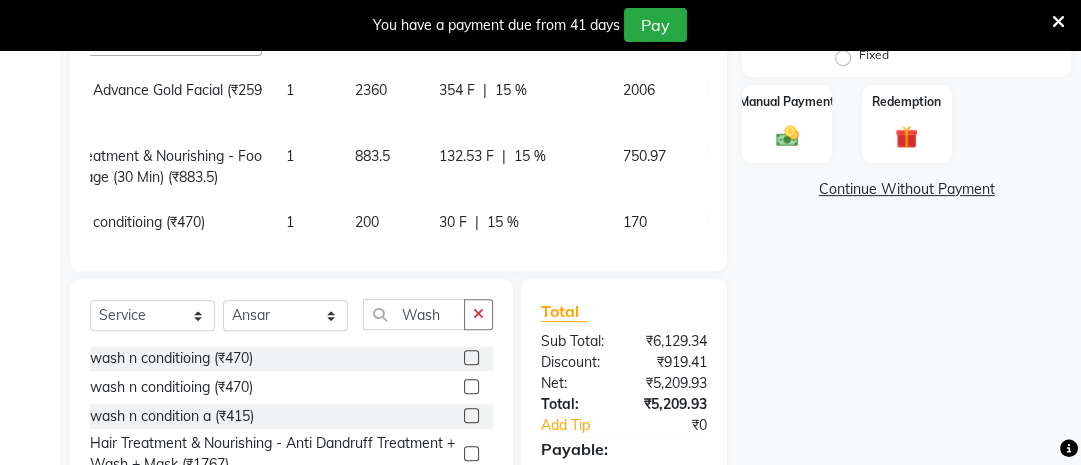 click on "200" 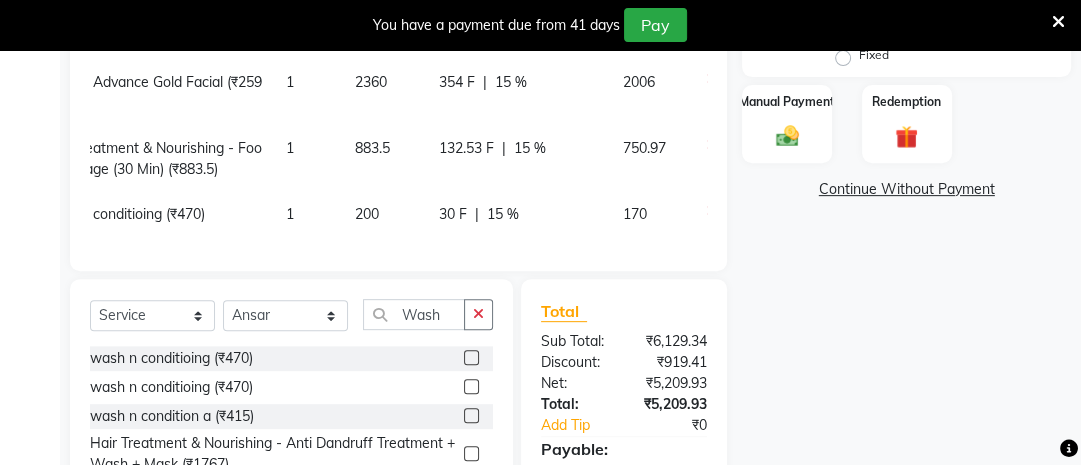 select on "20268" 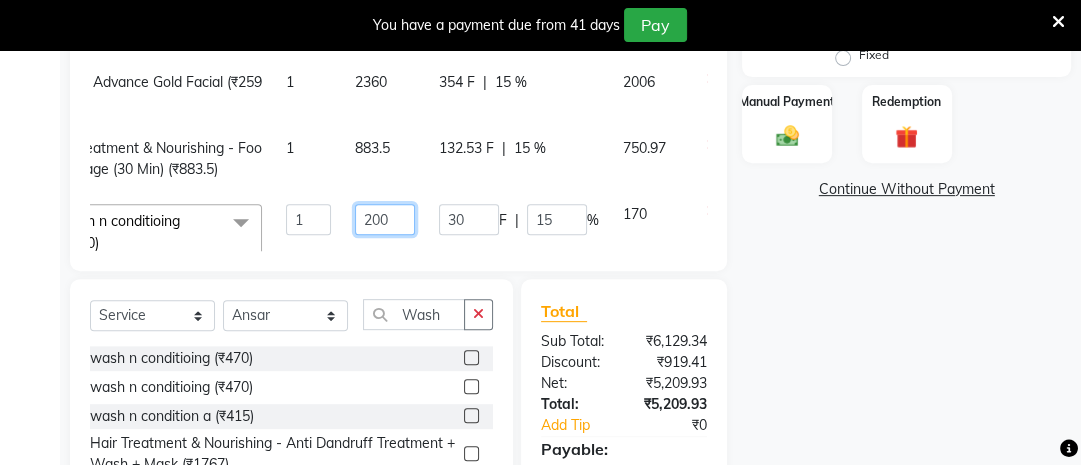 click on "200" 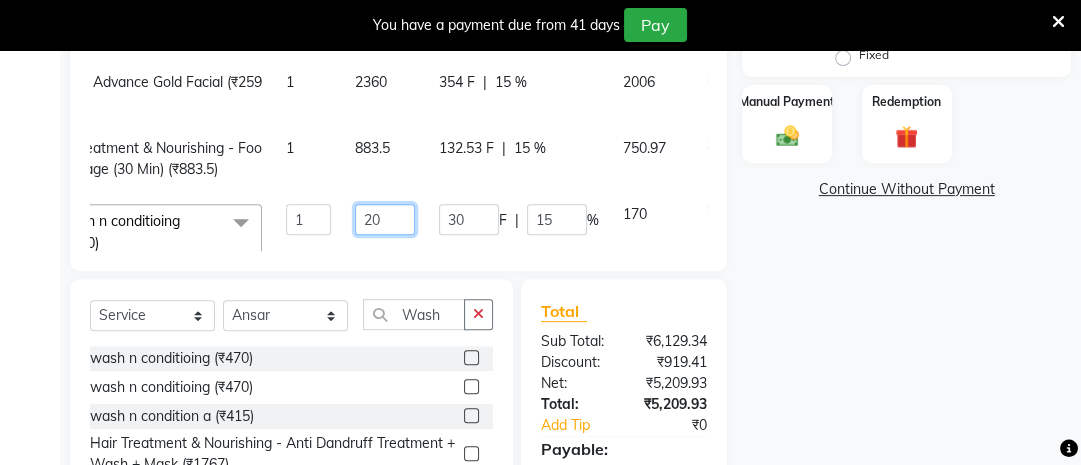 type on "2" 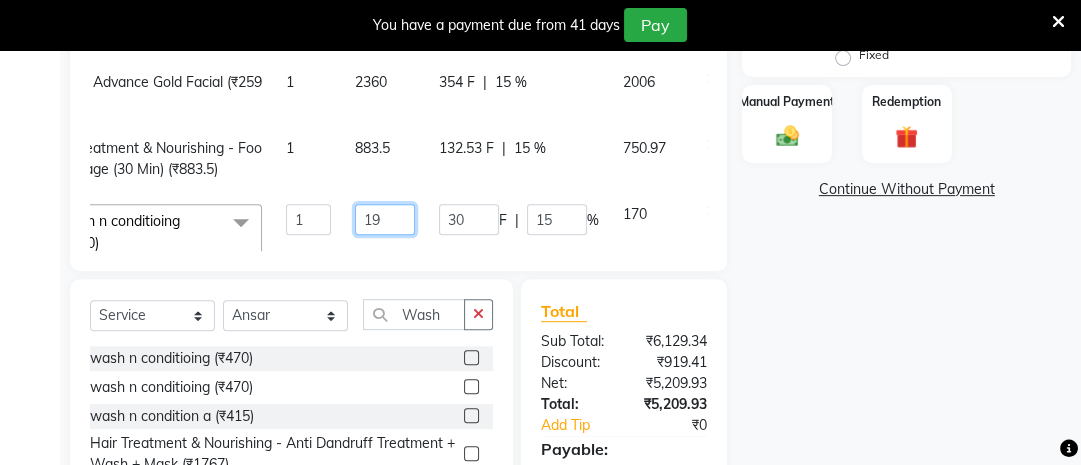 type on "190" 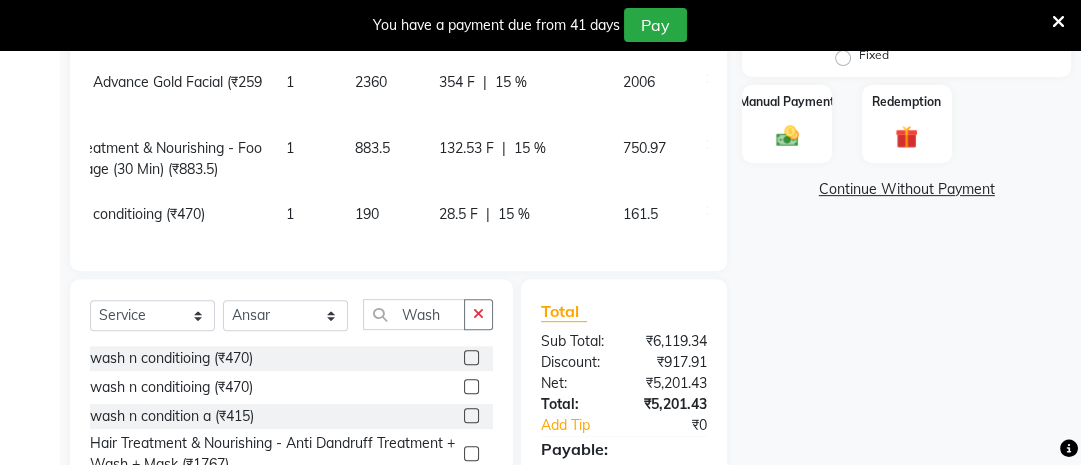 scroll, scrollTop: 24, scrollLeft: 196, axis: both 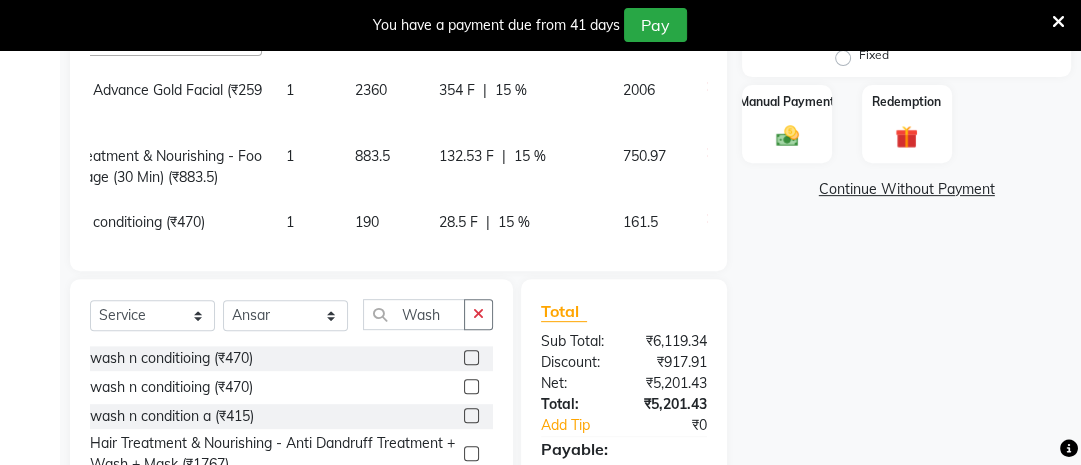 click on "190" 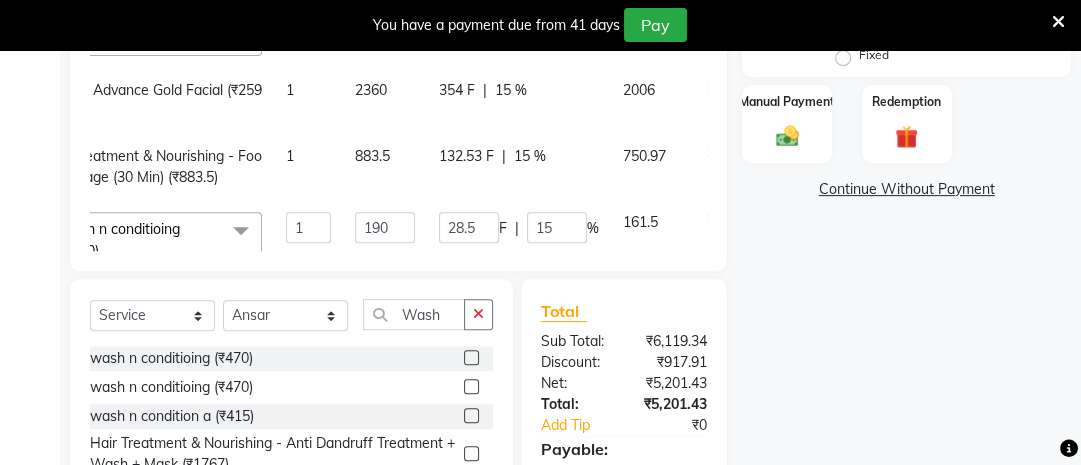 scroll, scrollTop: 32, scrollLeft: 196, axis: both 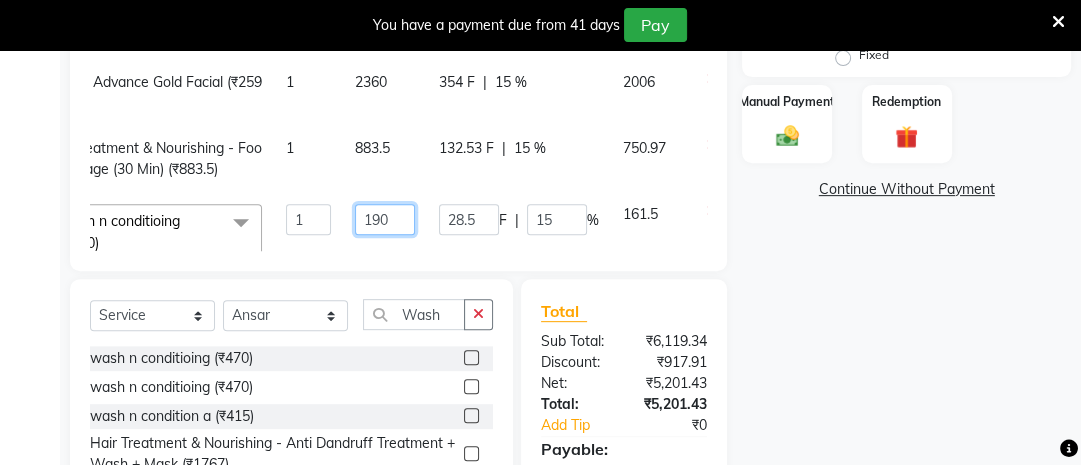 click on "190" 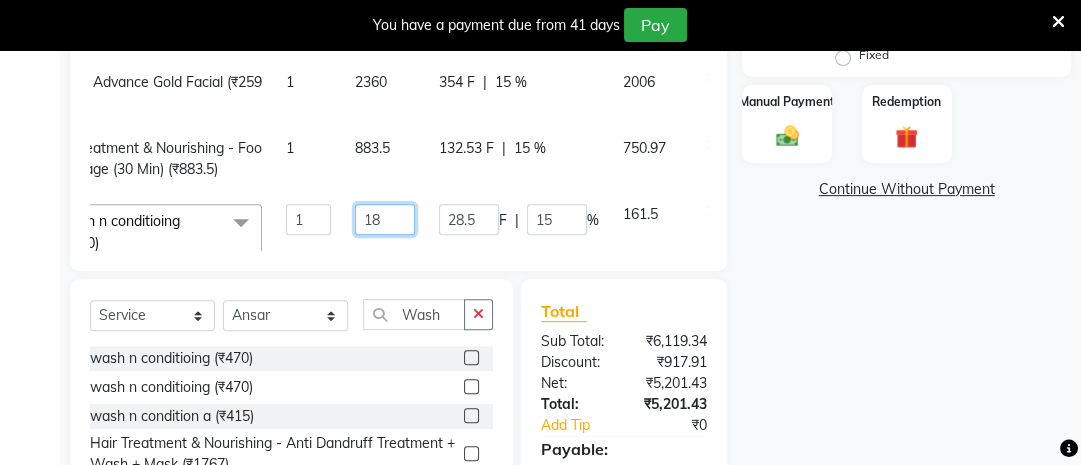 type on "180" 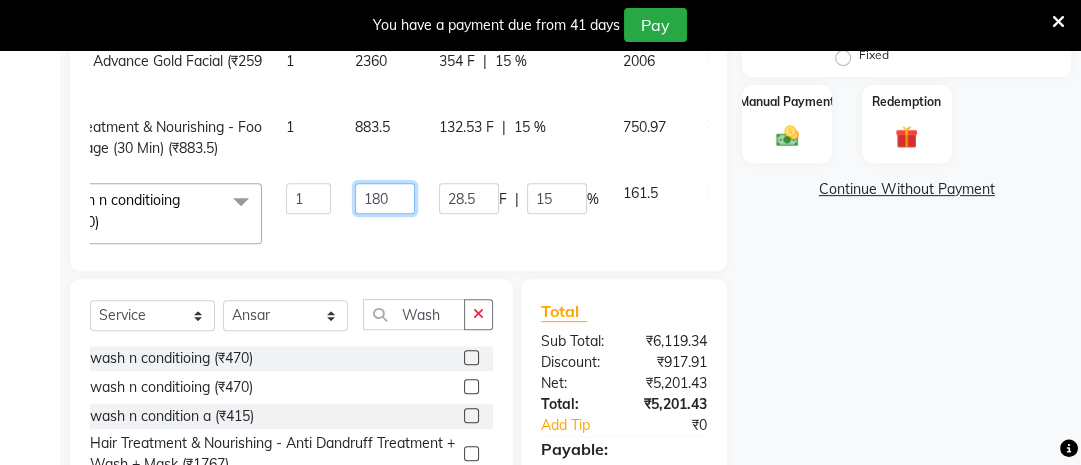 scroll, scrollTop: 50, scrollLeft: 196, axis: both 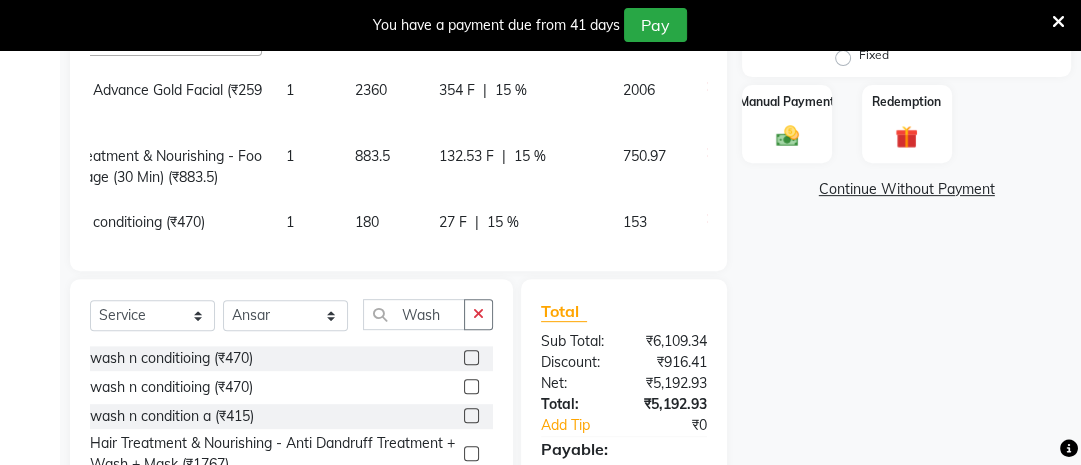 click on "27 F | 15 %" 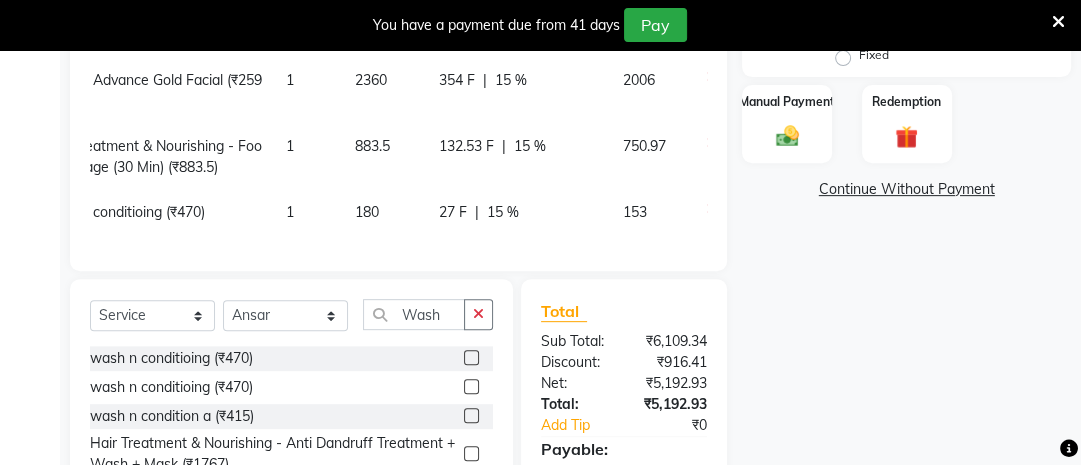 select on "20268" 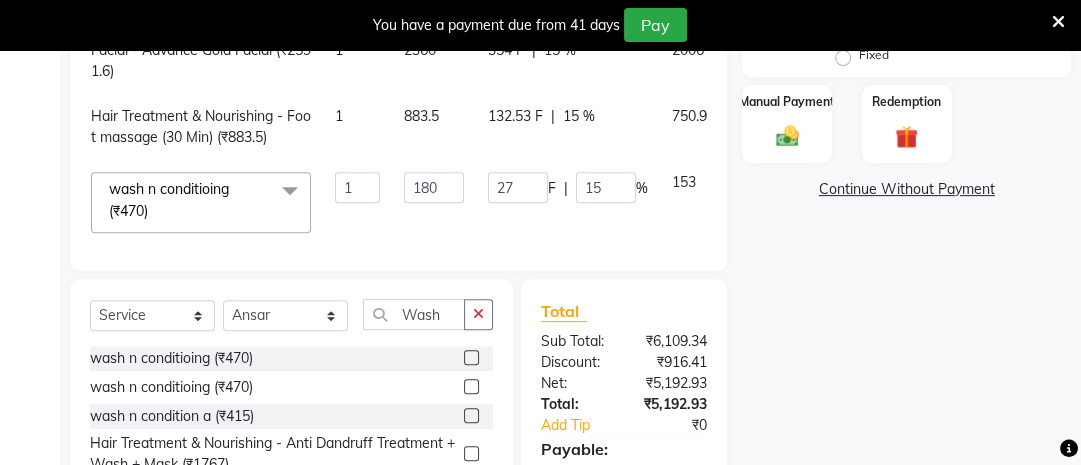 scroll, scrollTop: 0, scrollLeft: 147, axis: horizontal 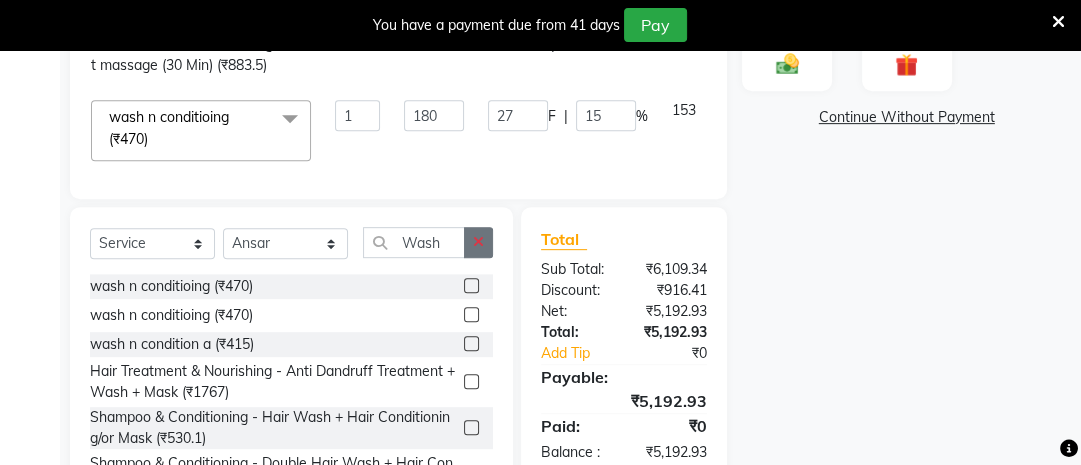 click 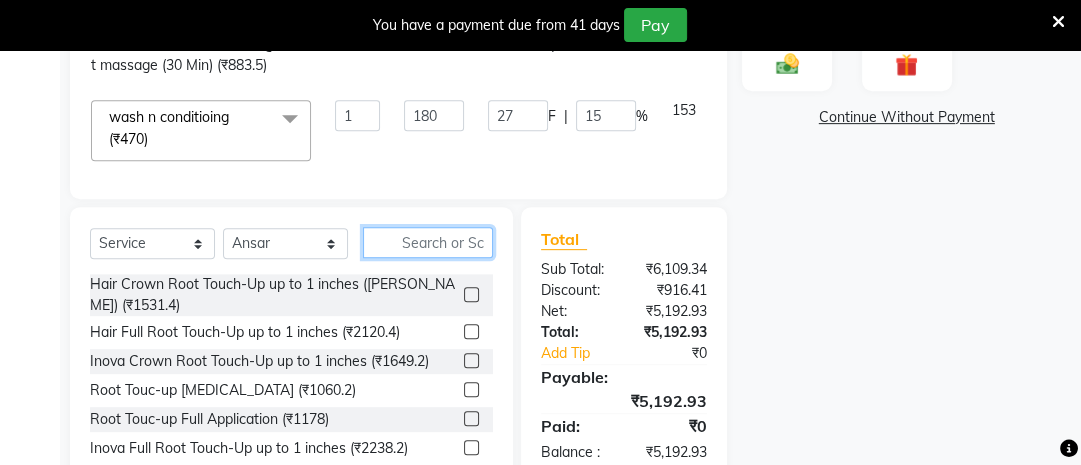 click 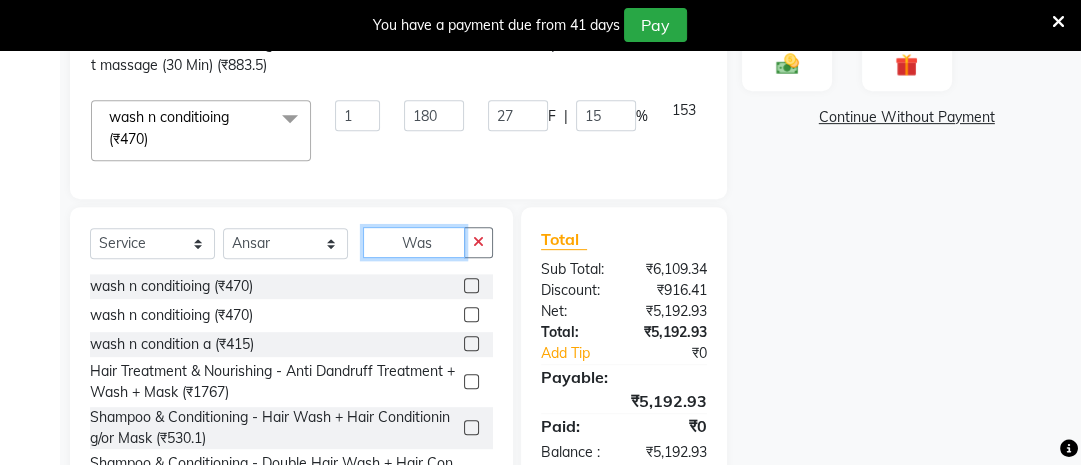 type on "Was" 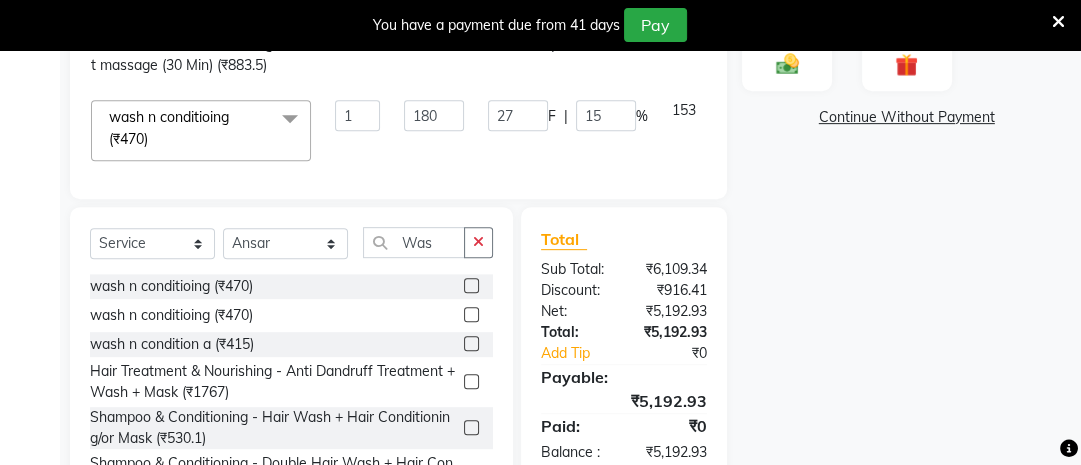 click 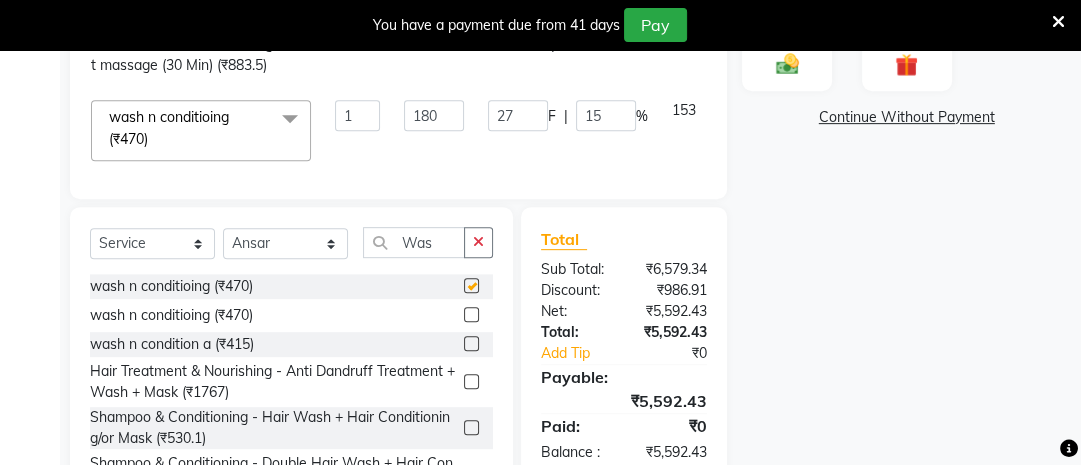 checkbox on "false" 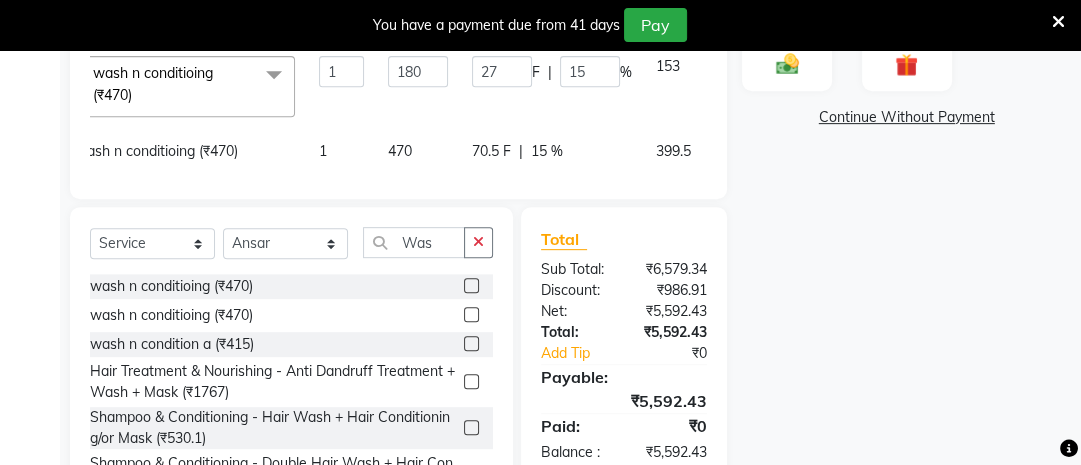 scroll, scrollTop: 108, scrollLeft: 196, axis: both 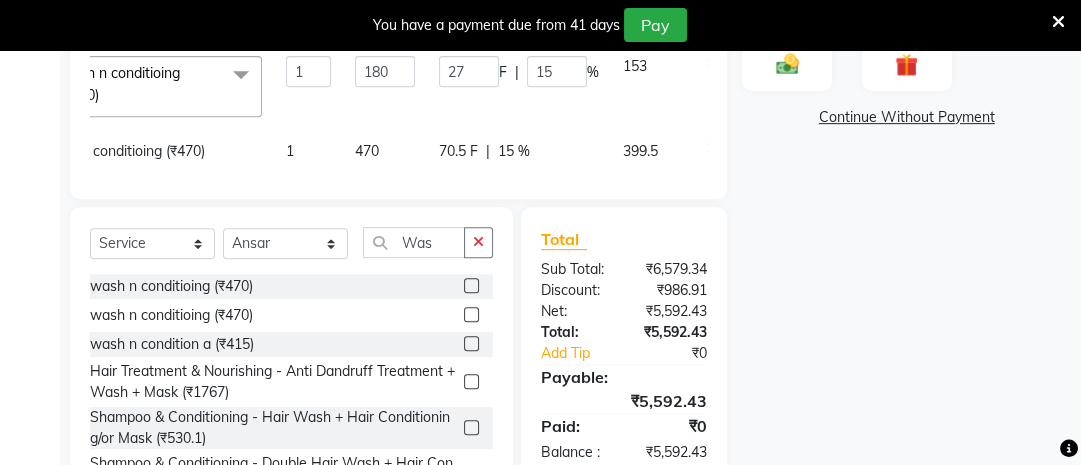 click 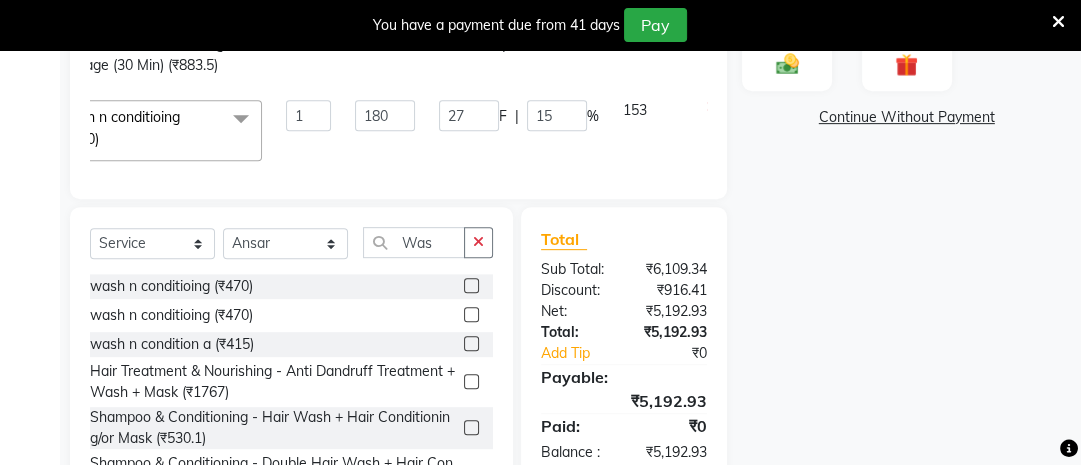 scroll, scrollTop: 687, scrollLeft: 0, axis: vertical 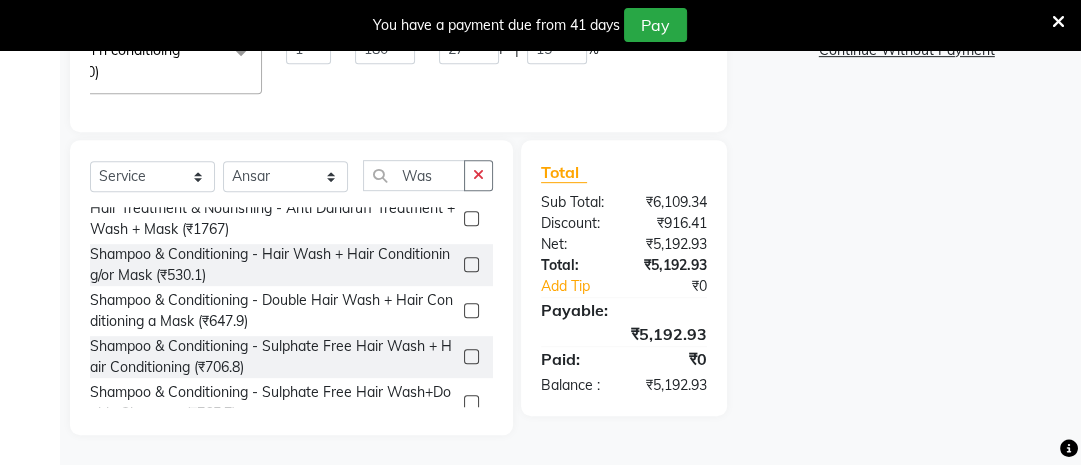 click 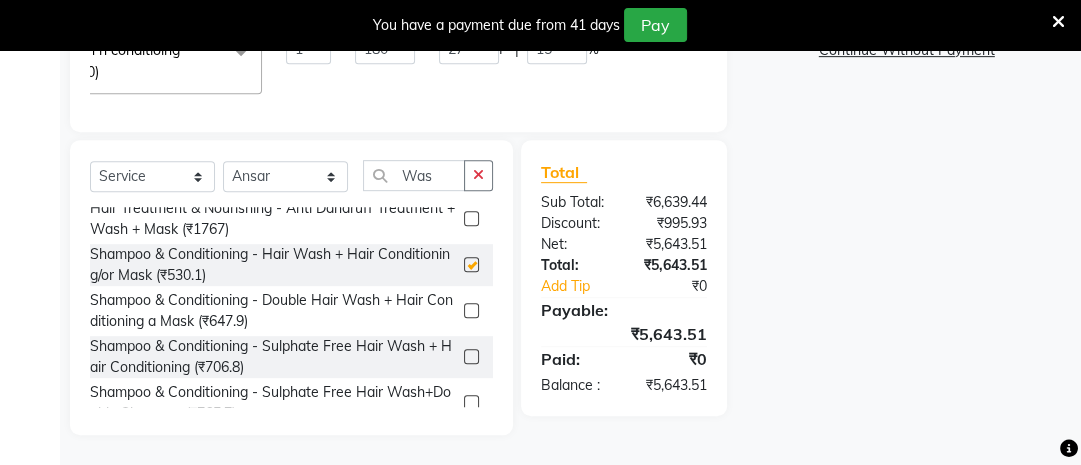 scroll, scrollTop: 108, scrollLeft: 196, axis: both 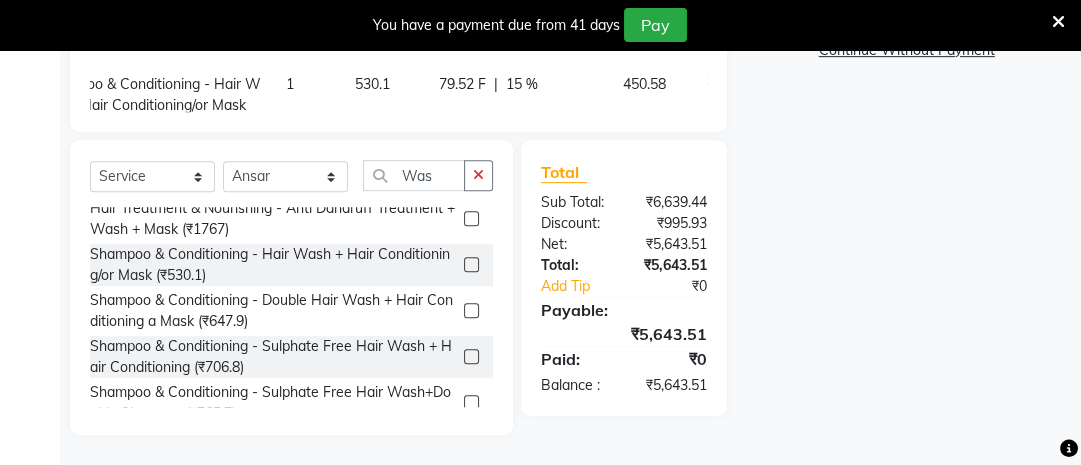 checkbox on "false" 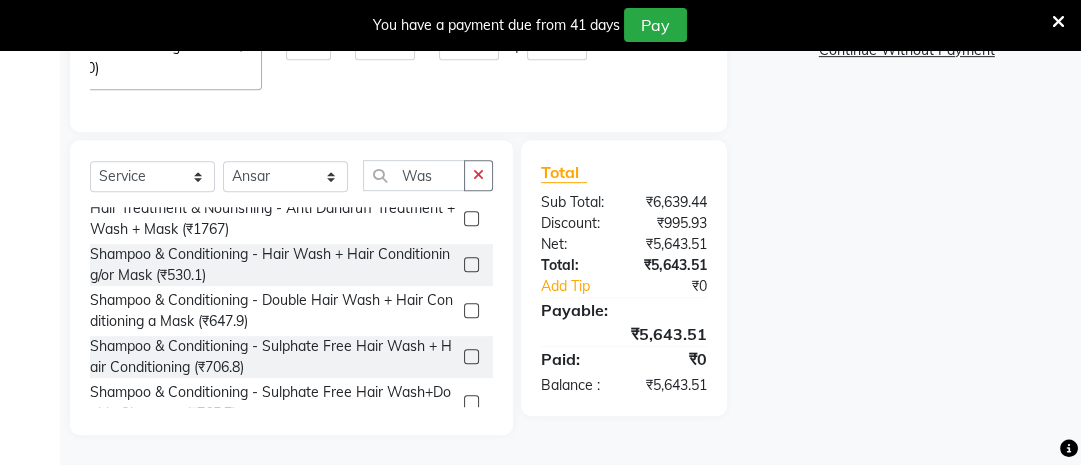 scroll, scrollTop: 151, scrollLeft: 196, axis: both 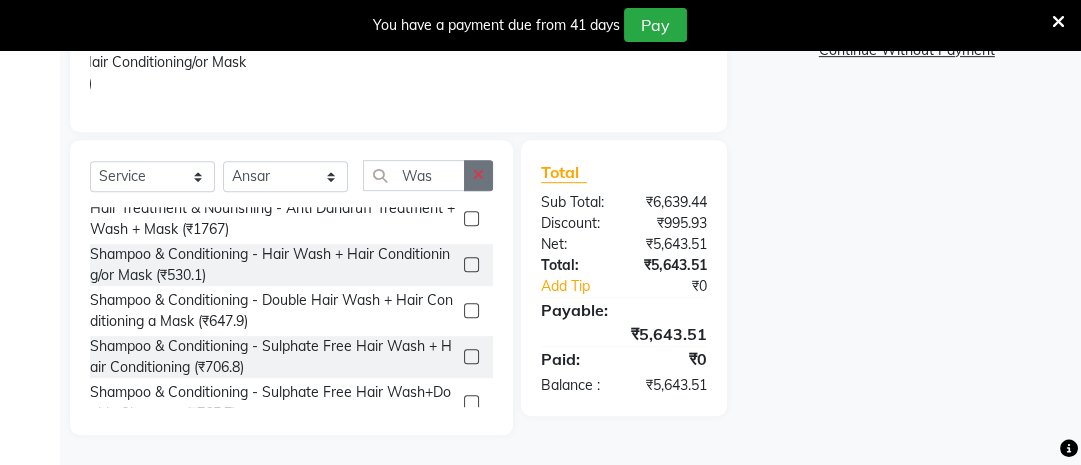 click 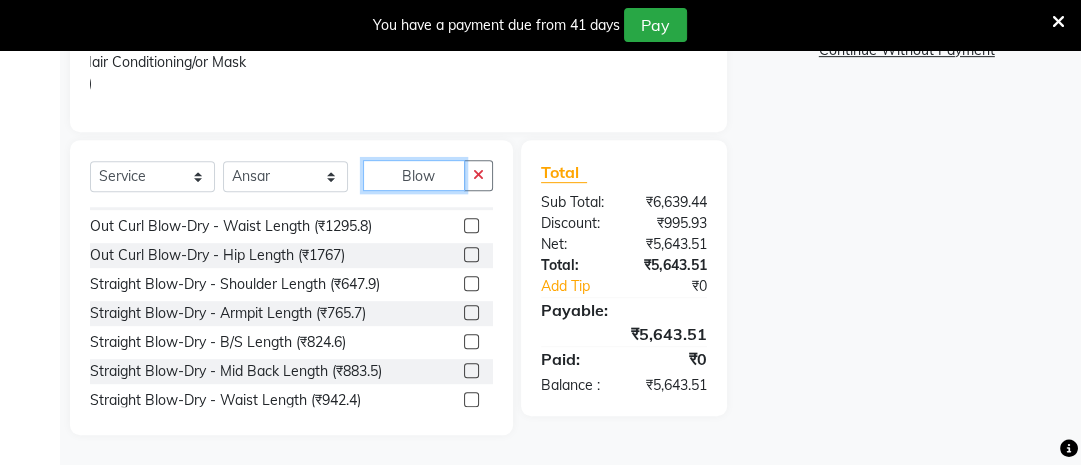 scroll, scrollTop: 264, scrollLeft: 0, axis: vertical 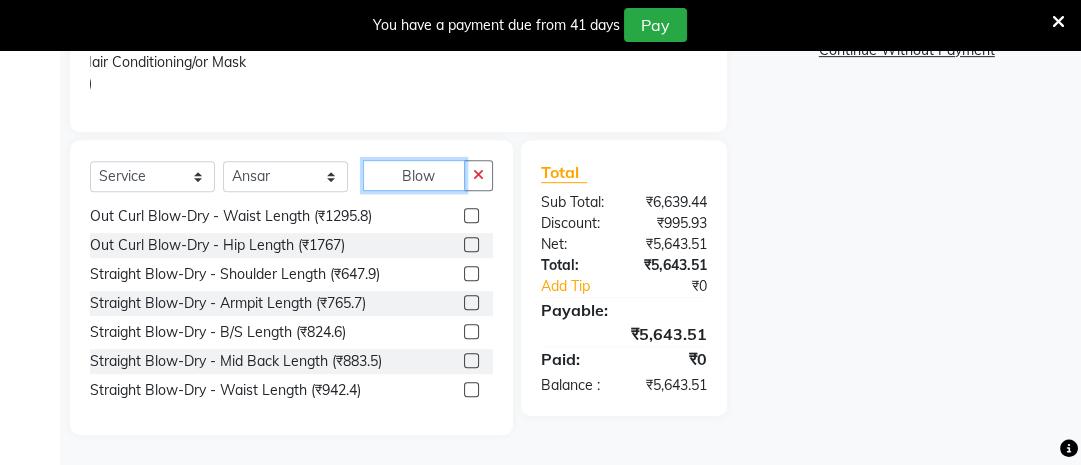 type on "Blow" 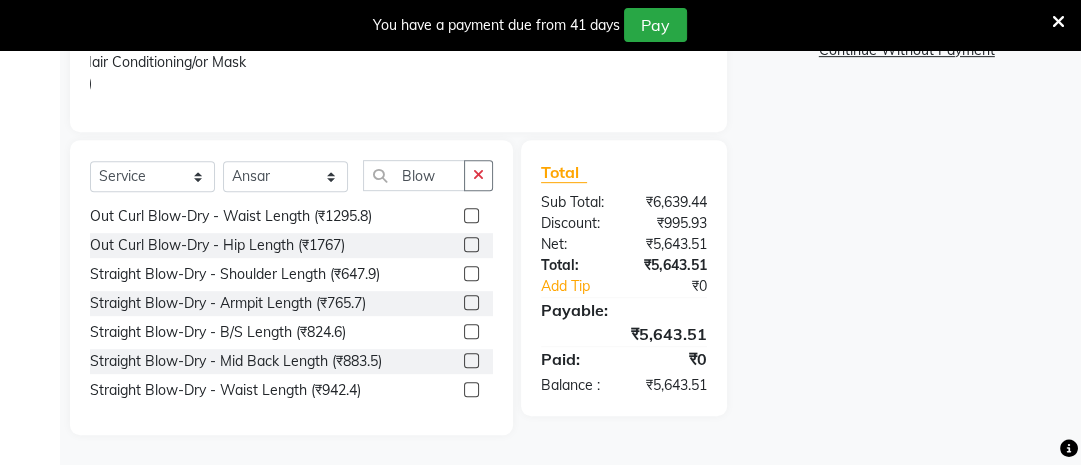 click 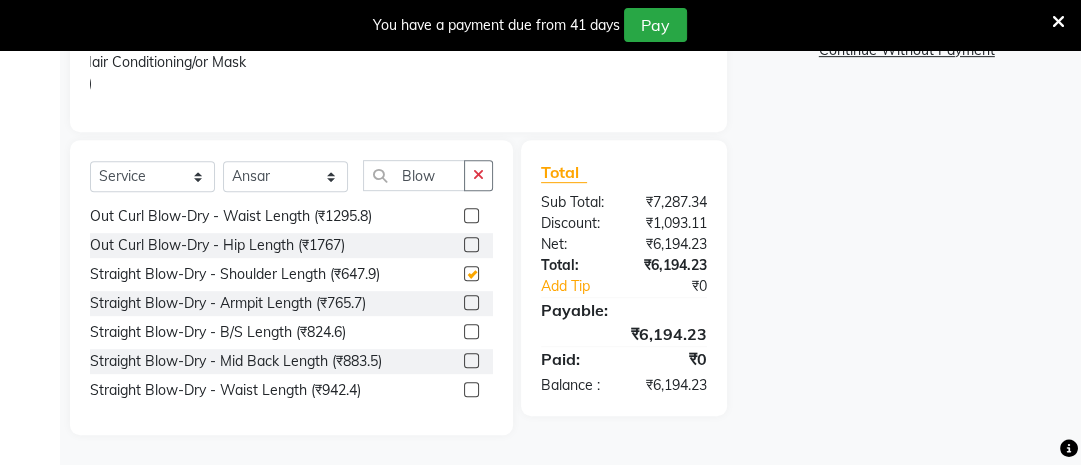 checkbox on "false" 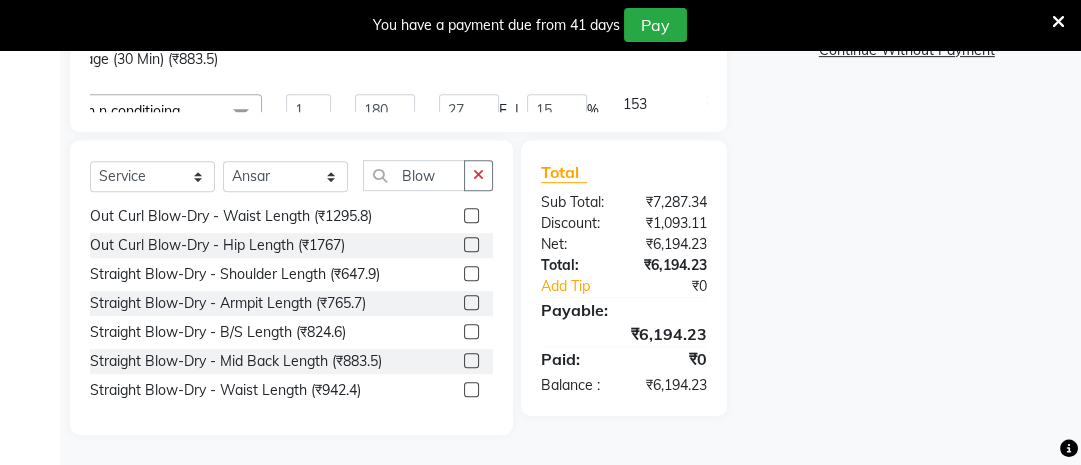 scroll, scrollTop: 24, scrollLeft: 196, axis: both 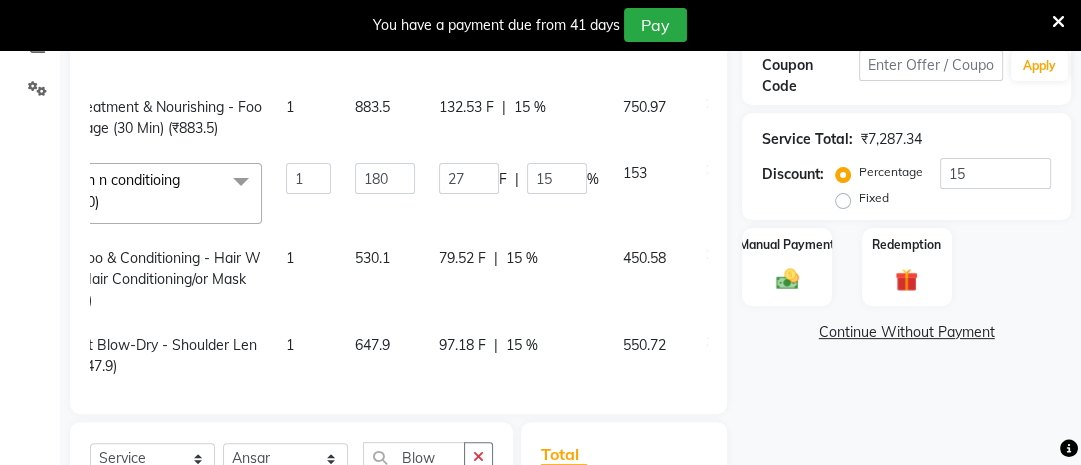 click 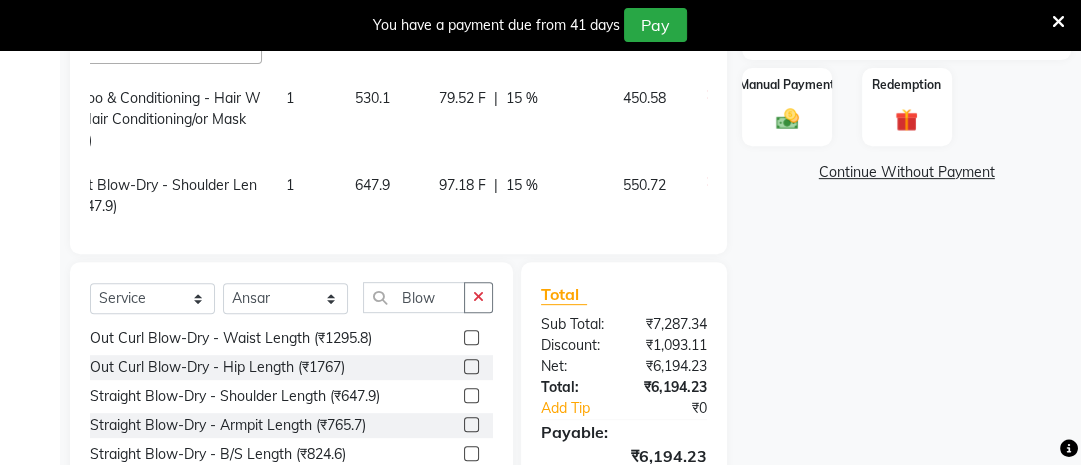 scroll, scrollTop: 564, scrollLeft: 0, axis: vertical 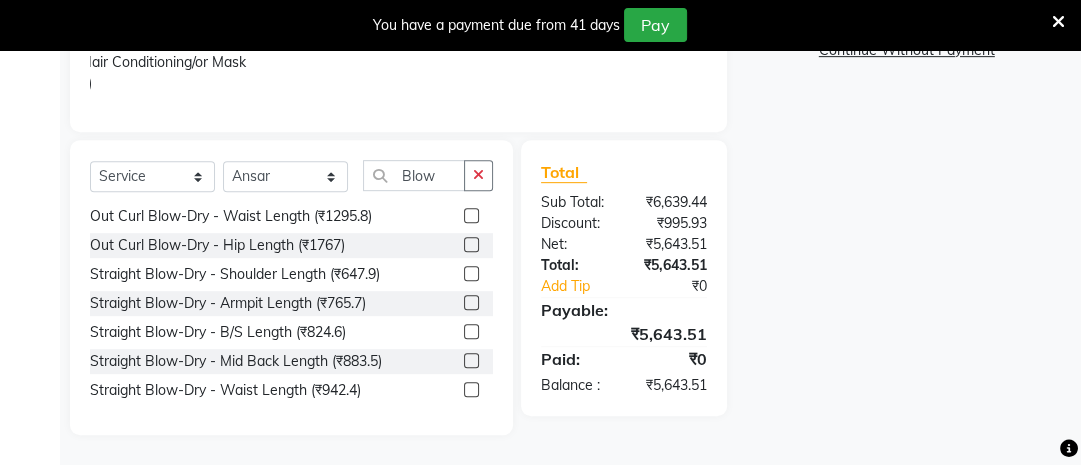 click 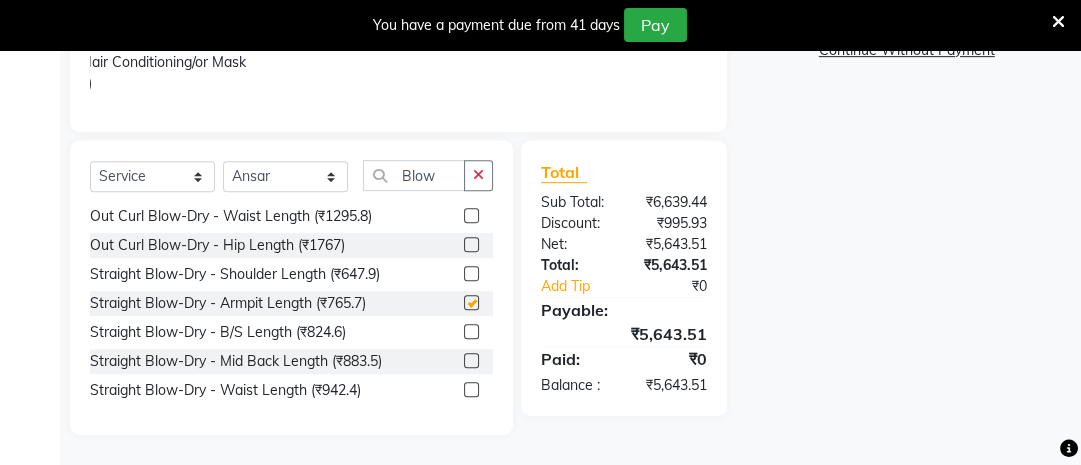 scroll, scrollTop: 216, scrollLeft: 196, axis: both 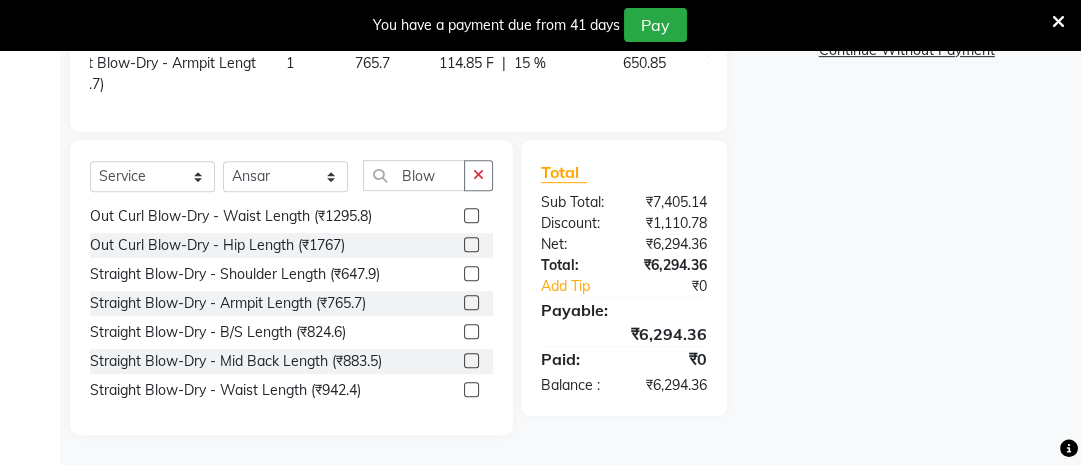 checkbox on "false" 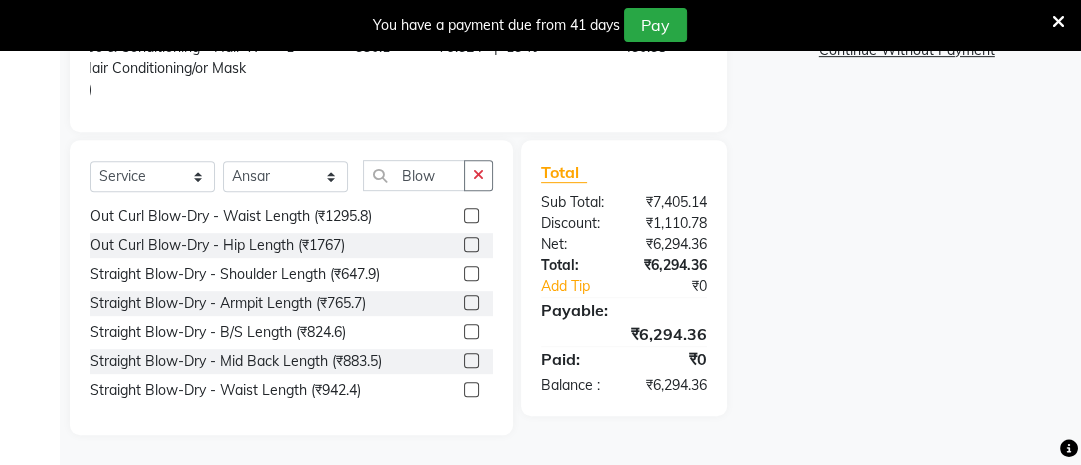 scroll, scrollTop: 216, scrollLeft: 196, axis: both 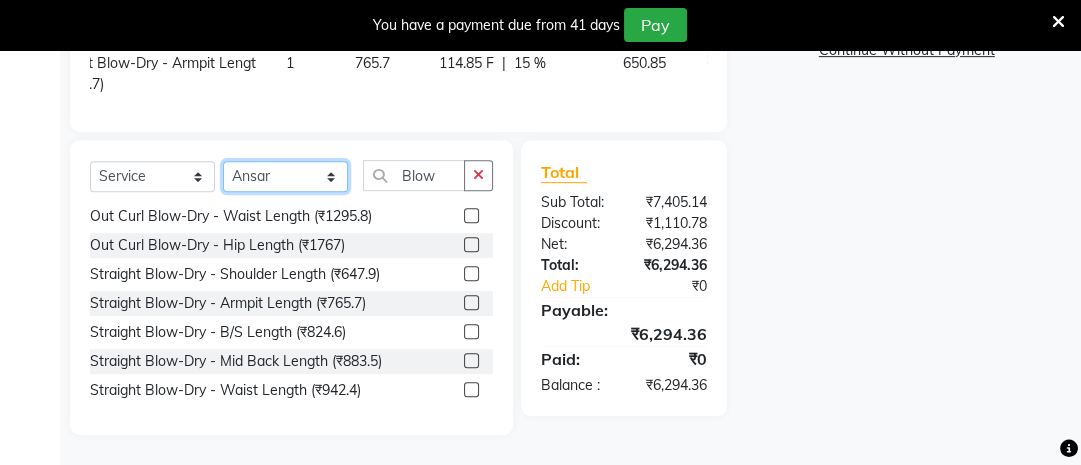 click on "Select Stylist [PERSON_NAME] Ashwini [PERSON_NAME] [PERSON_NAME] [PERSON_NAME] [PERSON_NAME]" 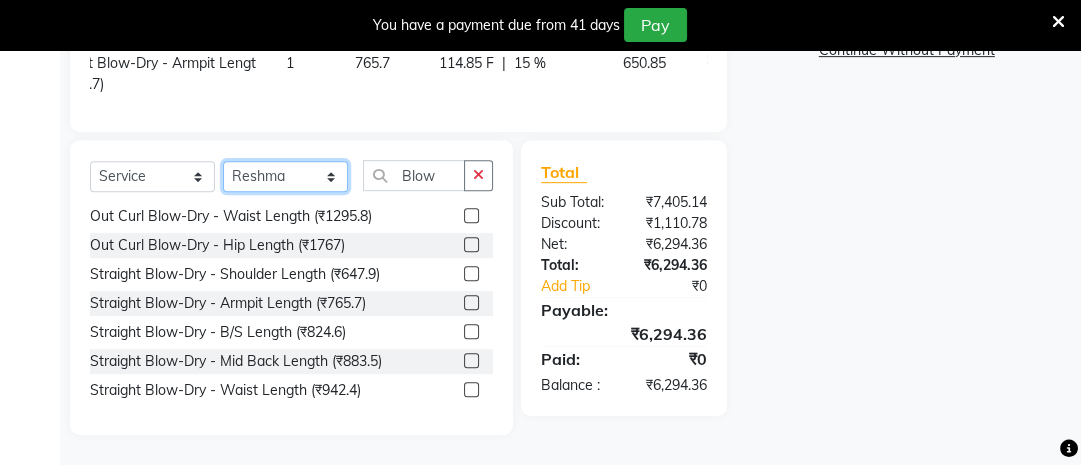 click on "Select Stylist [PERSON_NAME] Ashwini [PERSON_NAME] [PERSON_NAME] [PERSON_NAME] [PERSON_NAME]" 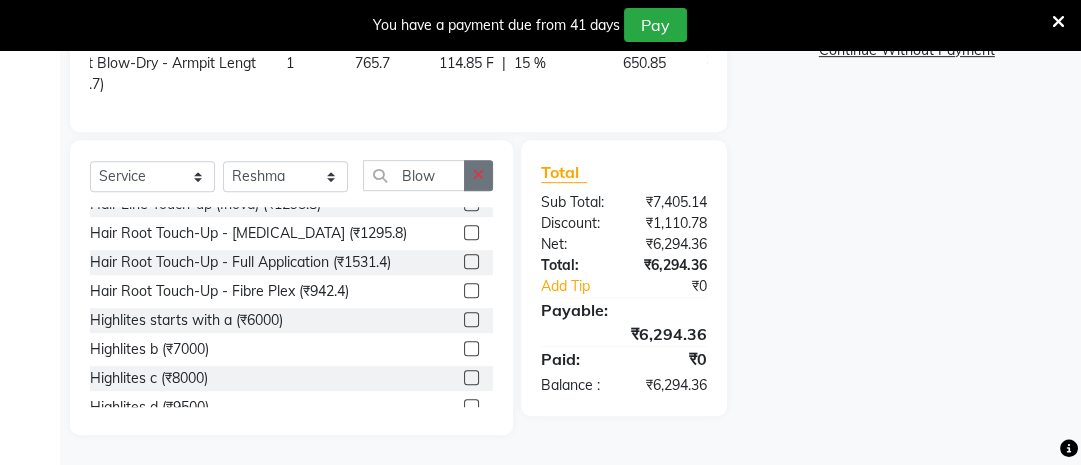 click 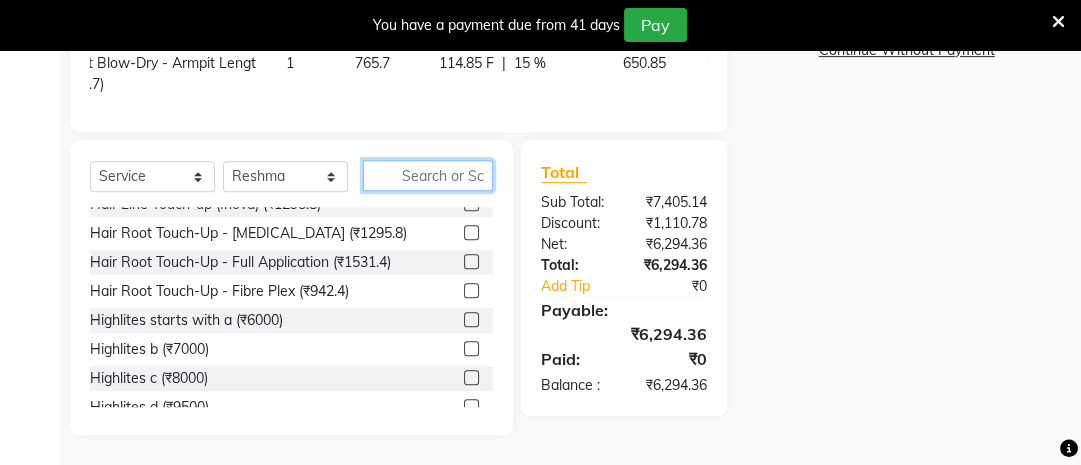 type on "T" 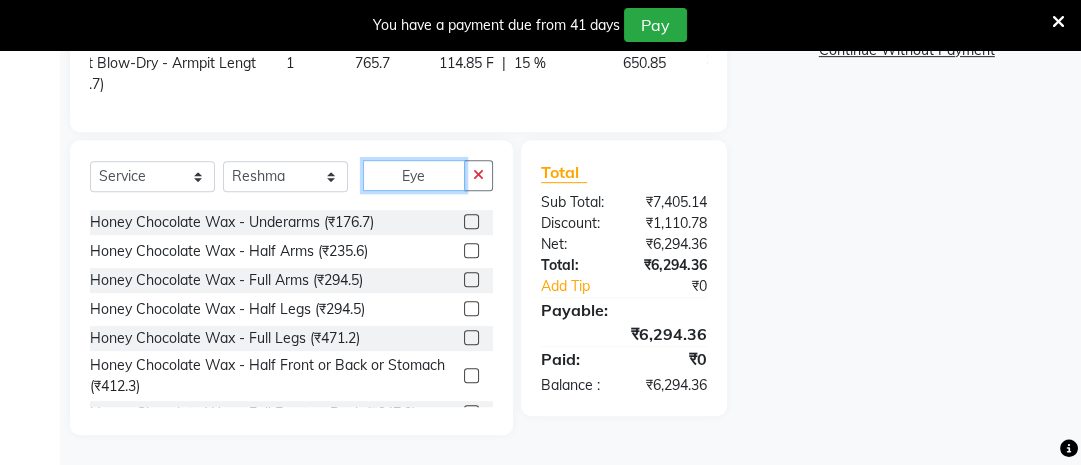 scroll, scrollTop: 0, scrollLeft: 0, axis: both 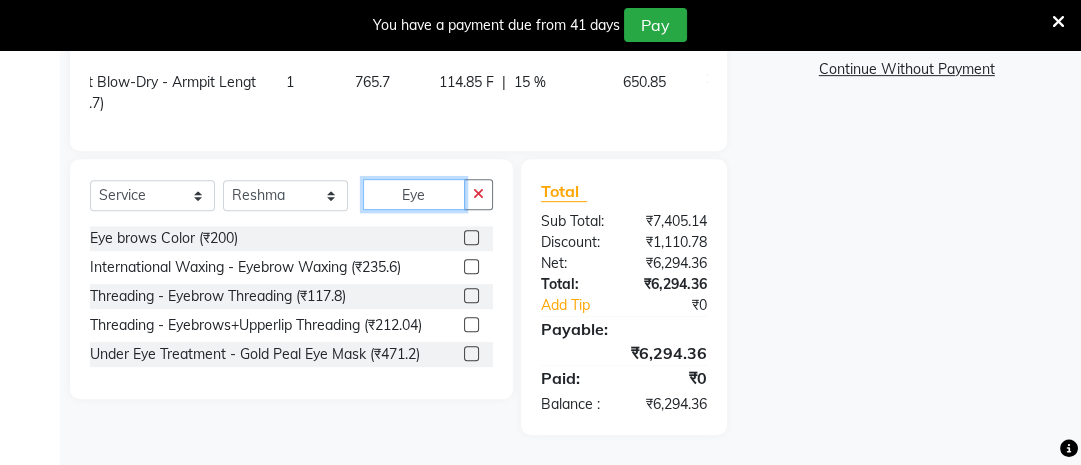 type on "Eye" 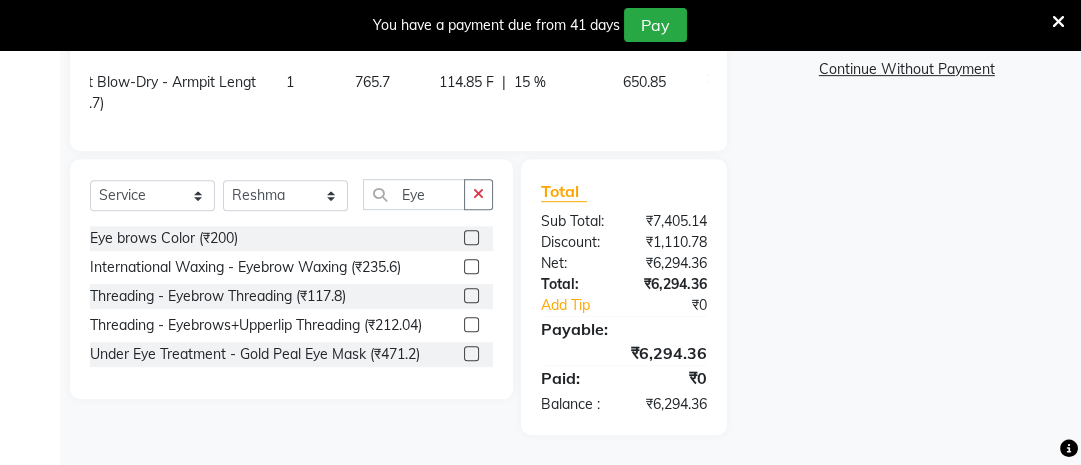 click 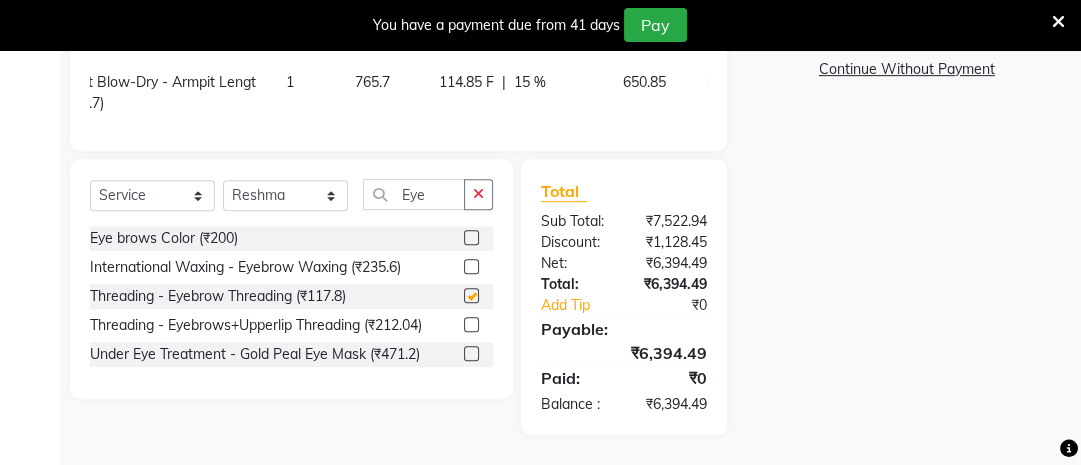 checkbox on "false" 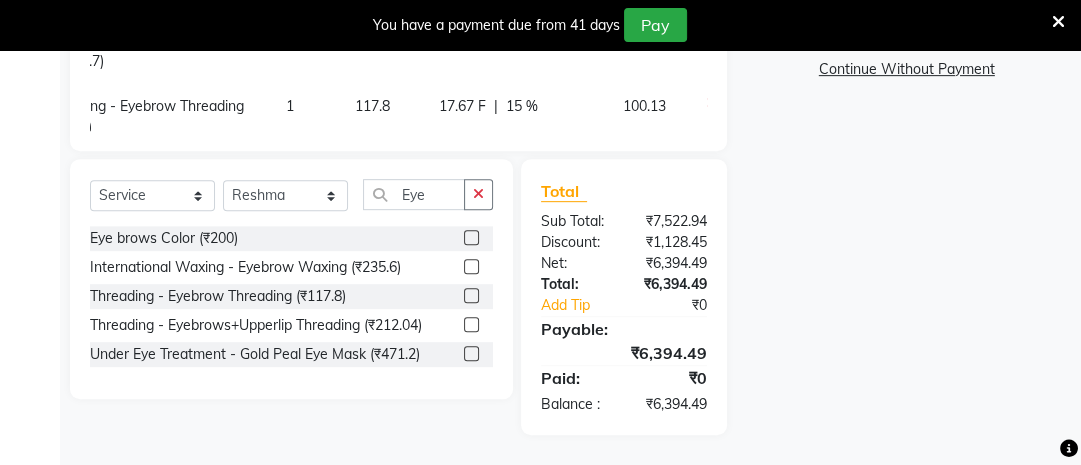 scroll, scrollTop: 283, scrollLeft: 196, axis: both 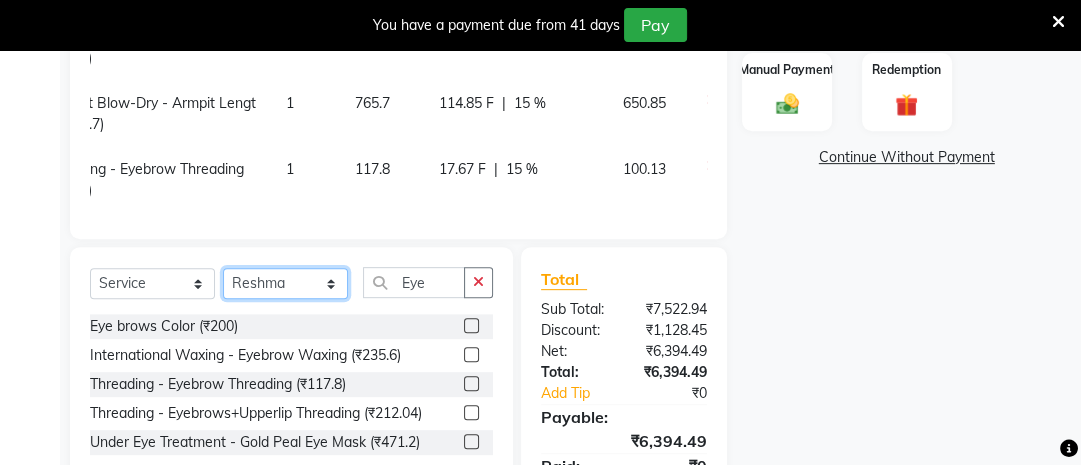 click on "Select Stylist [PERSON_NAME] Ashwini [PERSON_NAME] [PERSON_NAME] [PERSON_NAME] [PERSON_NAME]" 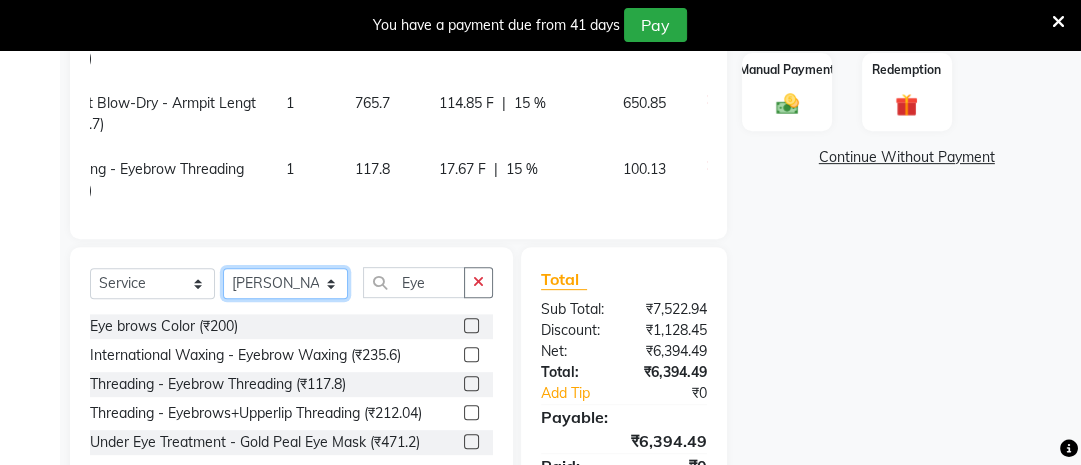 click on "Select Stylist [PERSON_NAME] Ashwini [PERSON_NAME] [PERSON_NAME] [PERSON_NAME] [PERSON_NAME]" 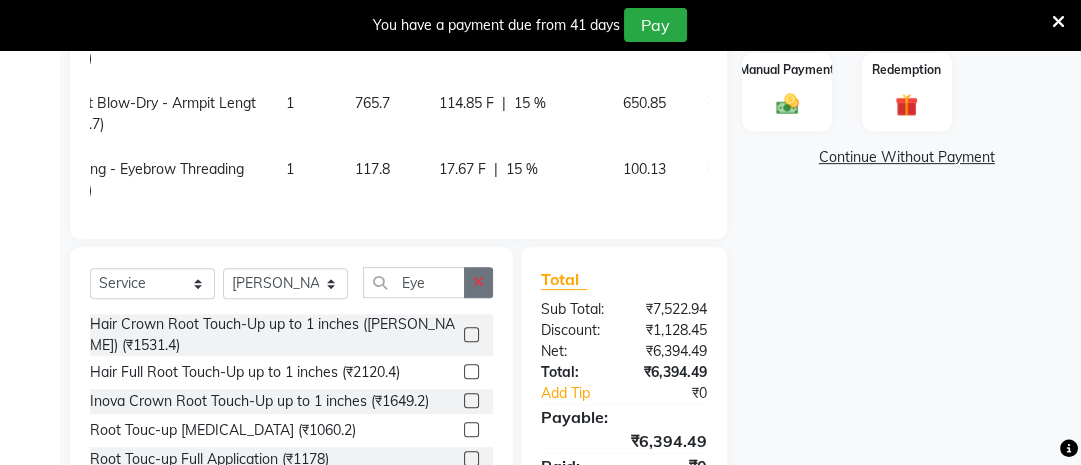click 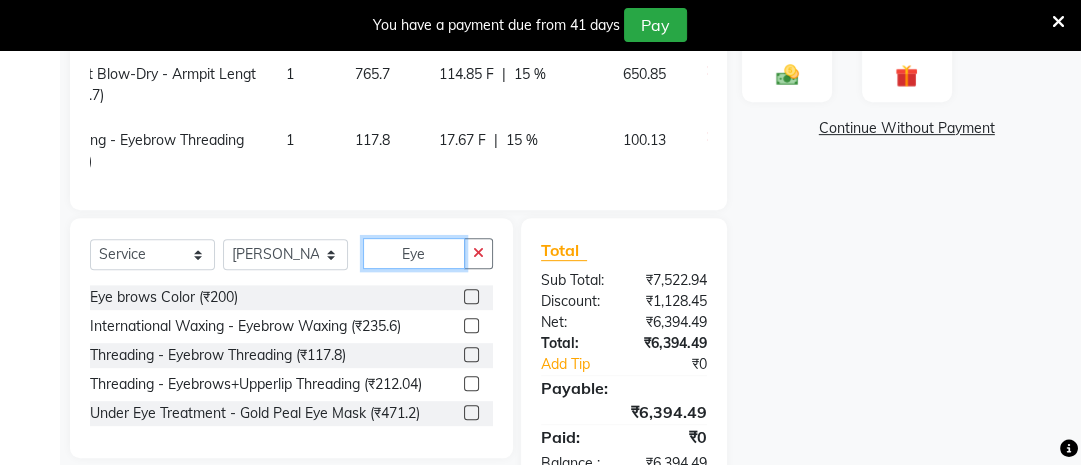 scroll, scrollTop: 608, scrollLeft: 0, axis: vertical 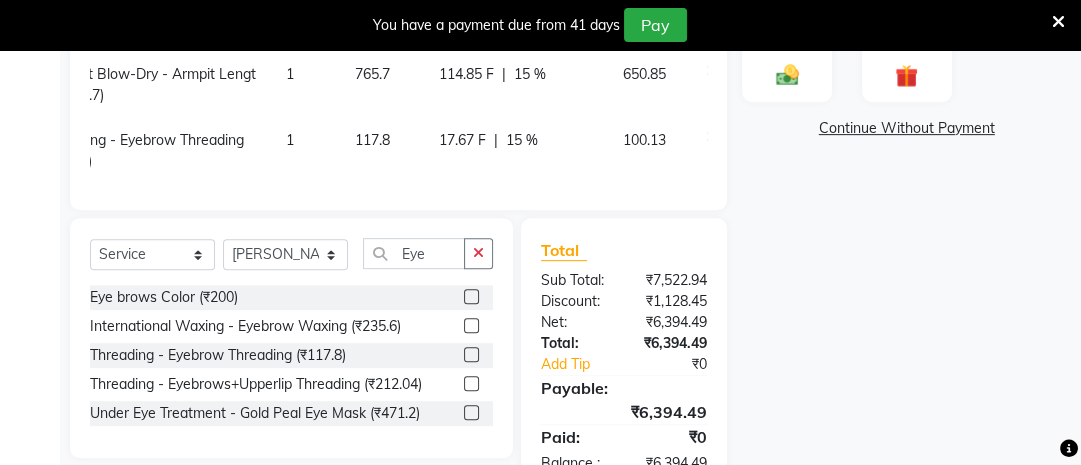 click 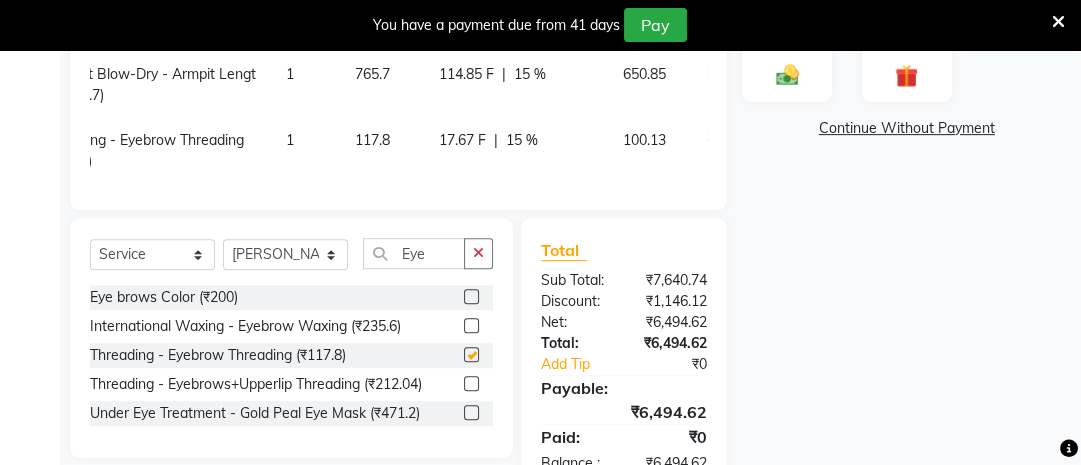 checkbox on "false" 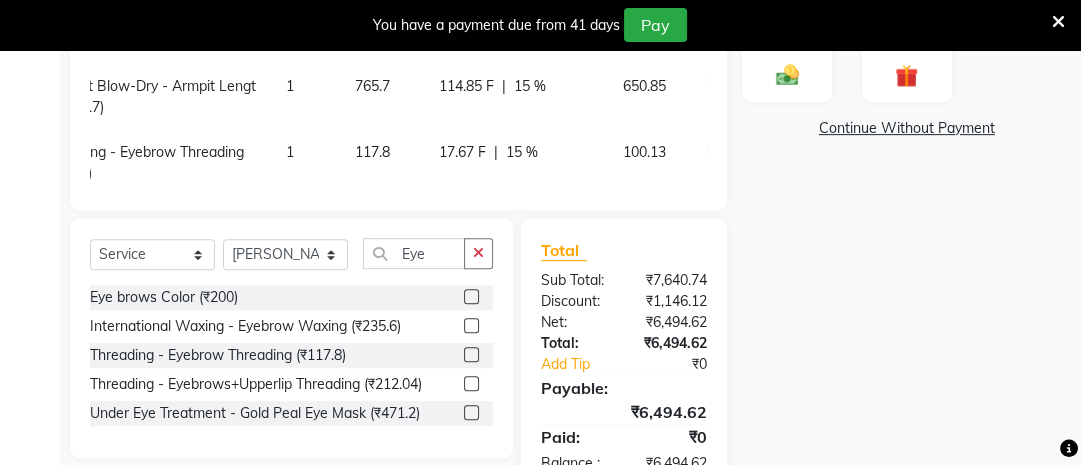 scroll, scrollTop: 348, scrollLeft: 196, axis: both 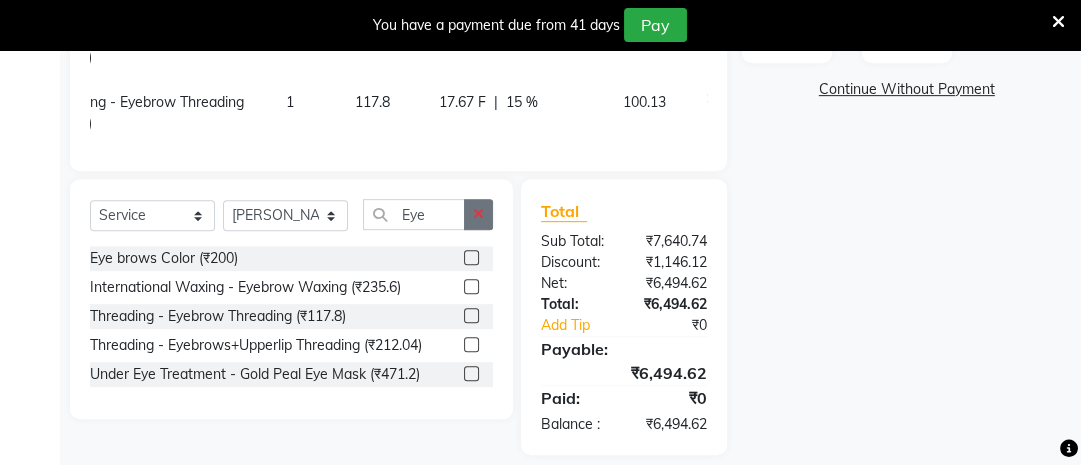 click 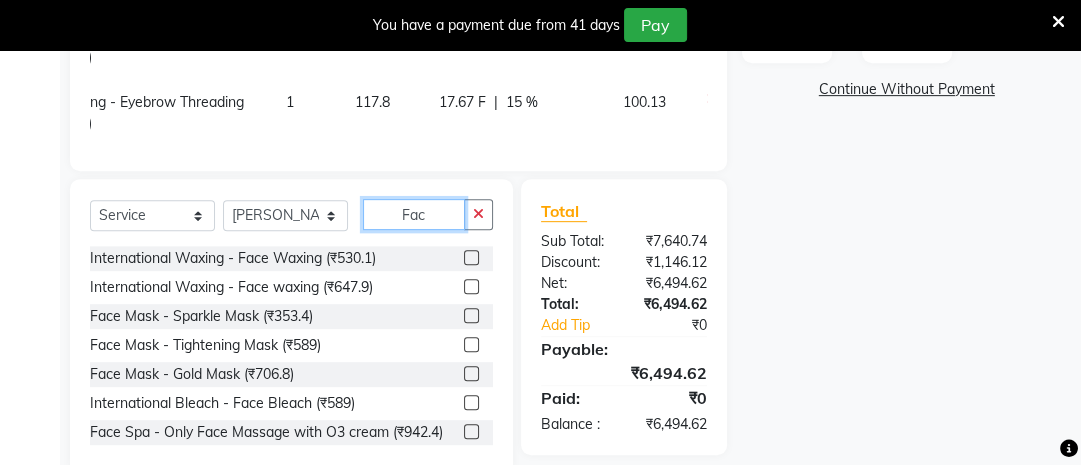 type on "Fac" 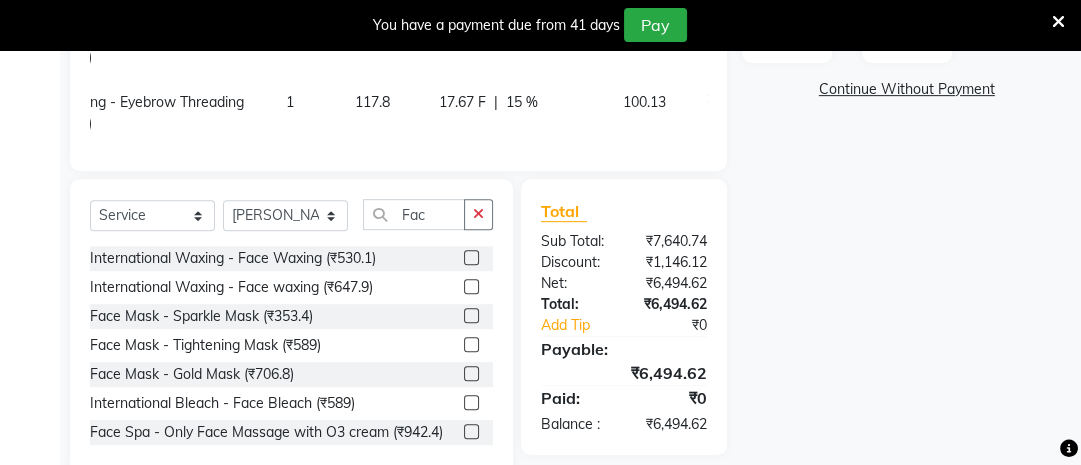 click 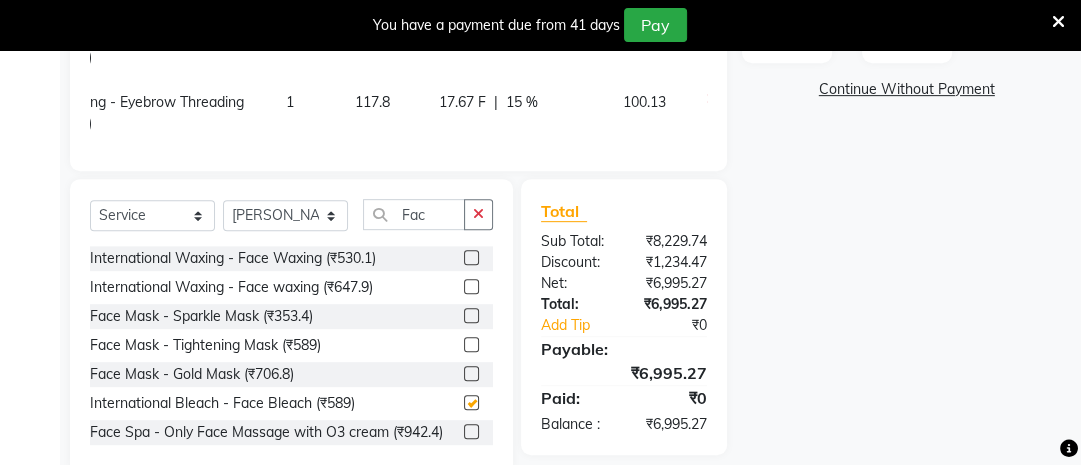 checkbox on "false" 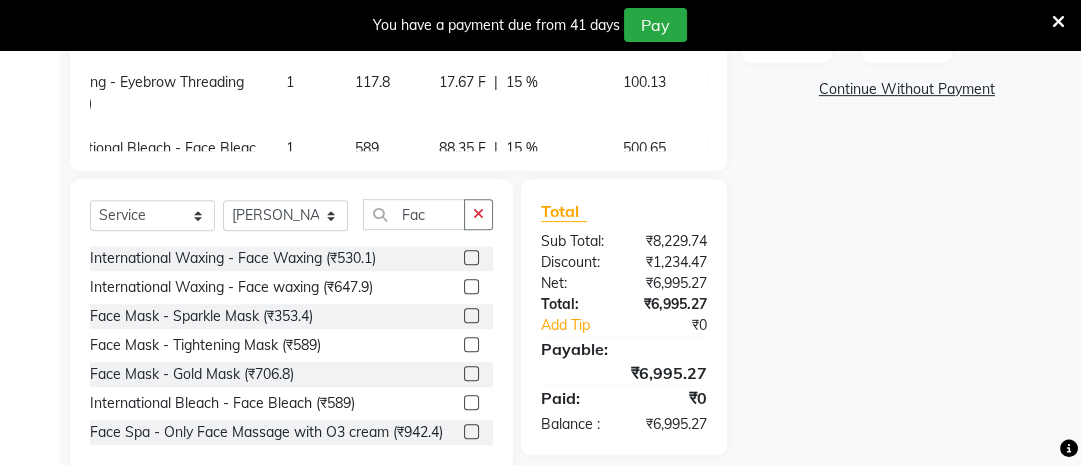 scroll, scrollTop: 415, scrollLeft: 196, axis: both 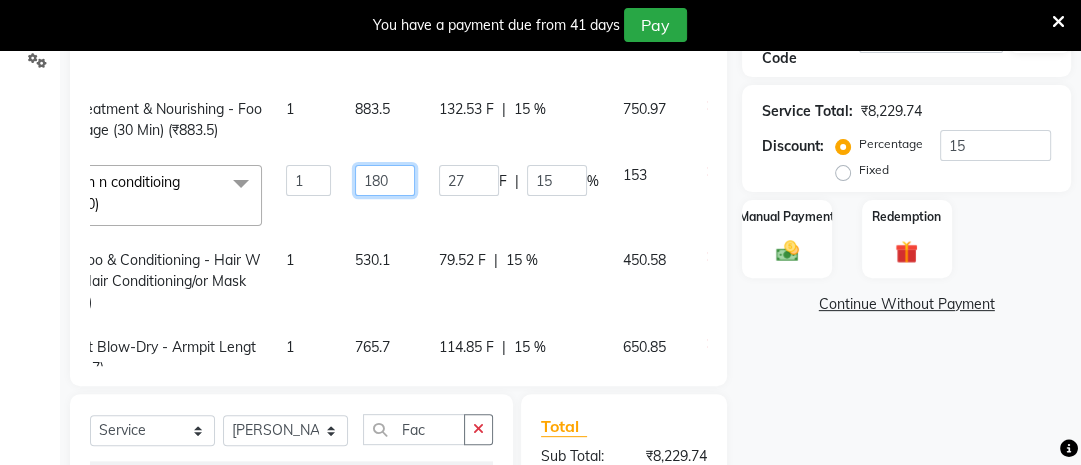 click on "180" 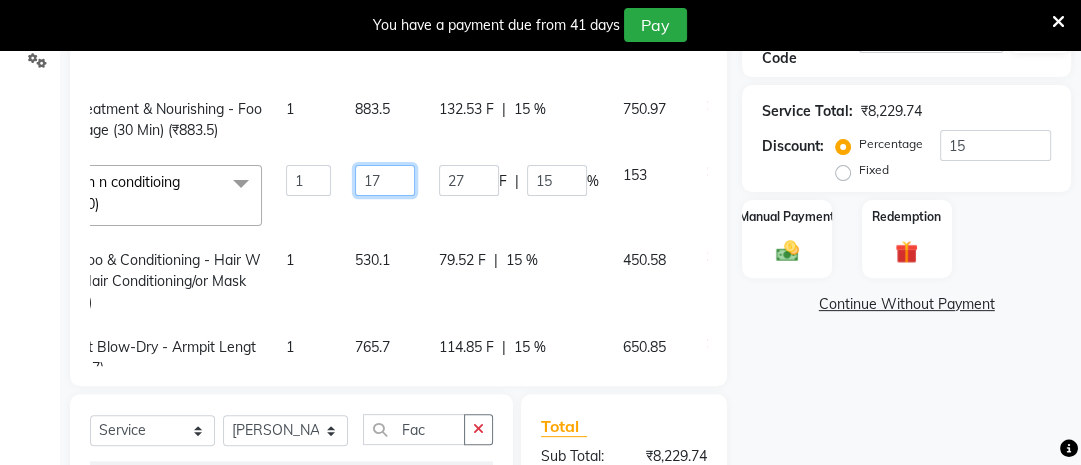 type on "178" 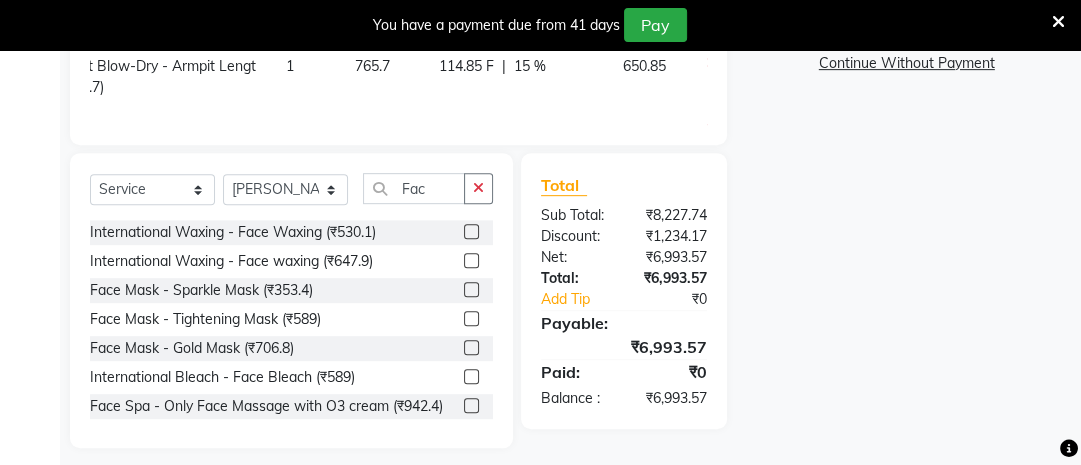 scroll, scrollTop: 687, scrollLeft: 0, axis: vertical 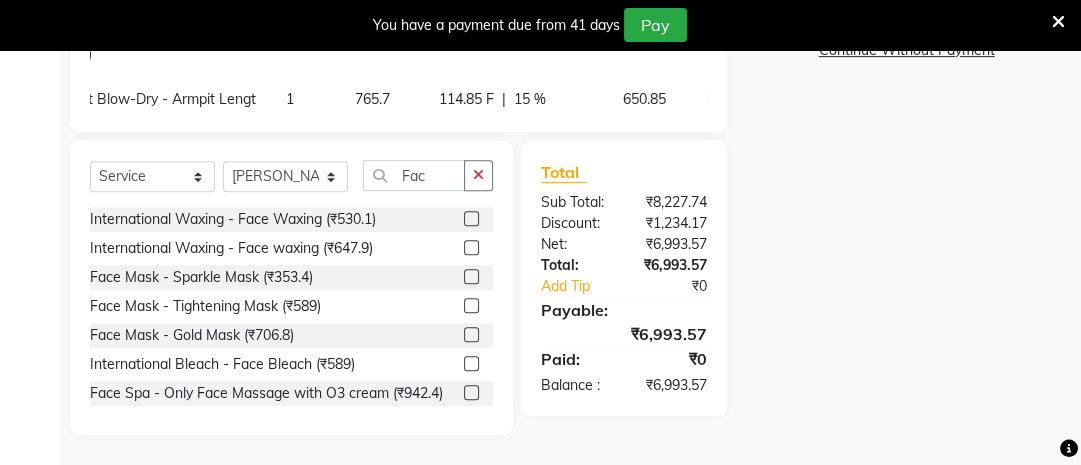 click on "114.85 F | 15 %" 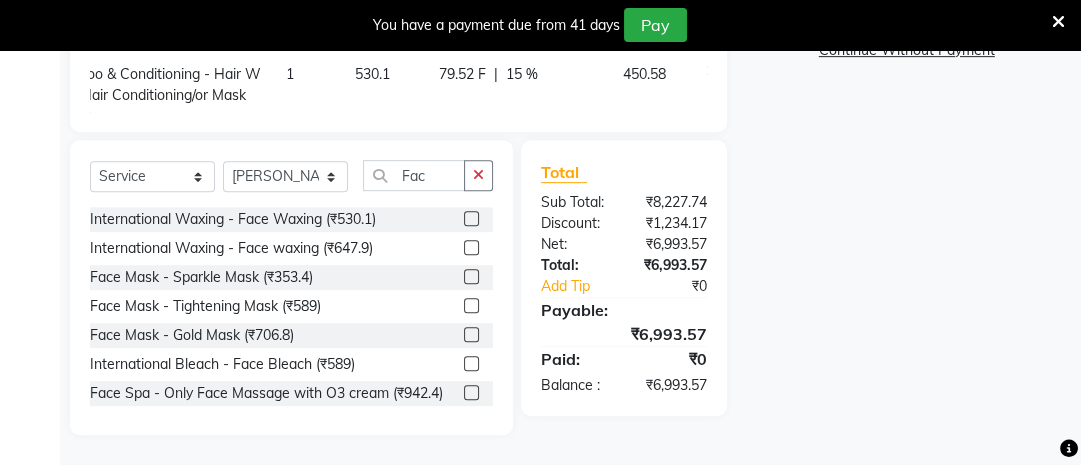 scroll, scrollTop: 77, scrollLeft: 196, axis: both 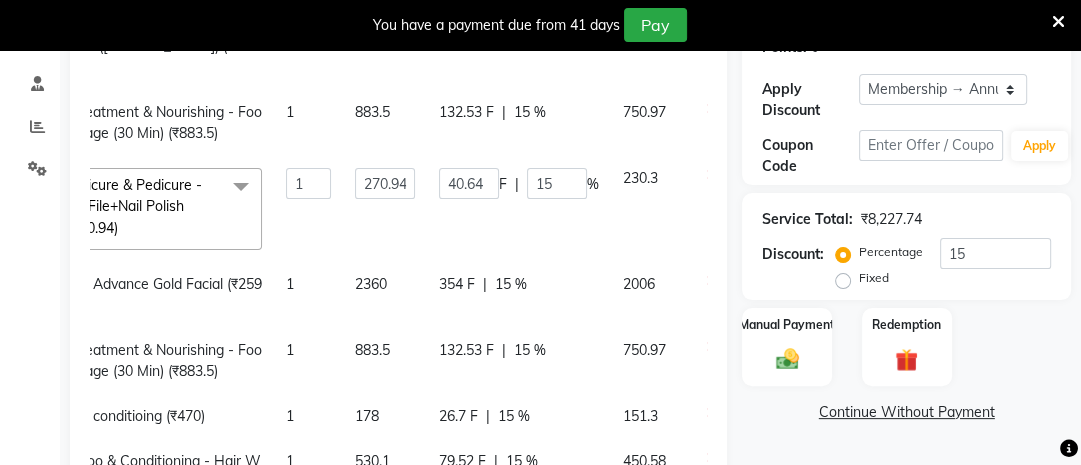 click on "2360" 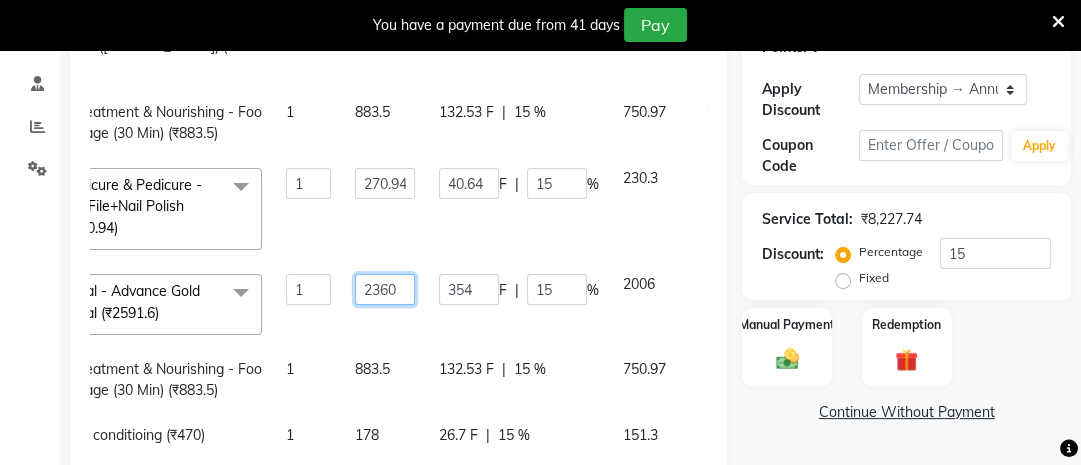 click on "2360" 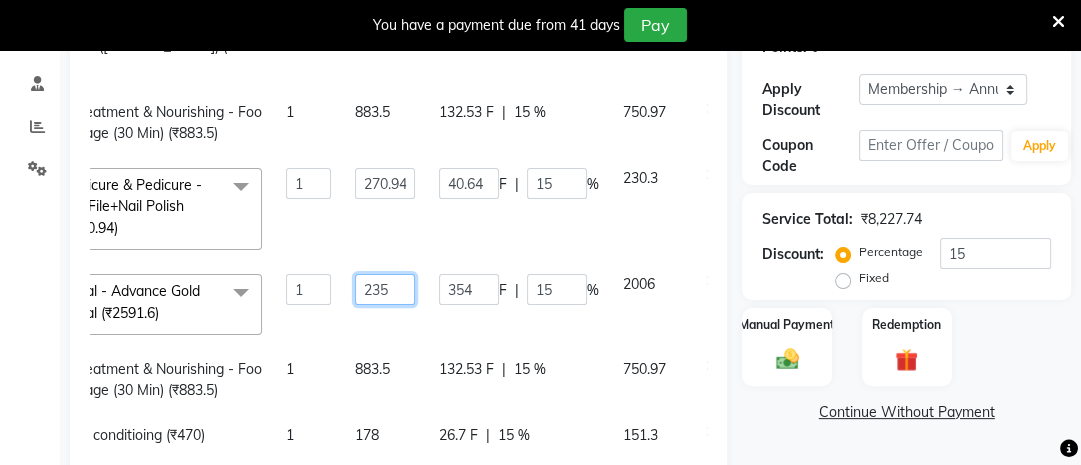 type on "2355" 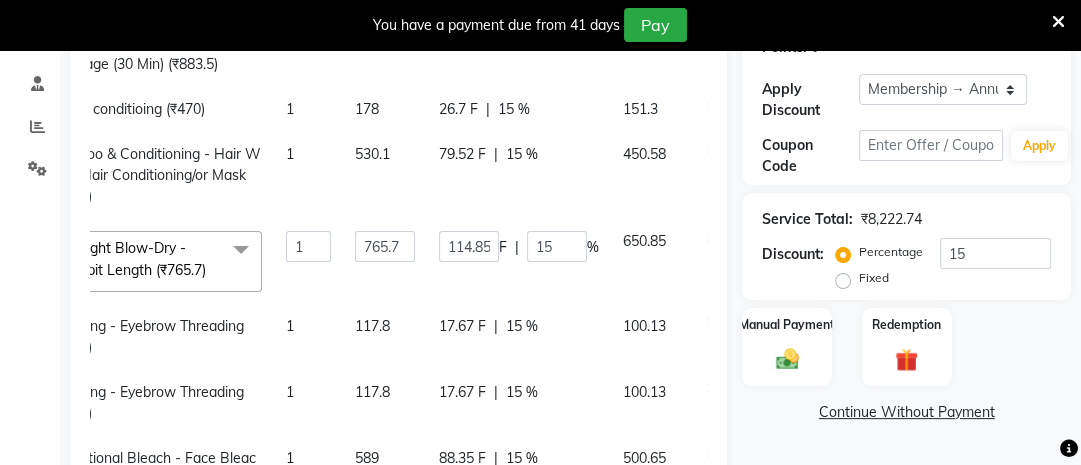 scroll, scrollTop: 393, scrollLeft: 196, axis: both 